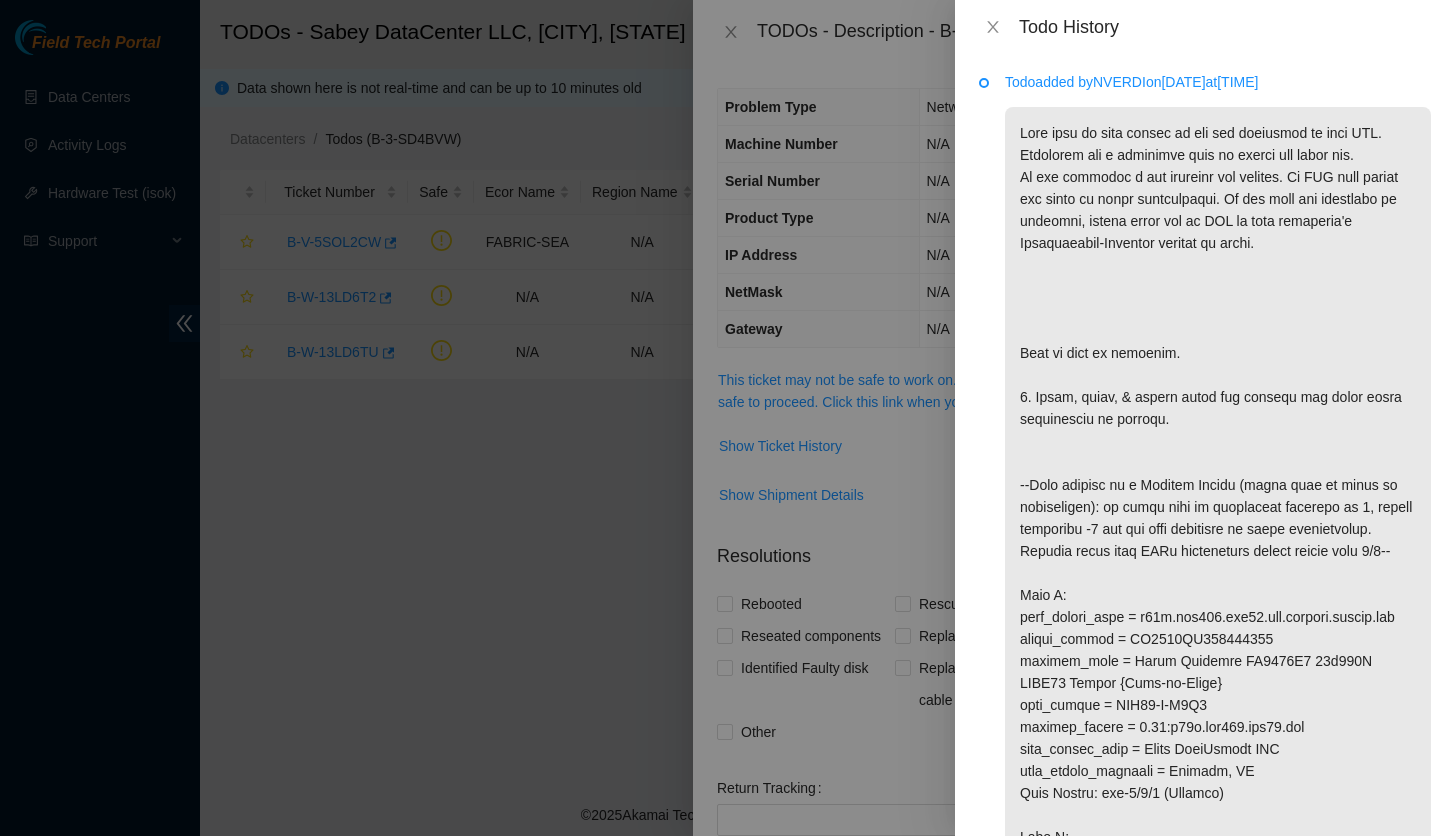 scroll, scrollTop: 0, scrollLeft: 0, axis: both 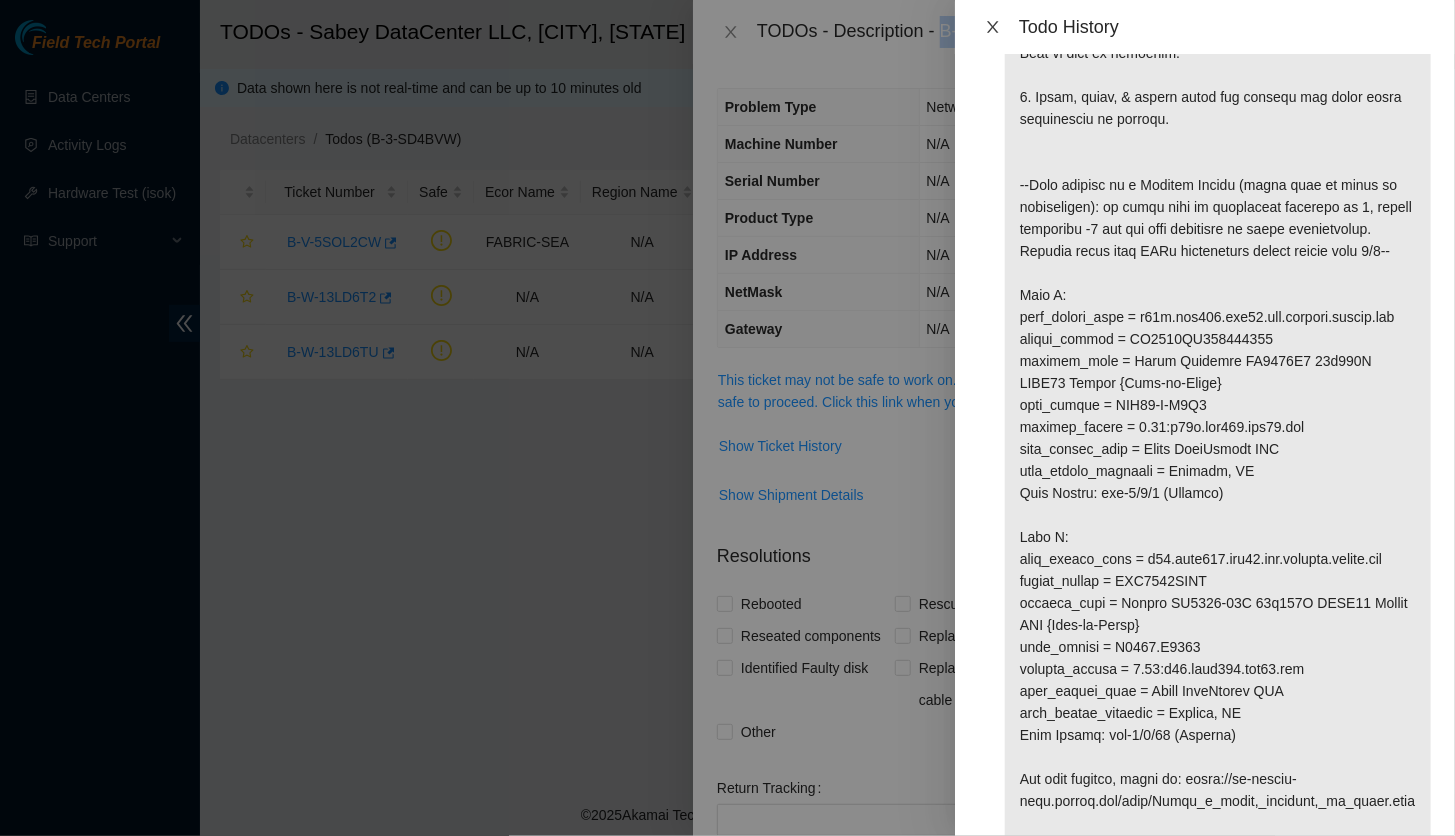 click 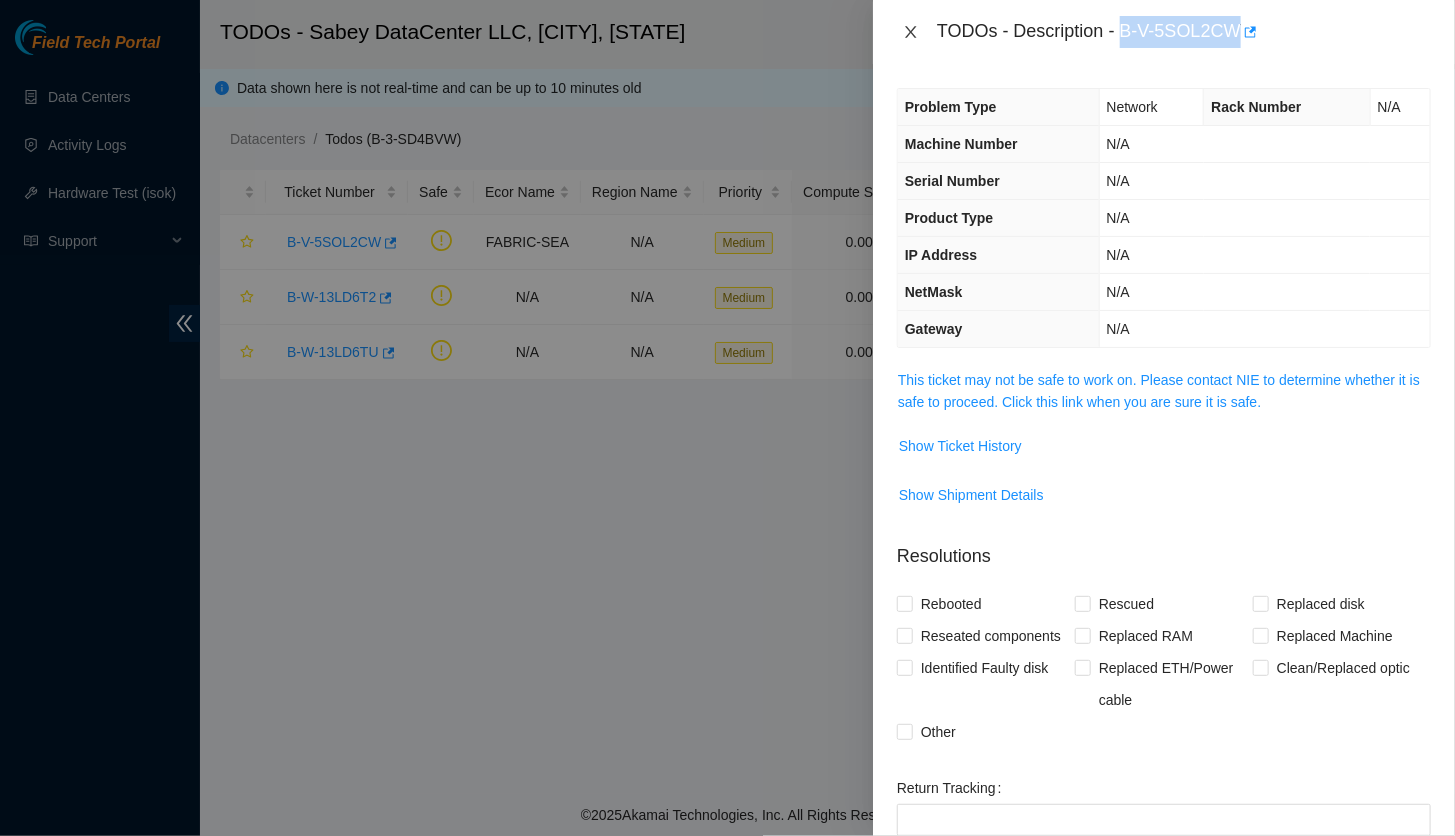 click 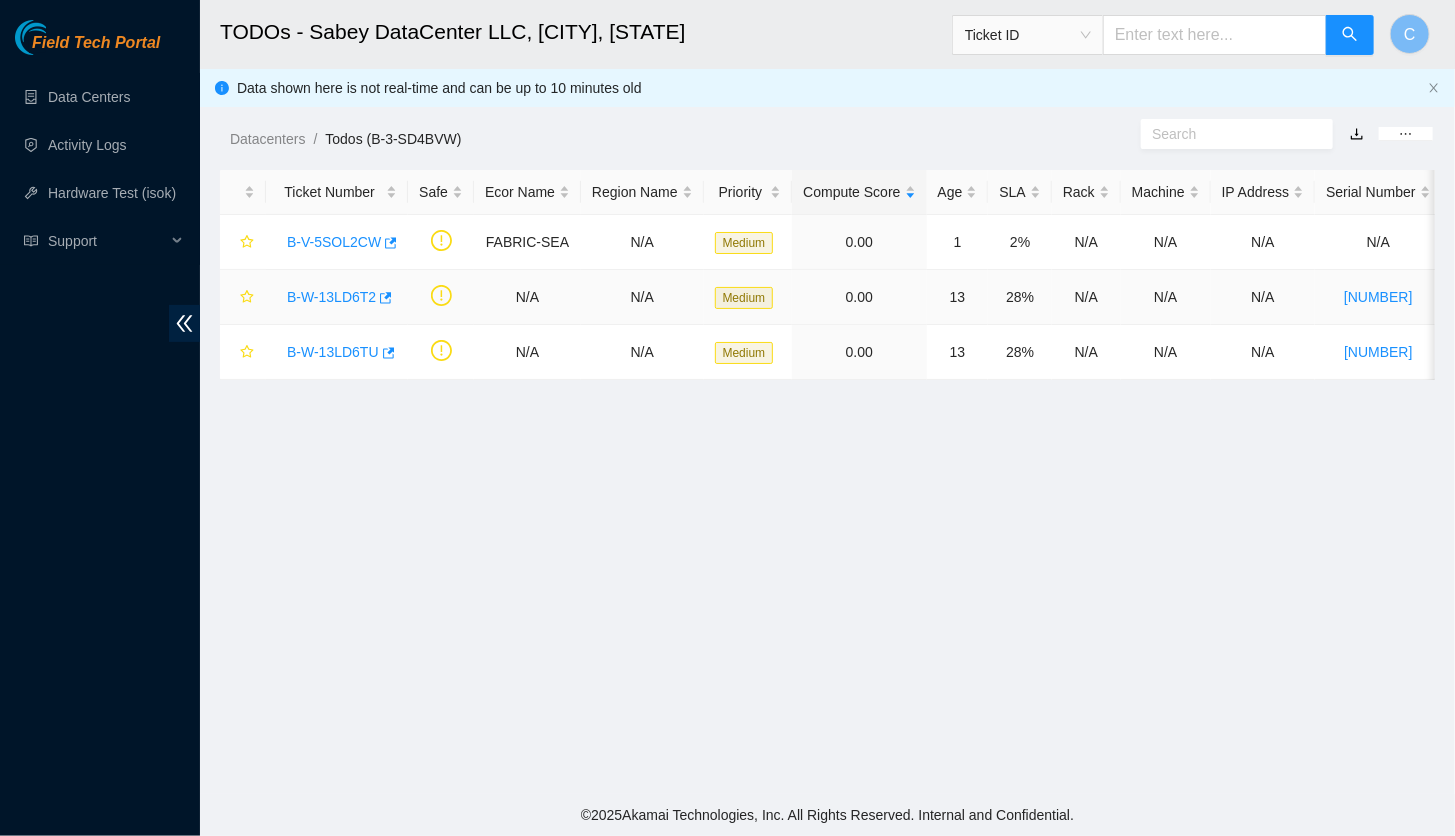 click on "[SERIAL]" at bounding box center (331, 297) 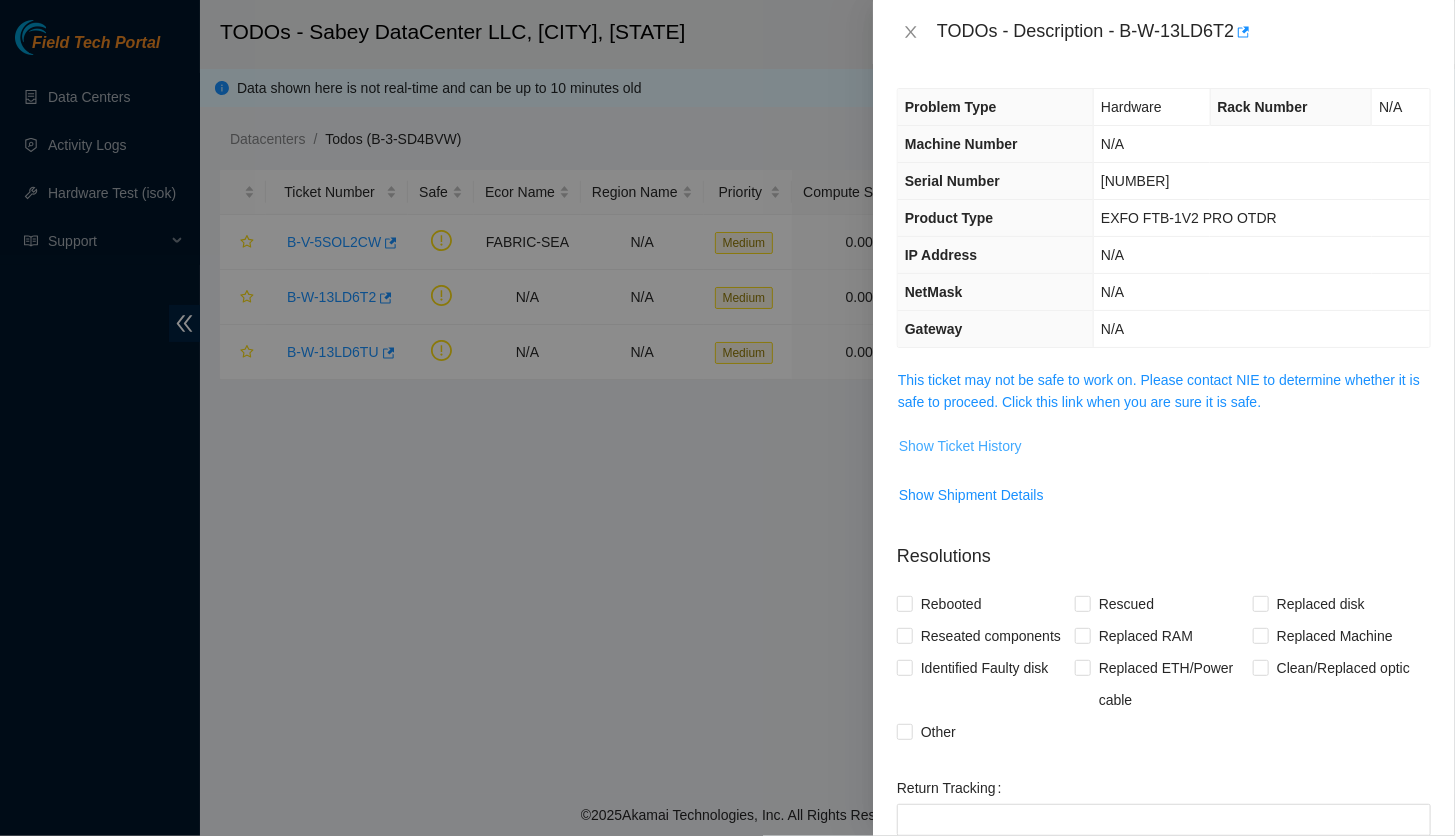 click on "Show Ticket History" at bounding box center (960, 446) 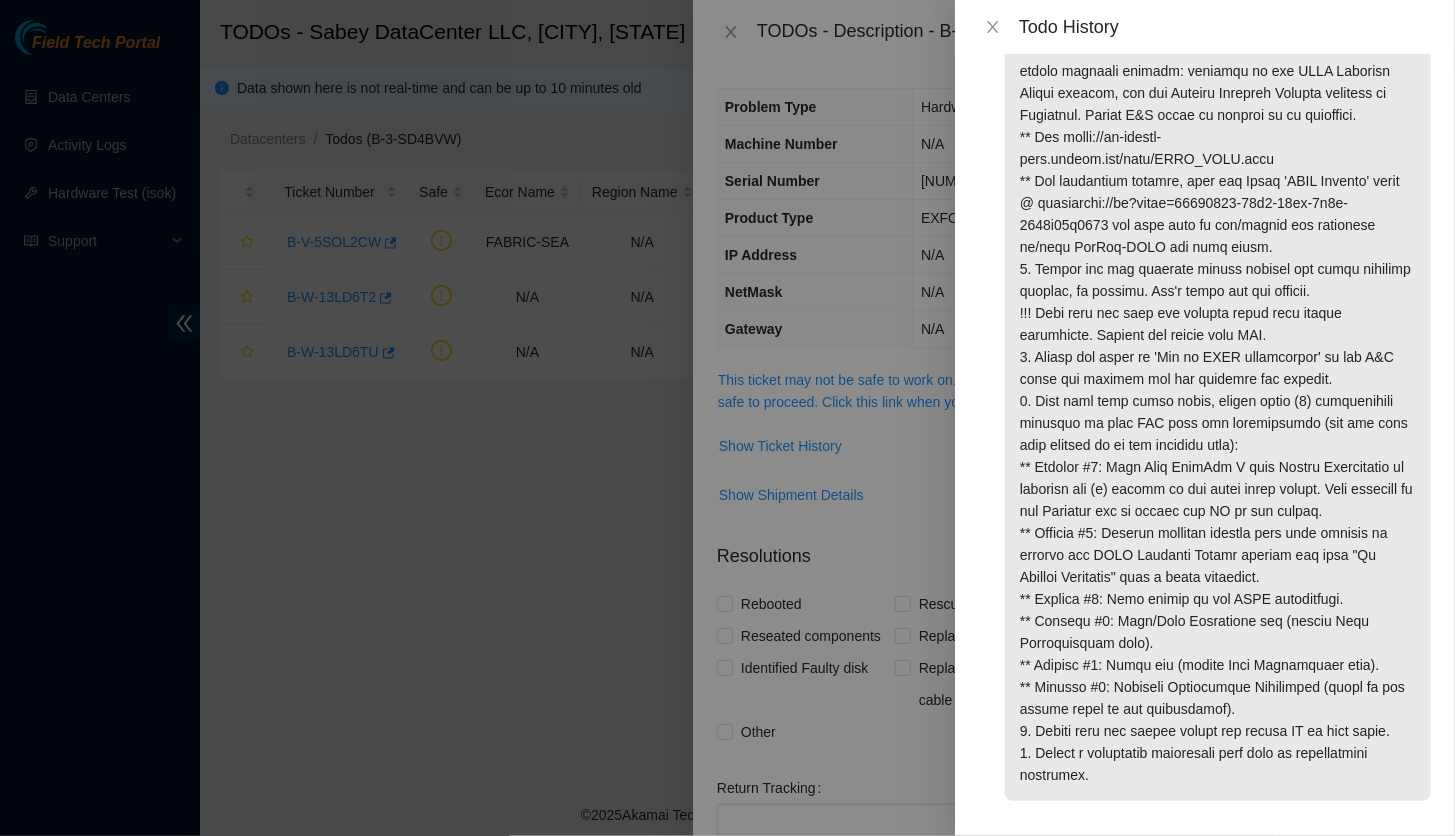 scroll, scrollTop: 113, scrollLeft: 0, axis: vertical 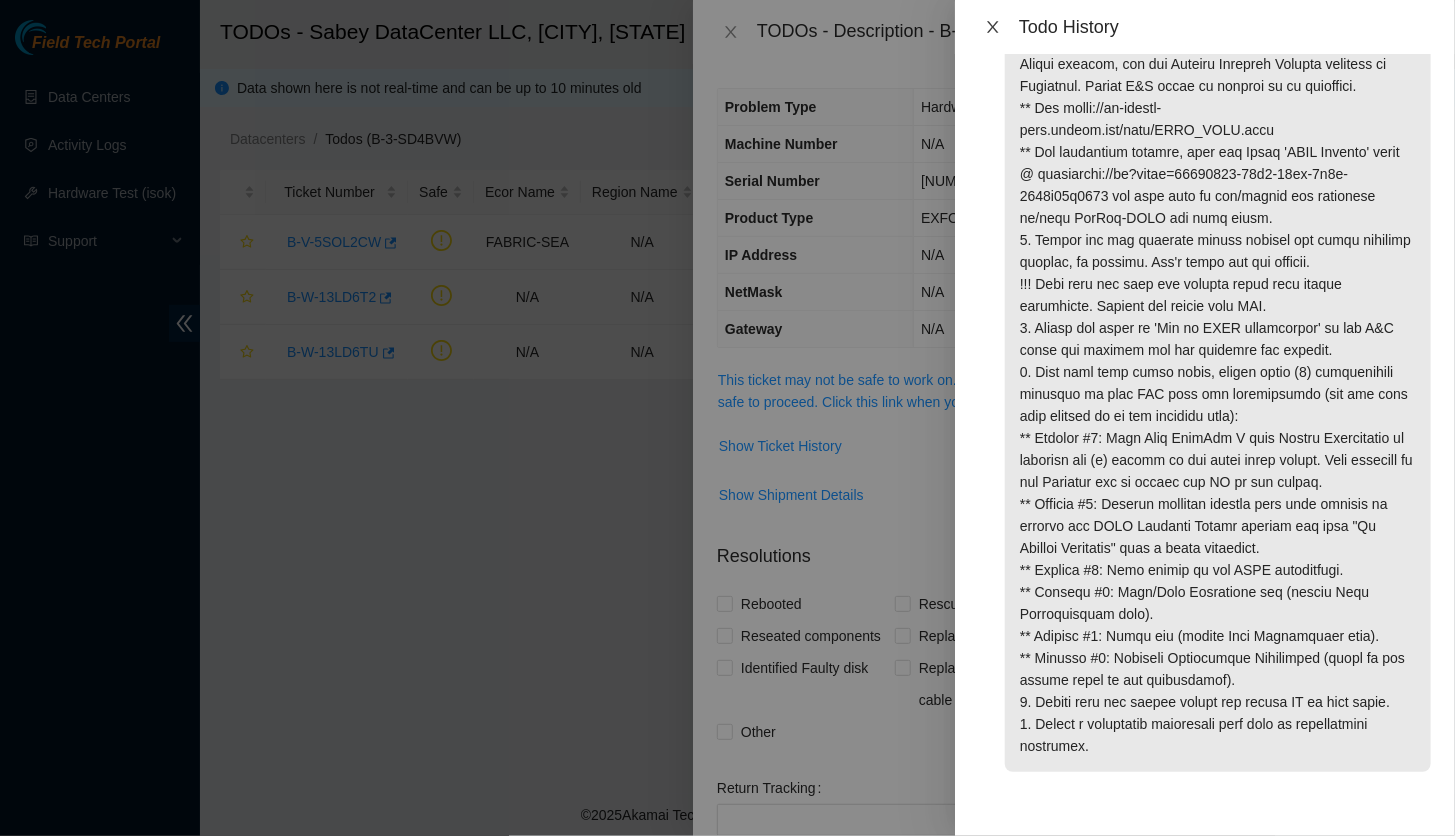 click 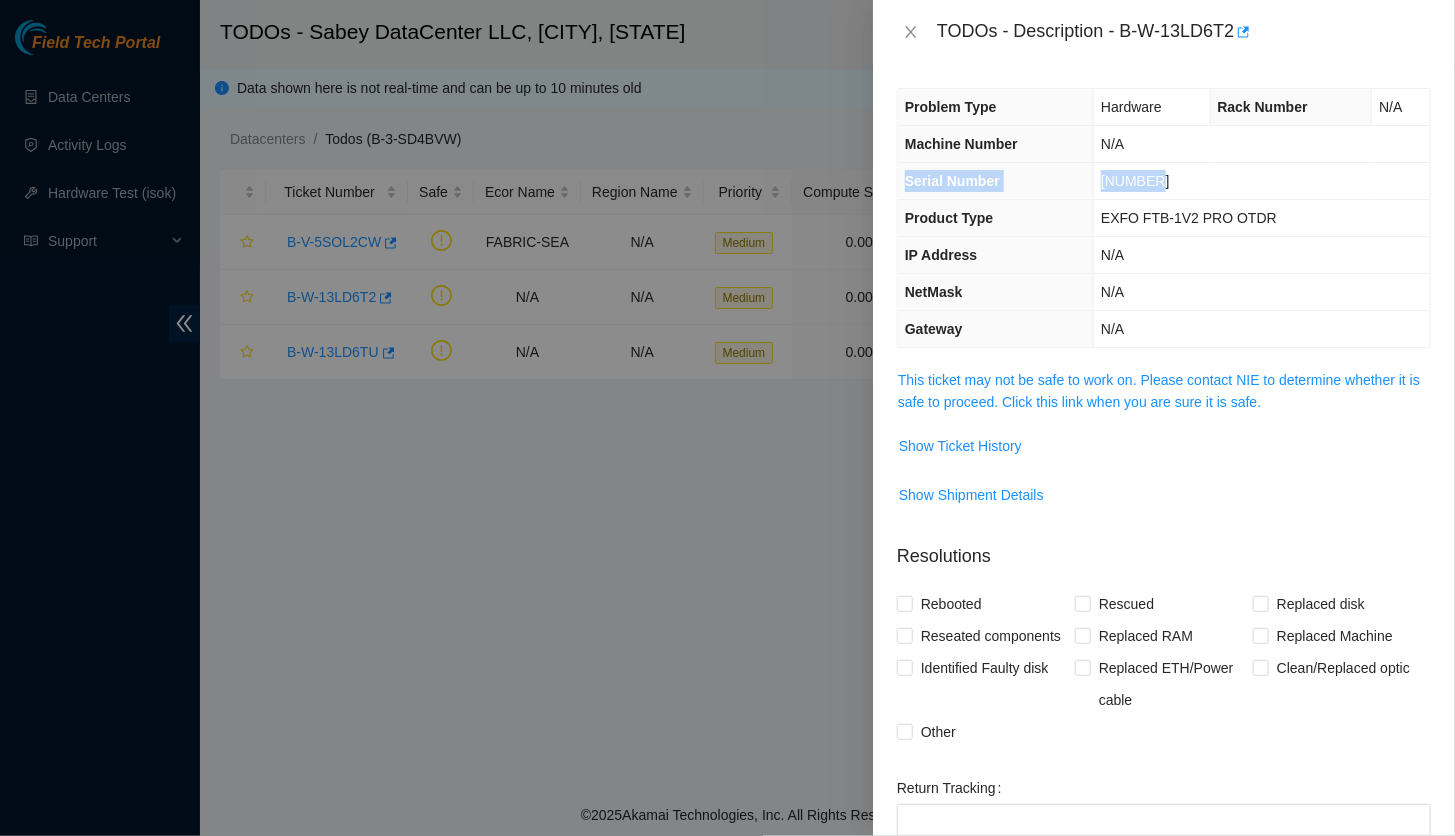 drag, startPoint x: 906, startPoint y: 183, endPoint x: 1178, endPoint y: 172, distance: 272.22232 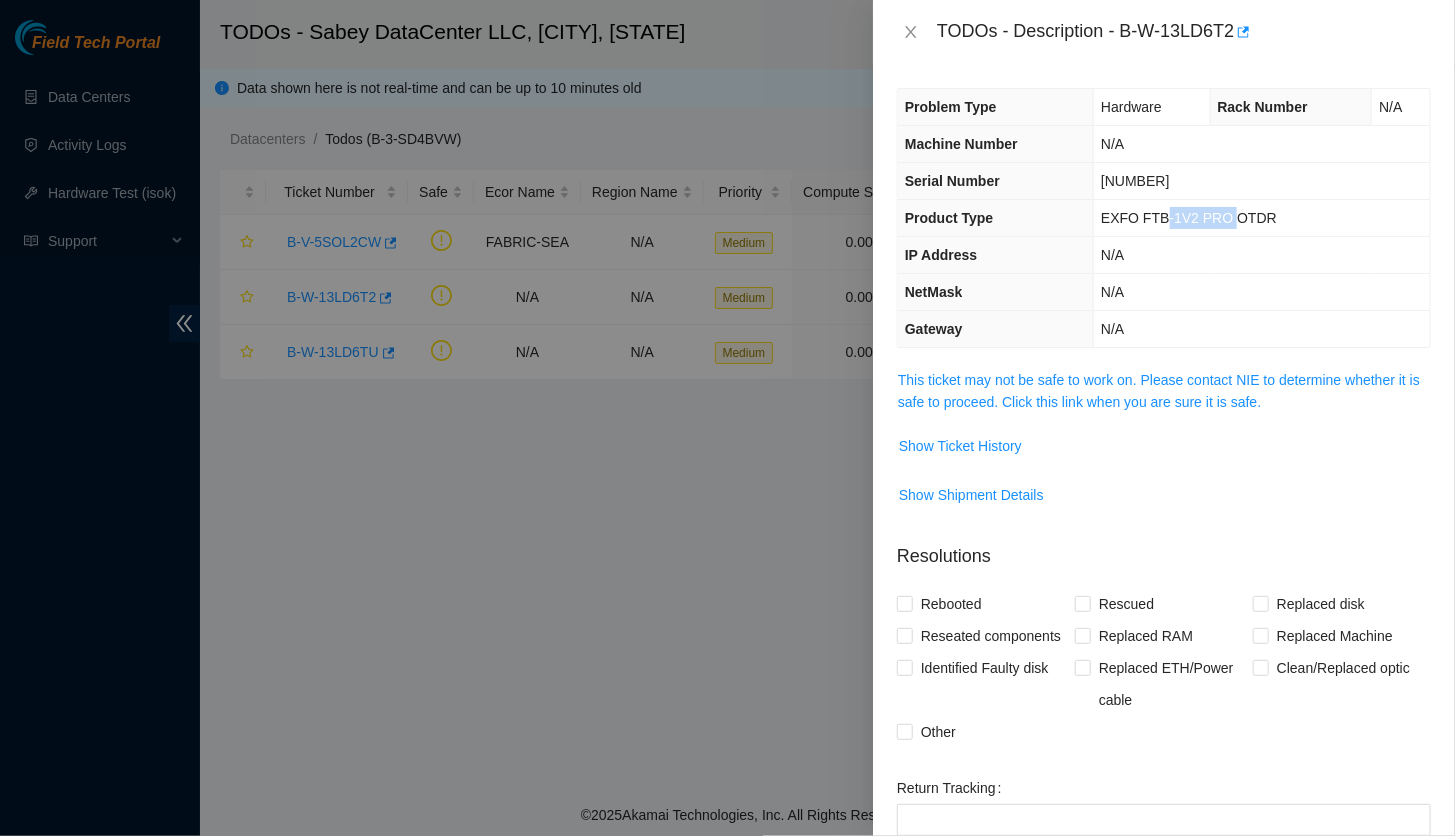 drag, startPoint x: 1178, startPoint y: 172, endPoint x: 1158, endPoint y: 202, distance: 36.05551 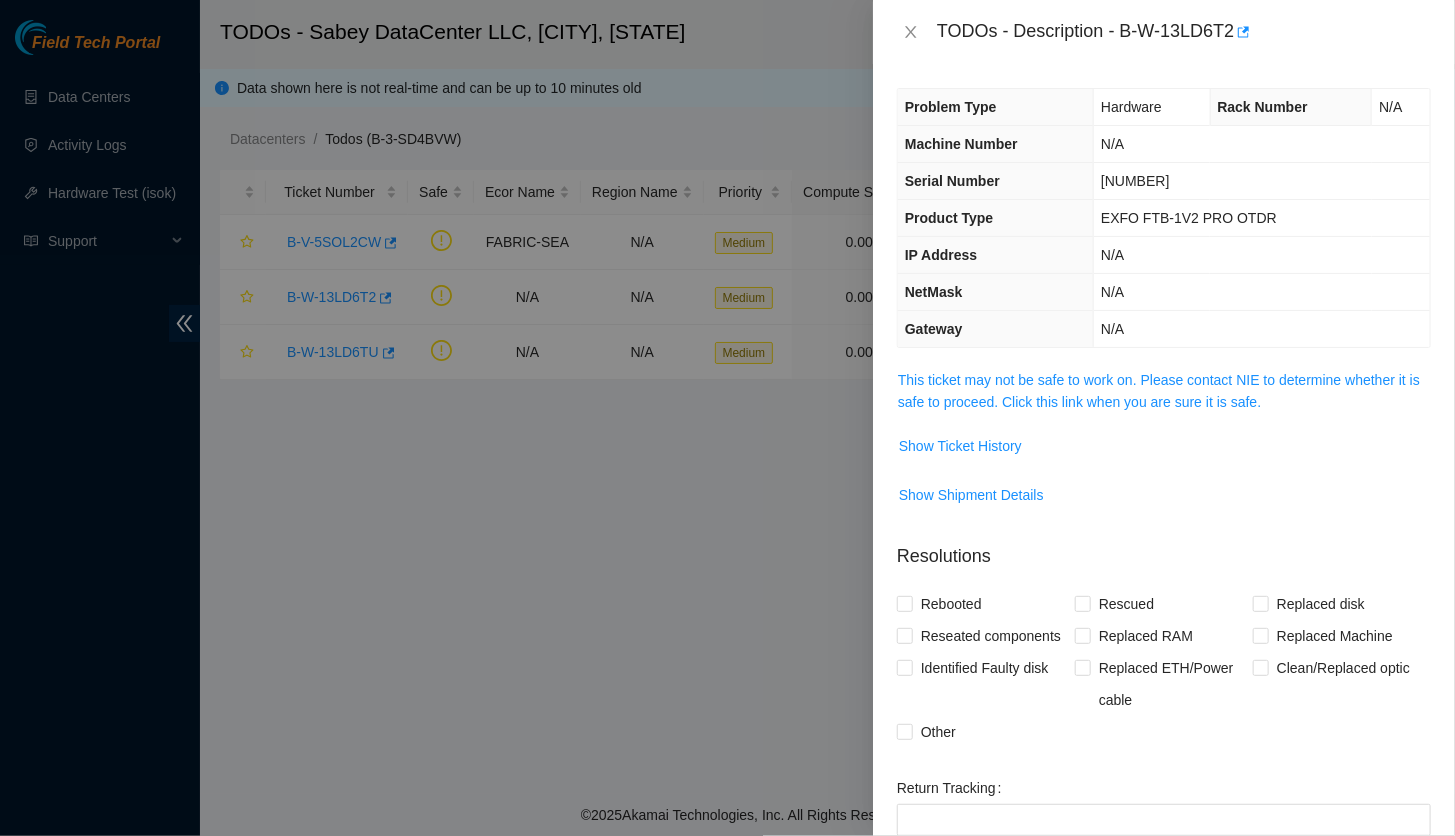 drag, startPoint x: 1158, startPoint y: 202, endPoint x: 1161, endPoint y: 174, distance: 28.160255 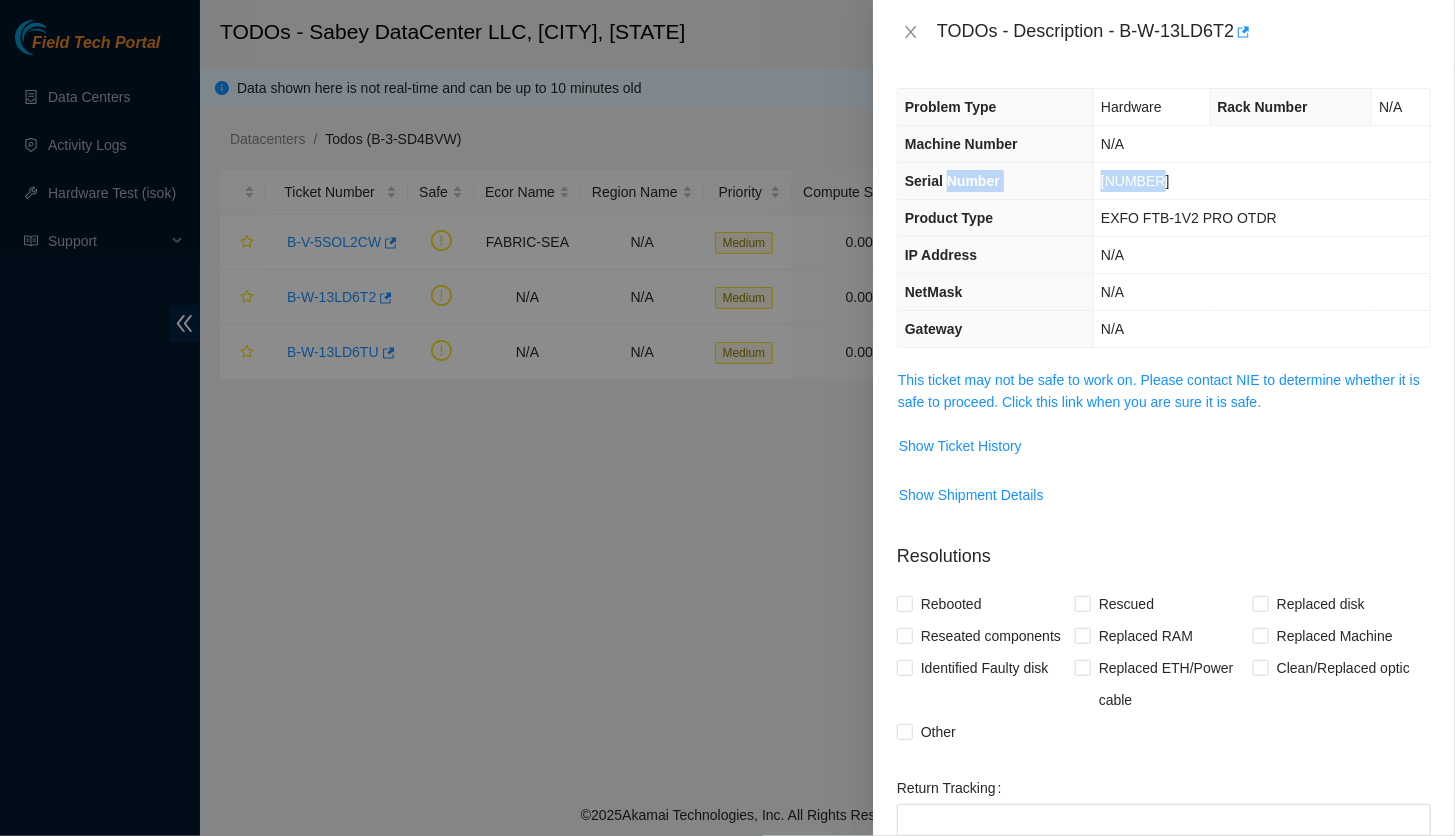 drag, startPoint x: 1156, startPoint y: 180, endPoint x: 950, endPoint y: 179, distance: 206.00243 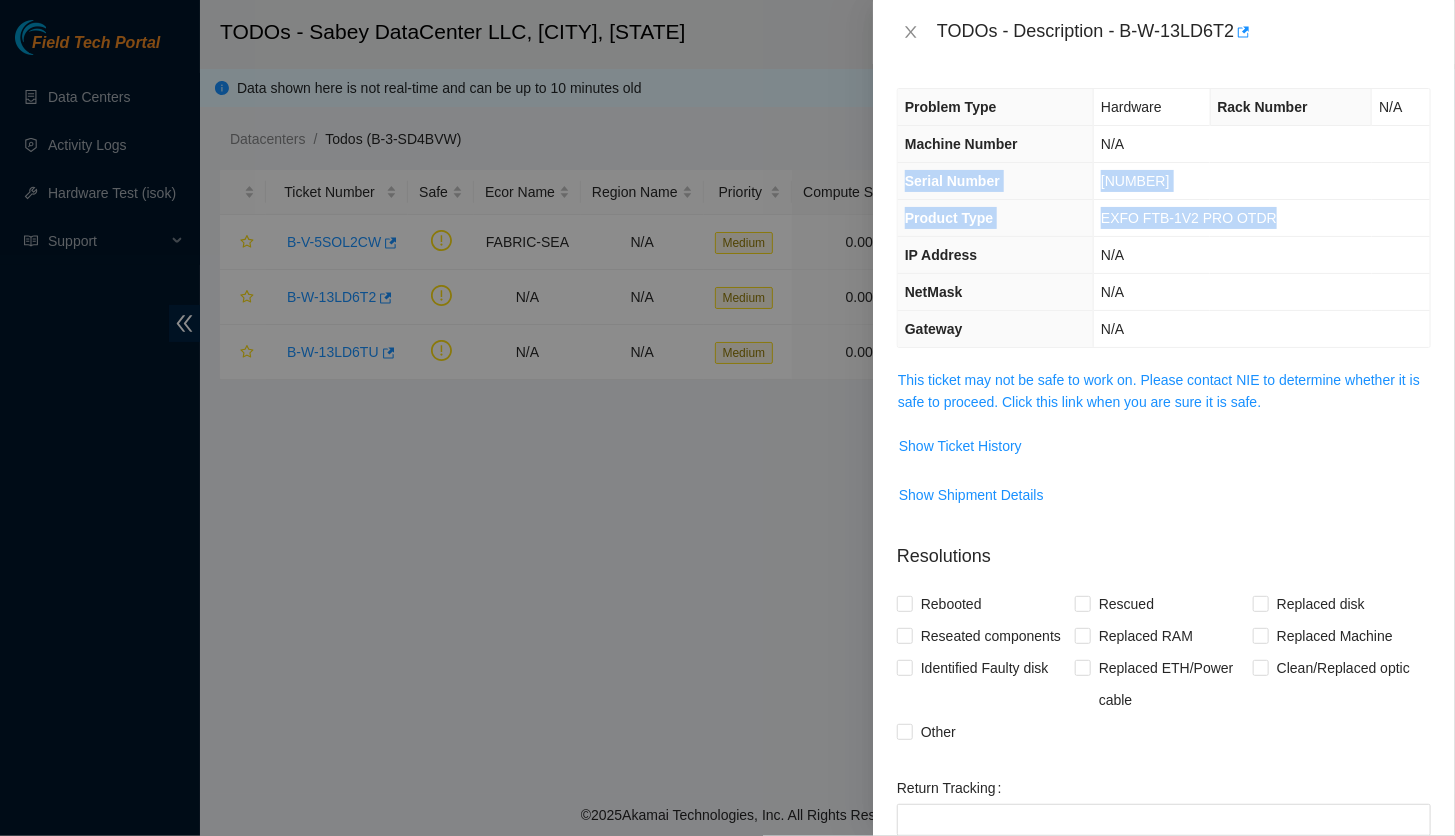 drag, startPoint x: 1288, startPoint y: 220, endPoint x: 901, endPoint y: 187, distance: 388.40442 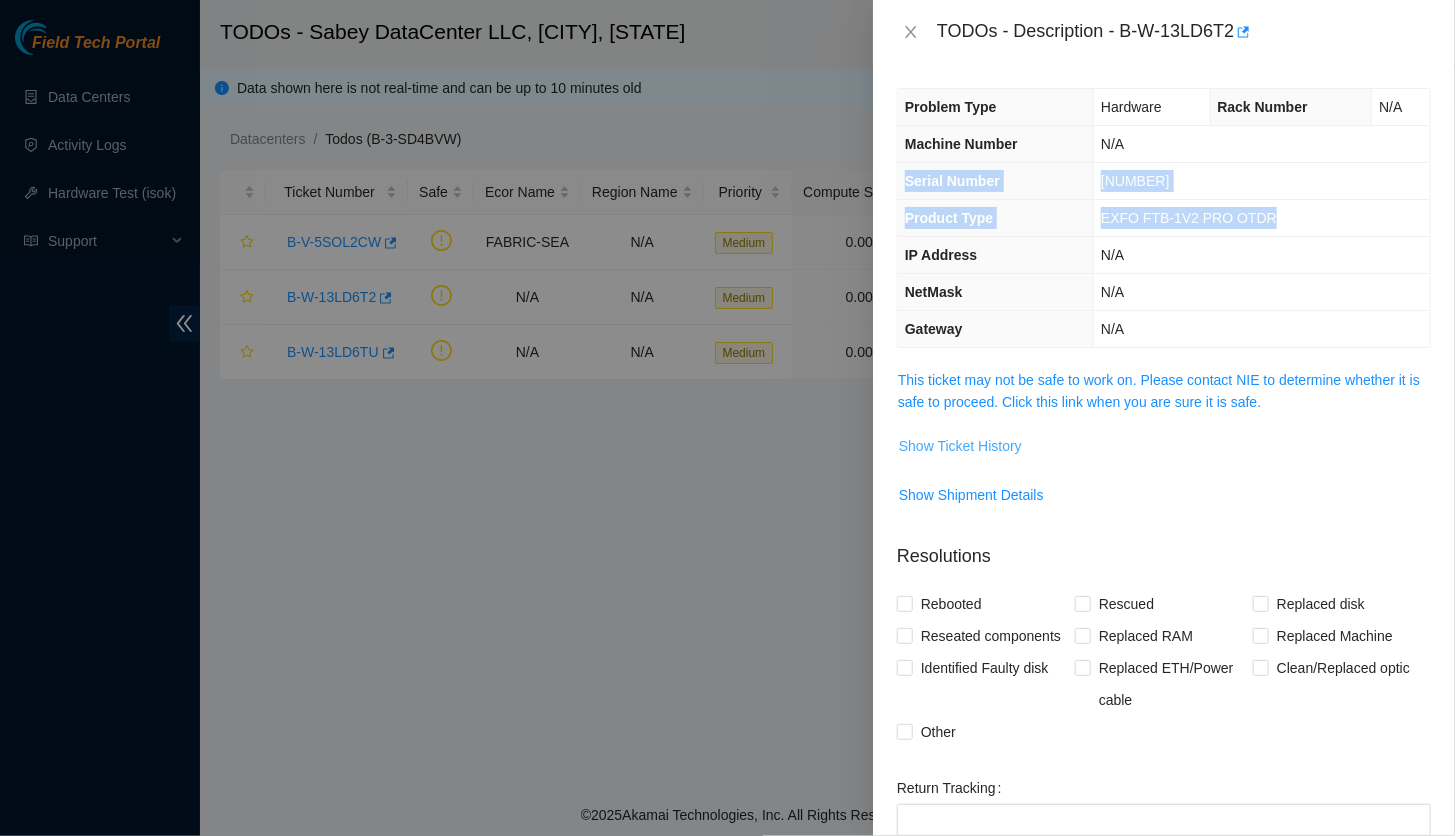 click on "Show Ticket History" at bounding box center (960, 446) 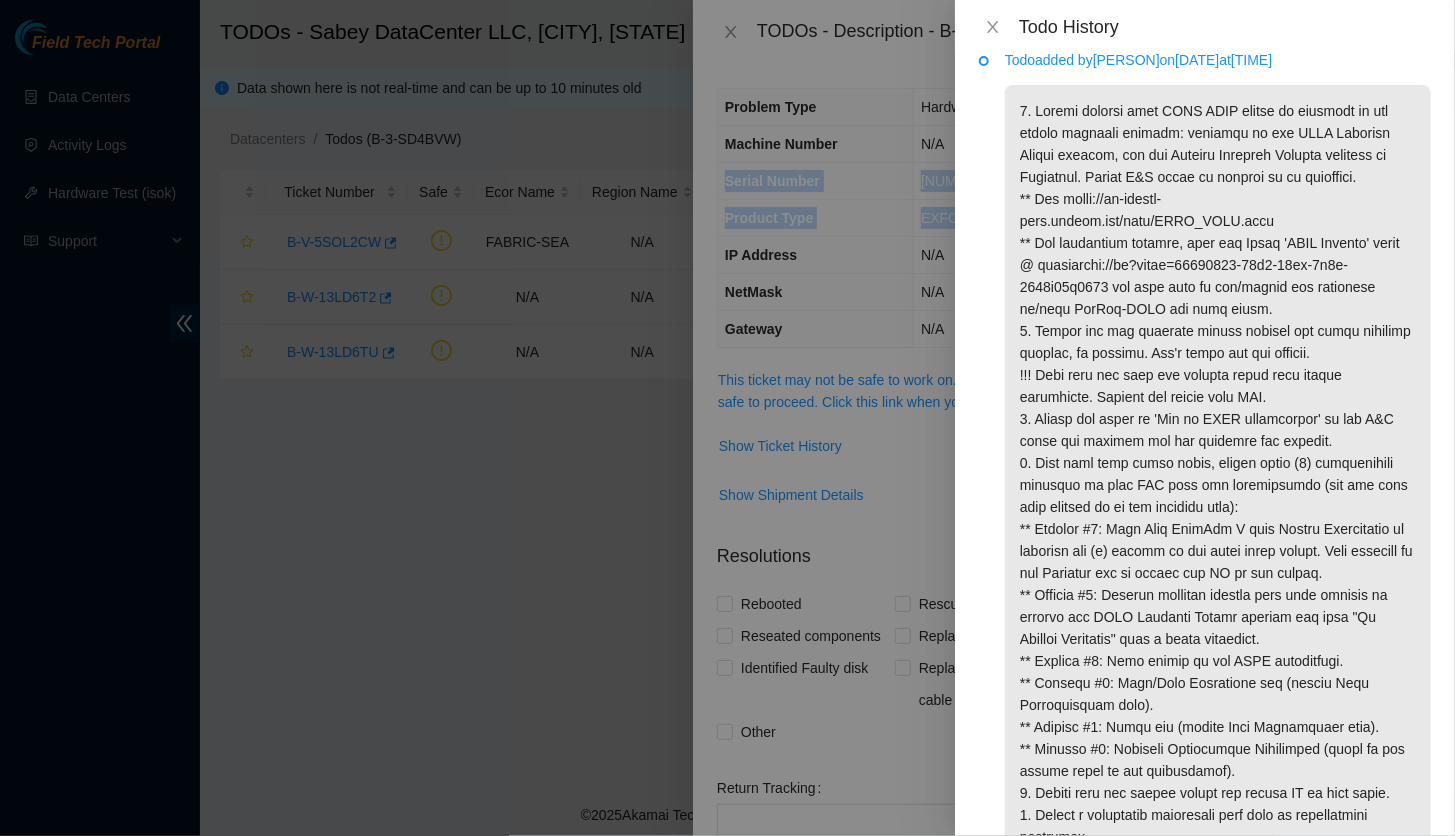 scroll, scrollTop: 0, scrollLeft: 0, axis: both 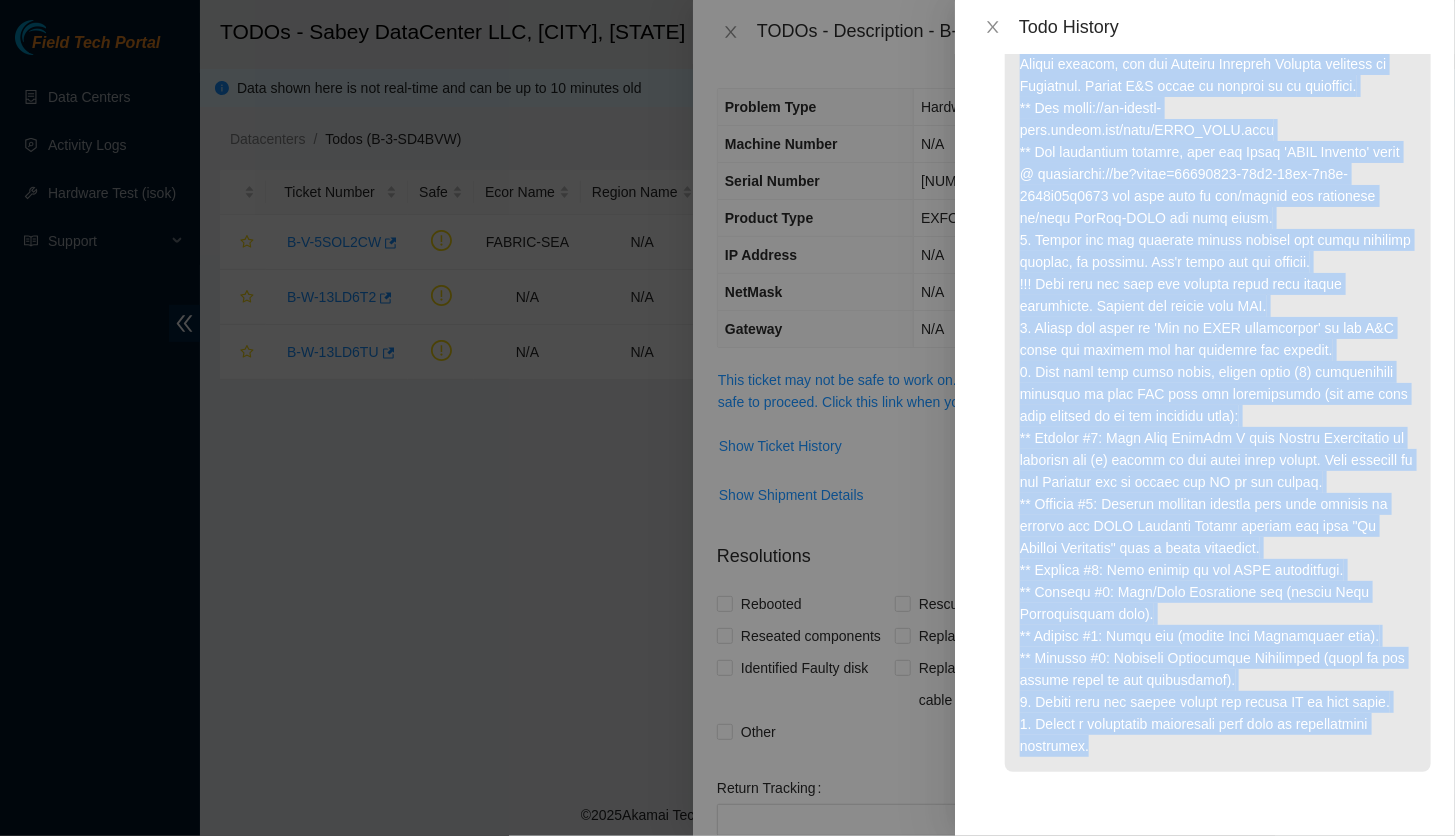 drag, startPoint x: 1020, startPoint y: 132, endPoint x: 1170, endPoint y: 748, distance: 634 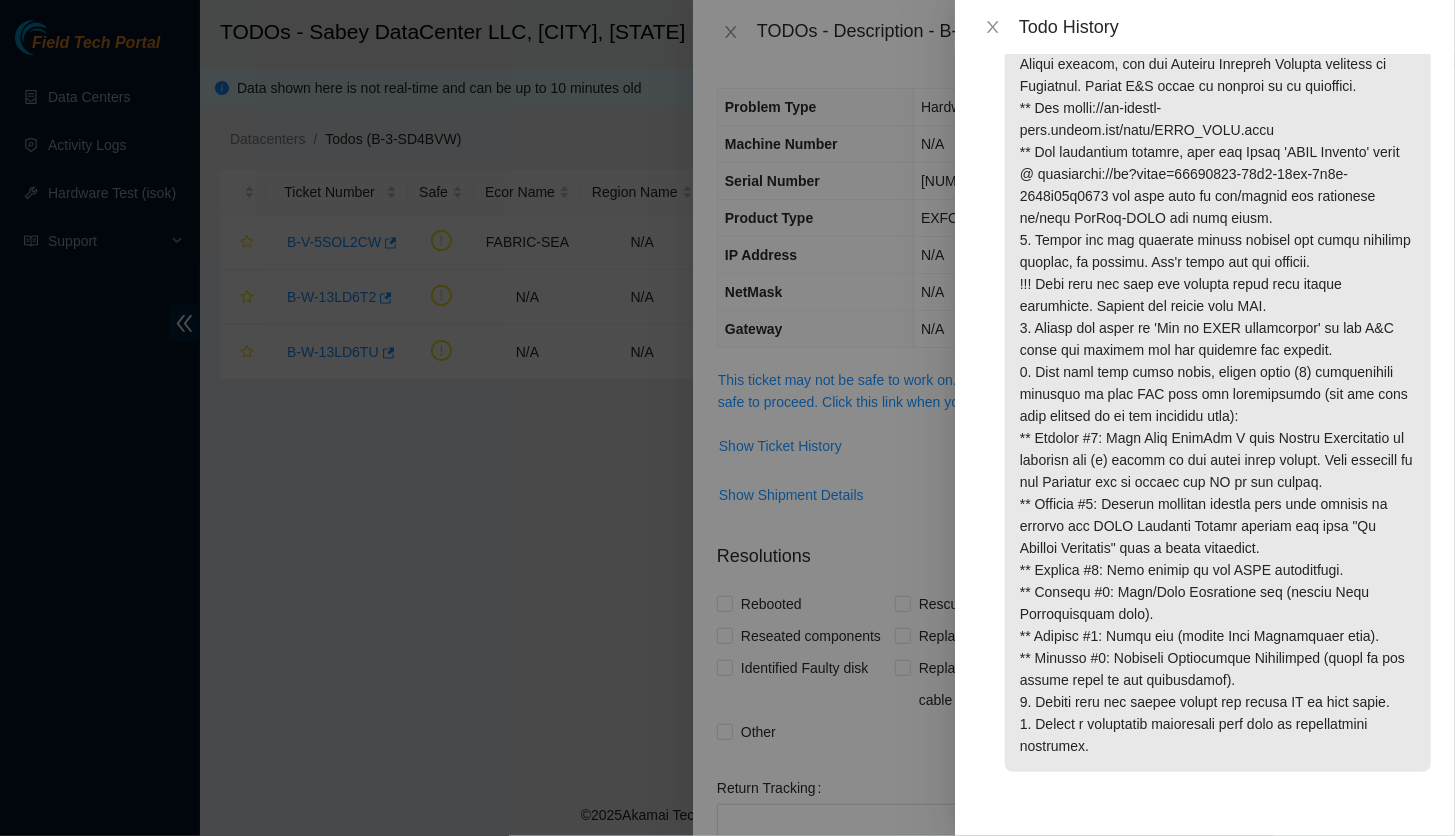 click at bounding box center [727, 418] 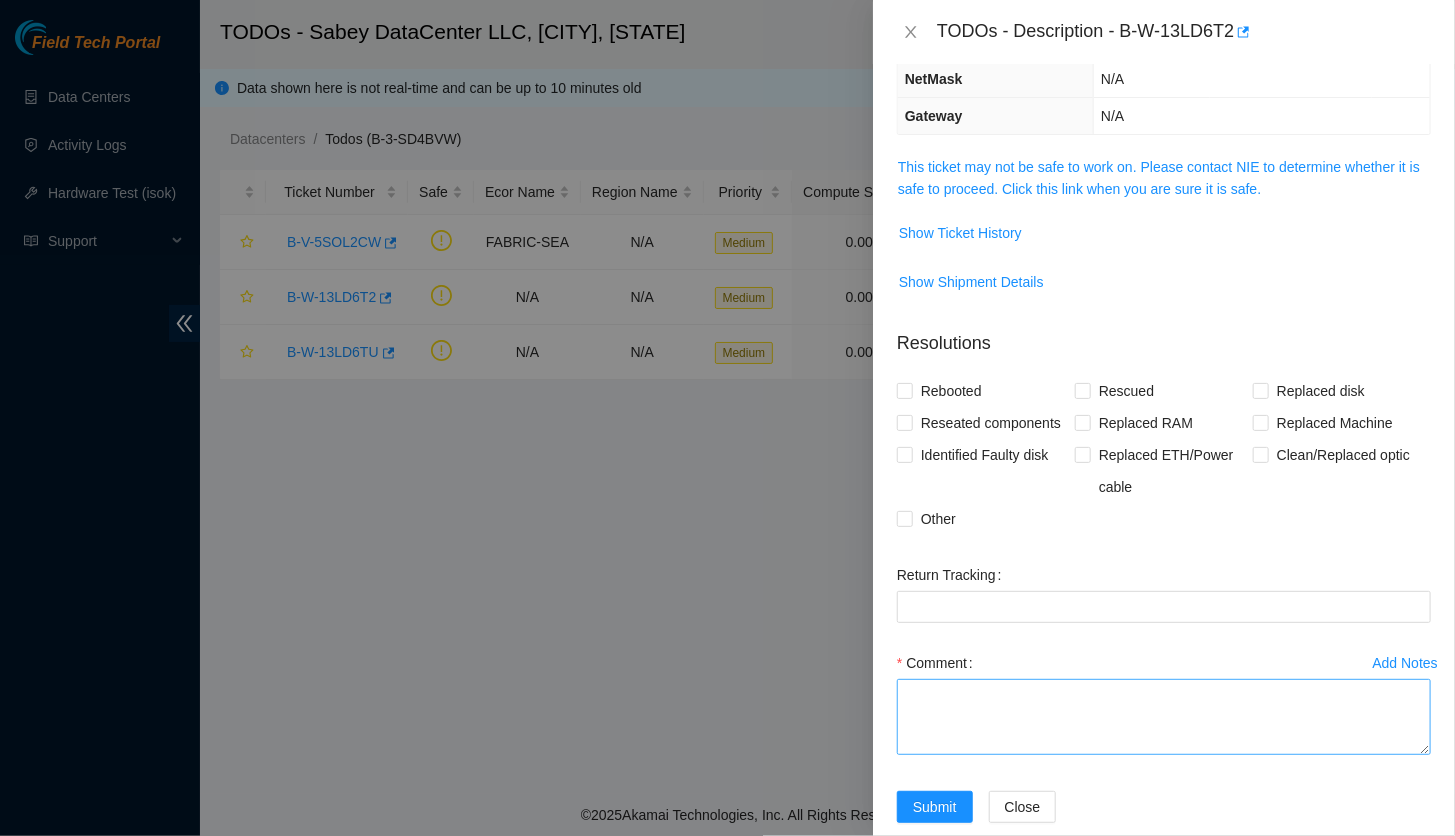 scroll, scrollTop: 244, scrollLeft: 0, axis: vertical 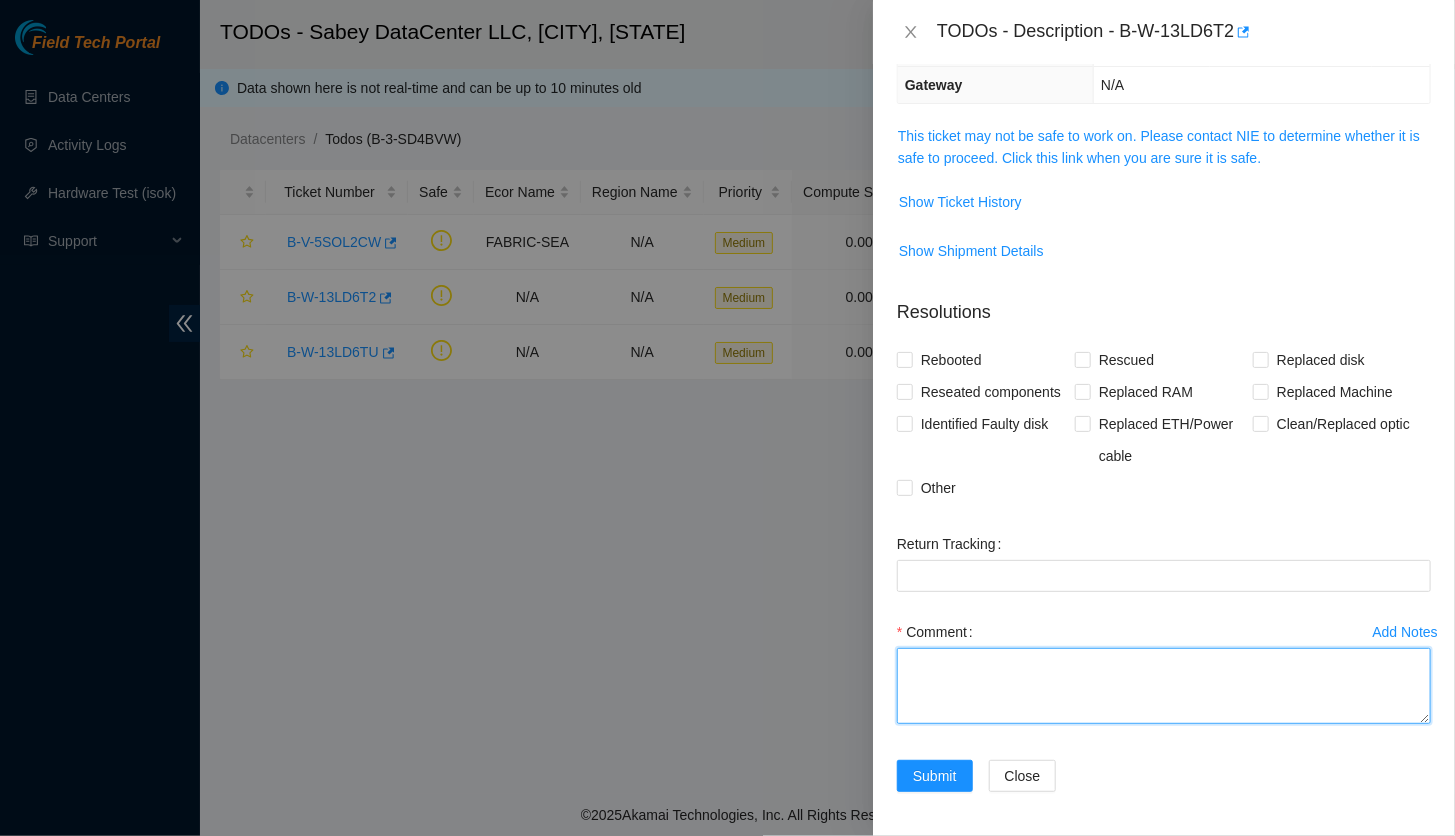 click on "Comment" at bounding box center (1164, 686) 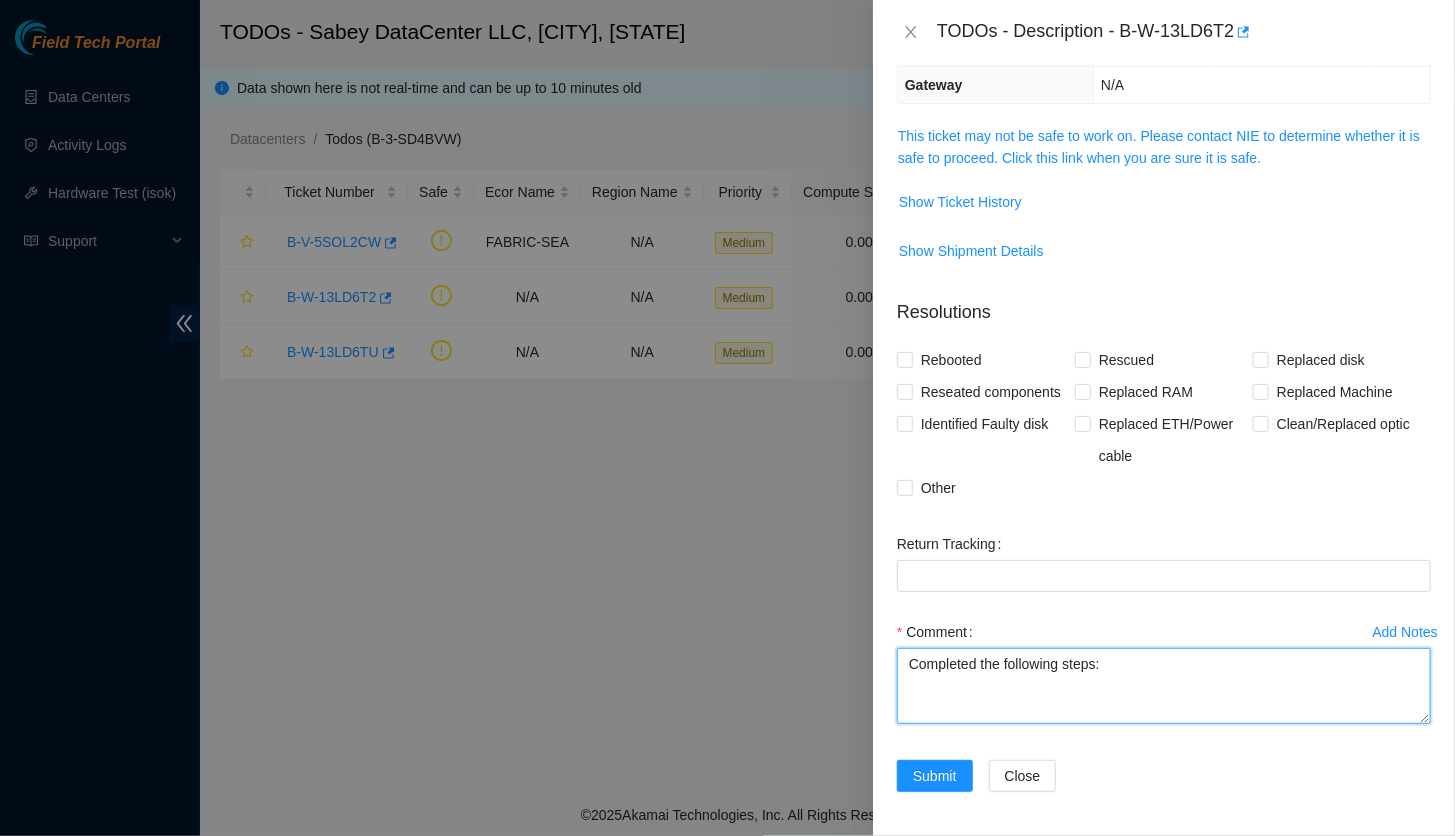 paste on "1. Please confirm this EXFO OTDR device is upgraded to the latest software version: provided by the EXFO Software Update utility, and all Windows Software Updates provided by Microsoft. Follow H&E guide to upgrade it if necessary.
** See https://ft-portal-docs.akamai.com/wiki/EXFO_OTDR.html
** For additional support, join the Webex 'OTDR Support' space @ webexteams://im?space=03641500-33e6-11ef-8c2b-1588d59f5000 and feel free to ask/answer any questions to/from NetEng-DWDM and your peers.
2. Remove any old physical labels showing the older software version, if present. Don't label the new version.
!!! Make sure you have the correct power cord before proceeding. Discuss any issues with NIE.
3. Follow the steps in 'Set up OTDR application' on the H&E guide and confirm all the settings are correct.
4. When done with these steps, please email (6) confirmation pictures to your NIE team for verification (one for each menu updated in in the previous step):
** Picture #1: From Mini ToolBox X open System Informatio..." 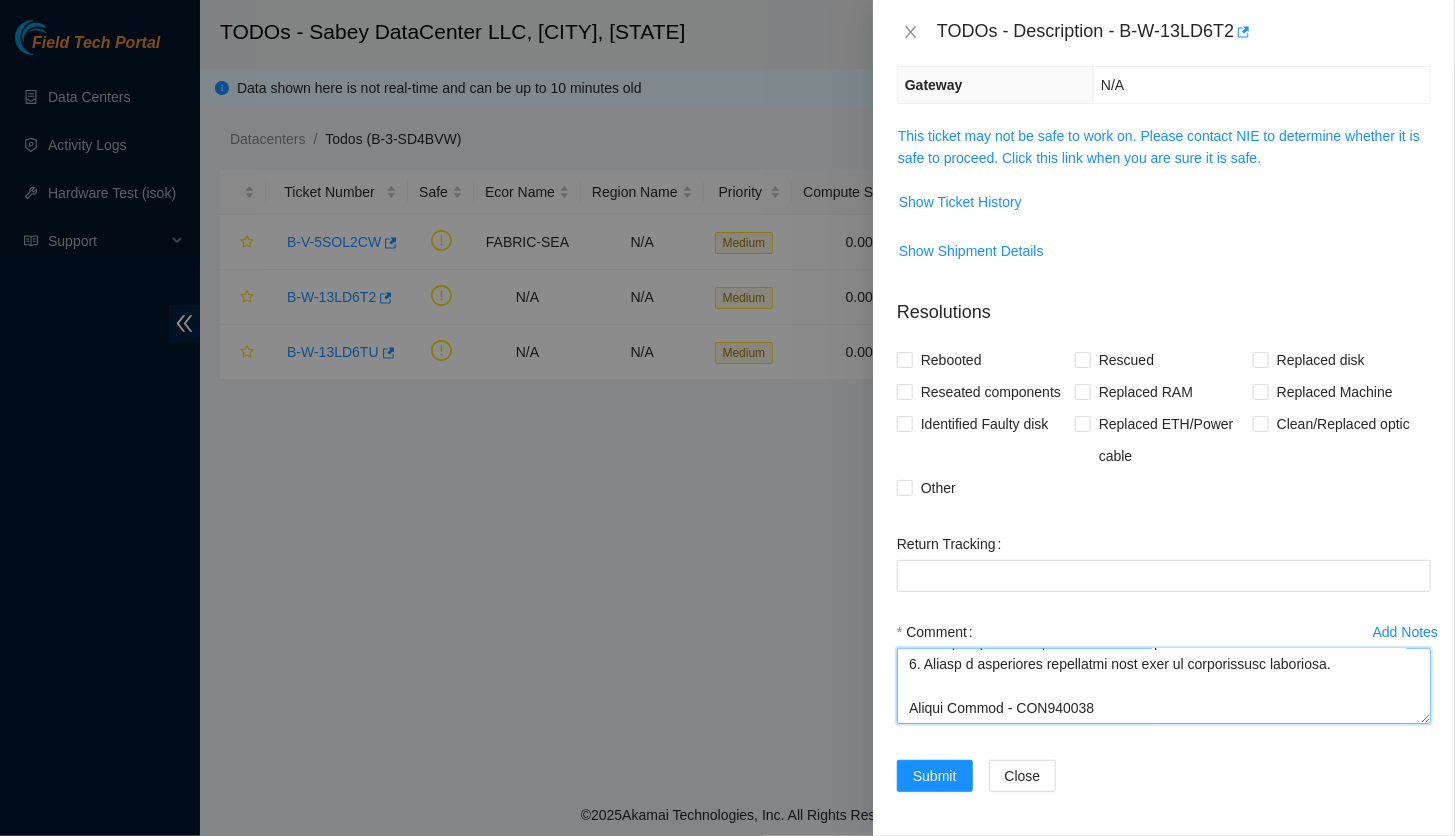 scroll, scrollTop: 676, scrollLeft: 0, axis: vertical 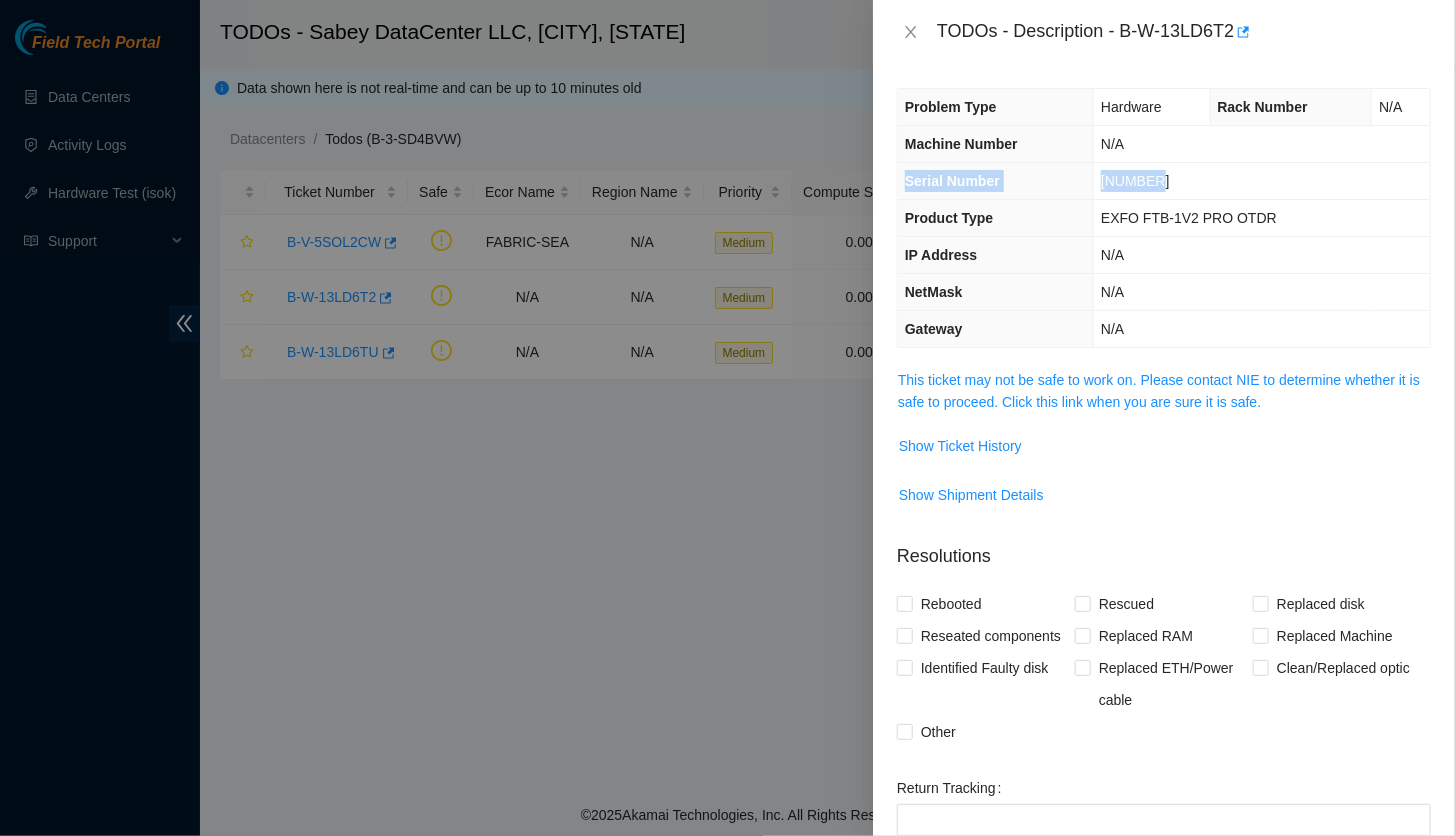 drag, startPoint x: 903, startPoint y: 182, endPoint x: 1166, endPoint y: 188, distance: 263.06842 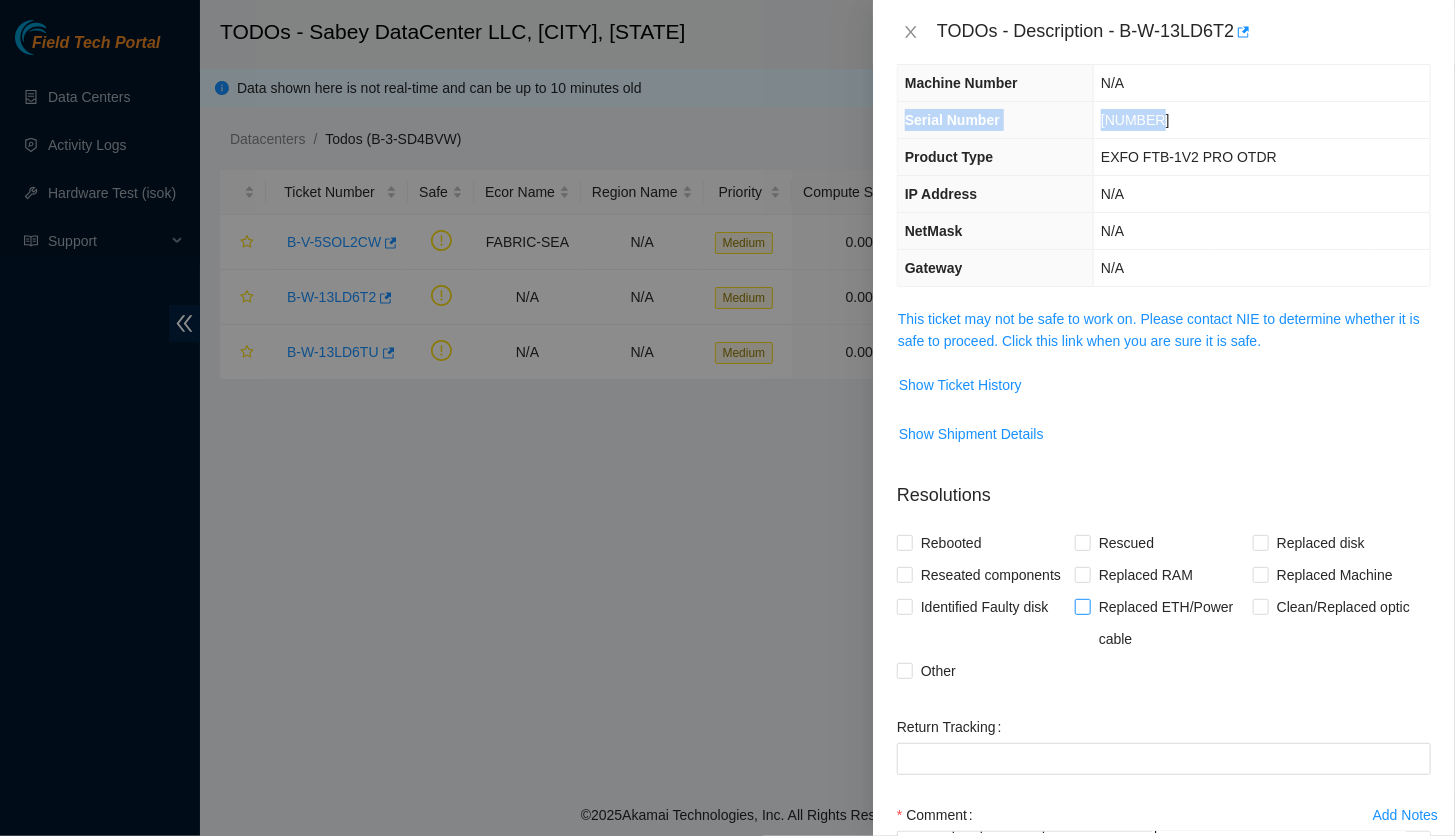 scroll, scrollTop: 244, scrollLeft: 0, axis: vertical 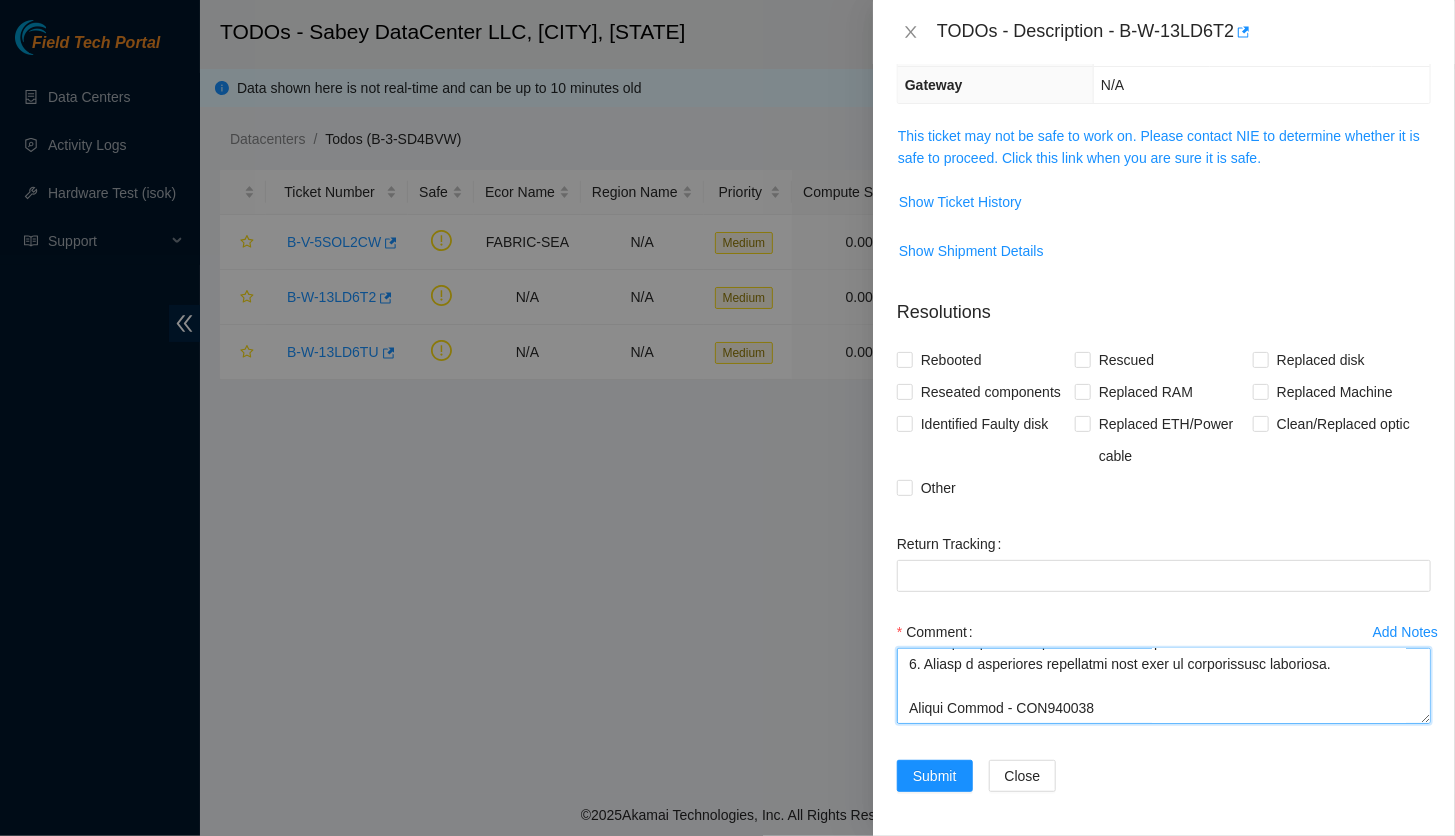 click on "Comment" at bounding box center [1164, 686] 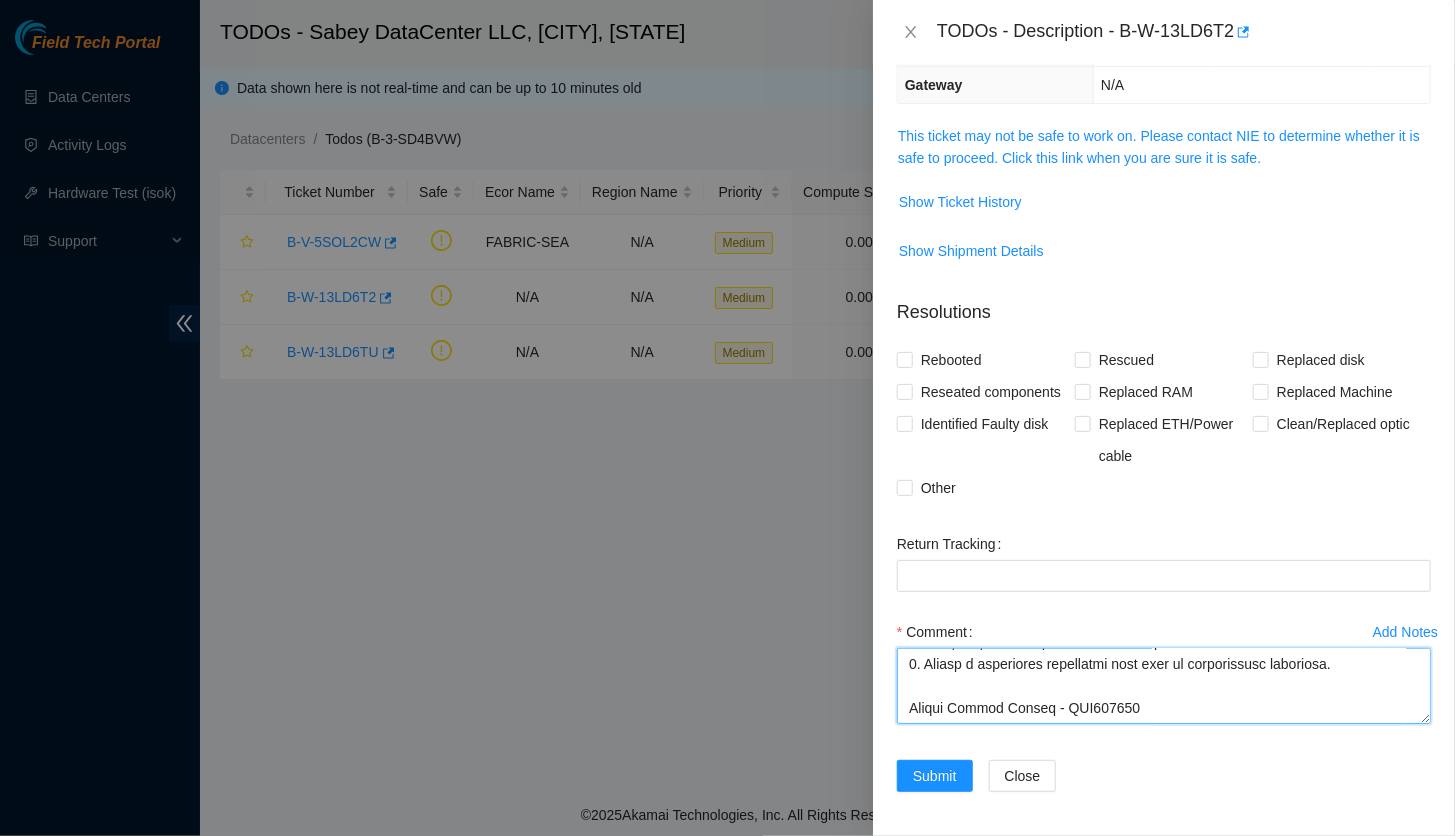 click on "Comment" at bounding box center [1164, 686] 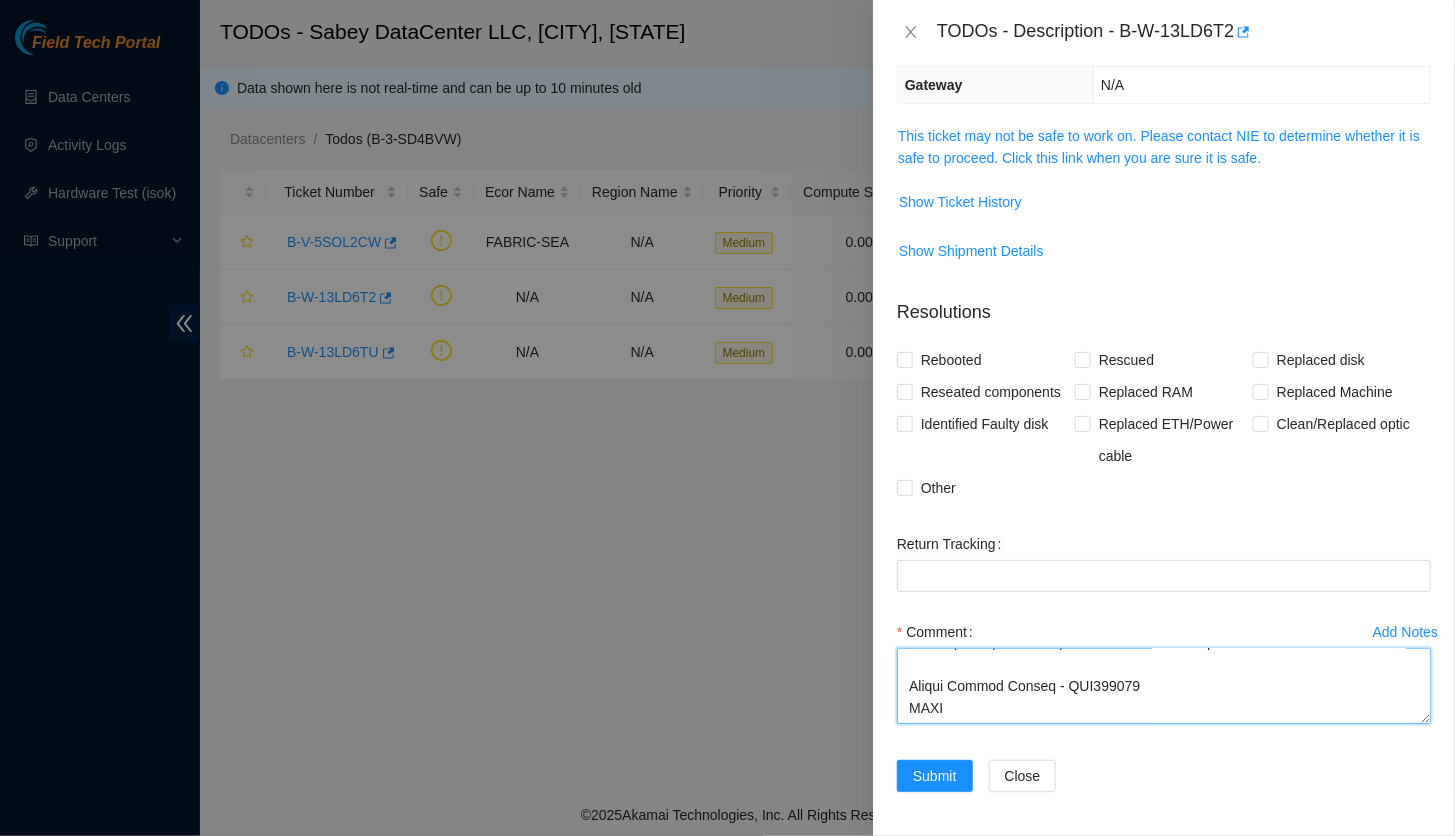 paste on "Serial Number	1807846" 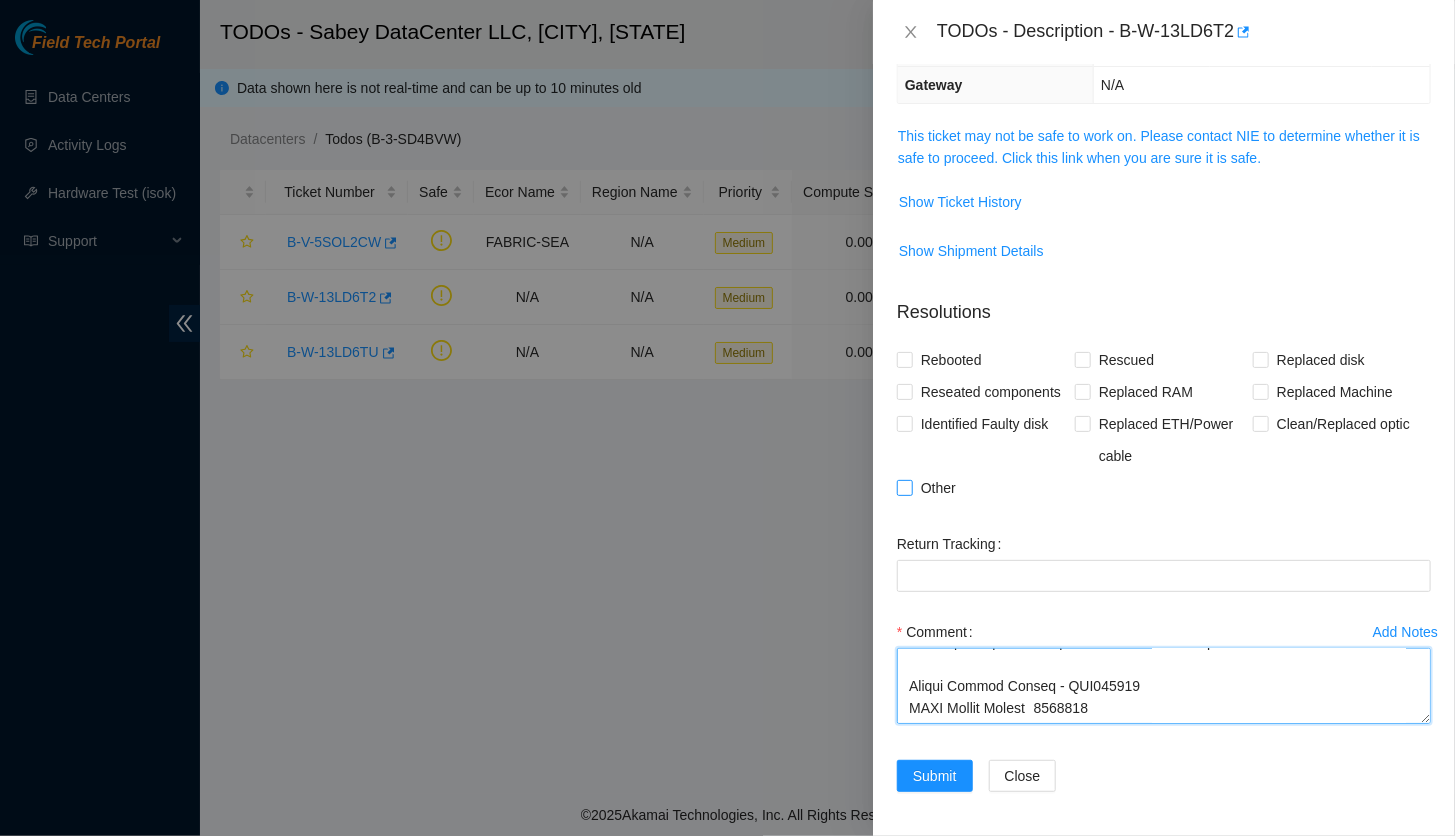 type on "Completed the following steps:
1. Please confirm this EXFO OTDR device is upgraded to the latest software version: provided by the EXFO Software Update utility, and all Windows Software Updates provided by Microsoft. Follow H&E guide to upgrade it if necessary.
** See https://ft-portal-docs.akamai.com/wiki/EXFO_OTDR.html
** For additional support, join the Webex 'OTDR Support' space @ webexteams://im?space=03641500-33e6-11ef-8c2b-1588d59f5000 and feel free to ask/answer any questions to/from NetEng-DWDM and your peers.
2. Remove any old physical labels showing the older software version, if present. Don't label the new version.
!!! Make sure you have the correct power cord before proceeding. Discuss any issues with NIE.
3. Follow the steps in 'Set up OTDR application' on the H&E guide and confirm all the settings are correct.
4. When done with these steps, please email (6) confirmation pictures to your NIE team for verification (one for each menu updated in in the previous step):
** Picture #1: From Mini ..." 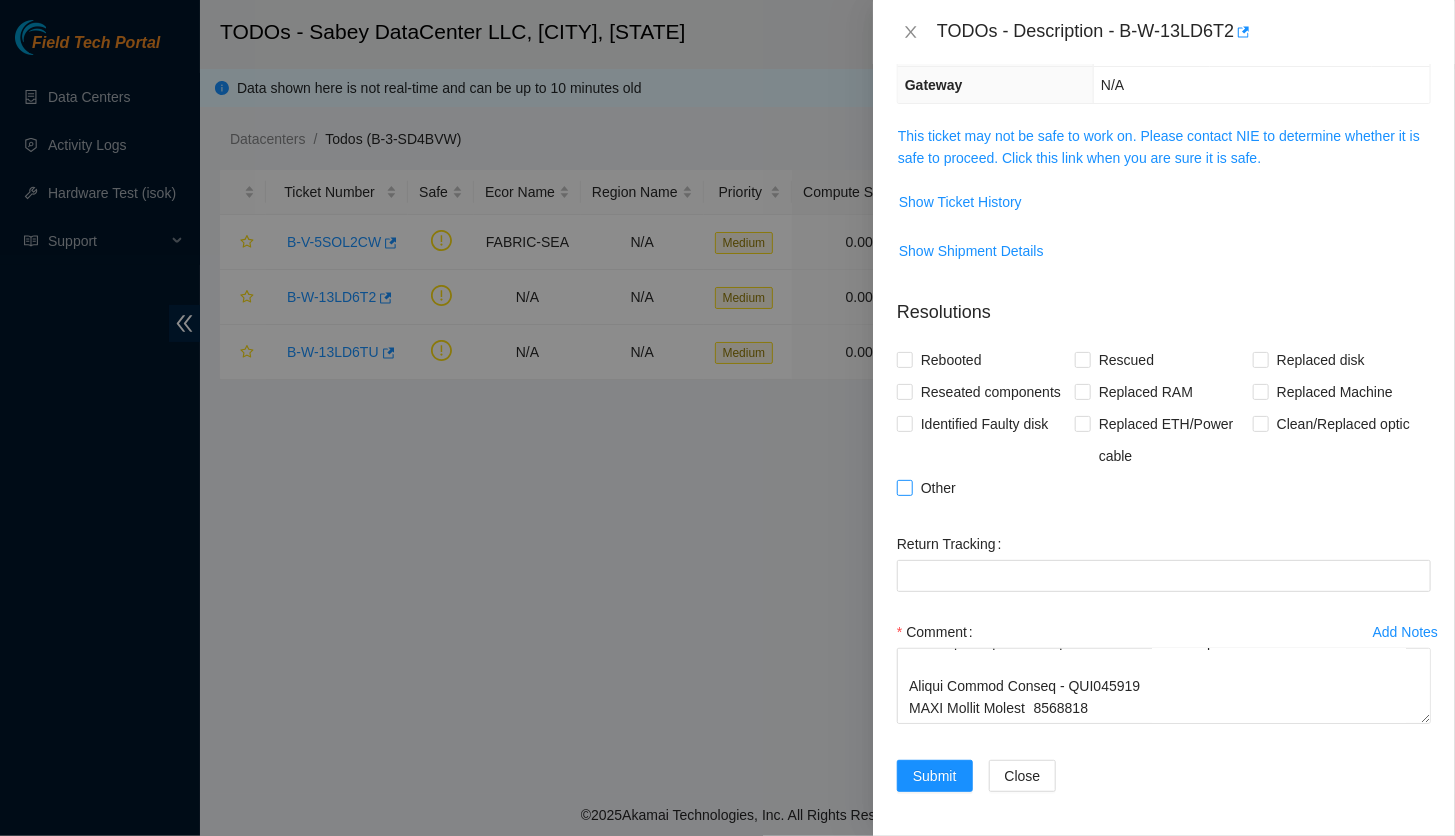 click on "Other" at bounding box center [904, 487] 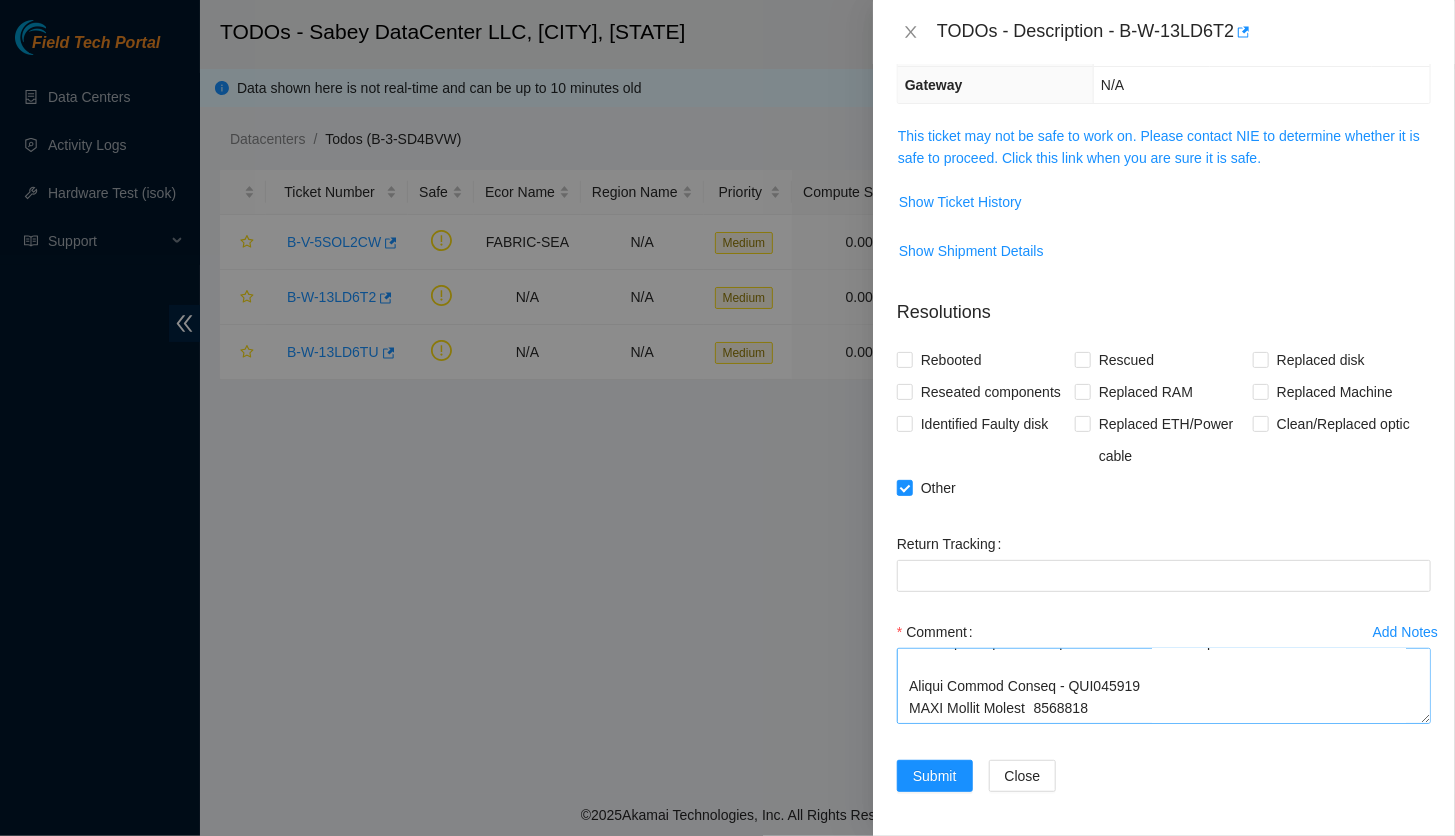 scroll, scrollTop: 676, scrollLeft: 0, axis: vertical 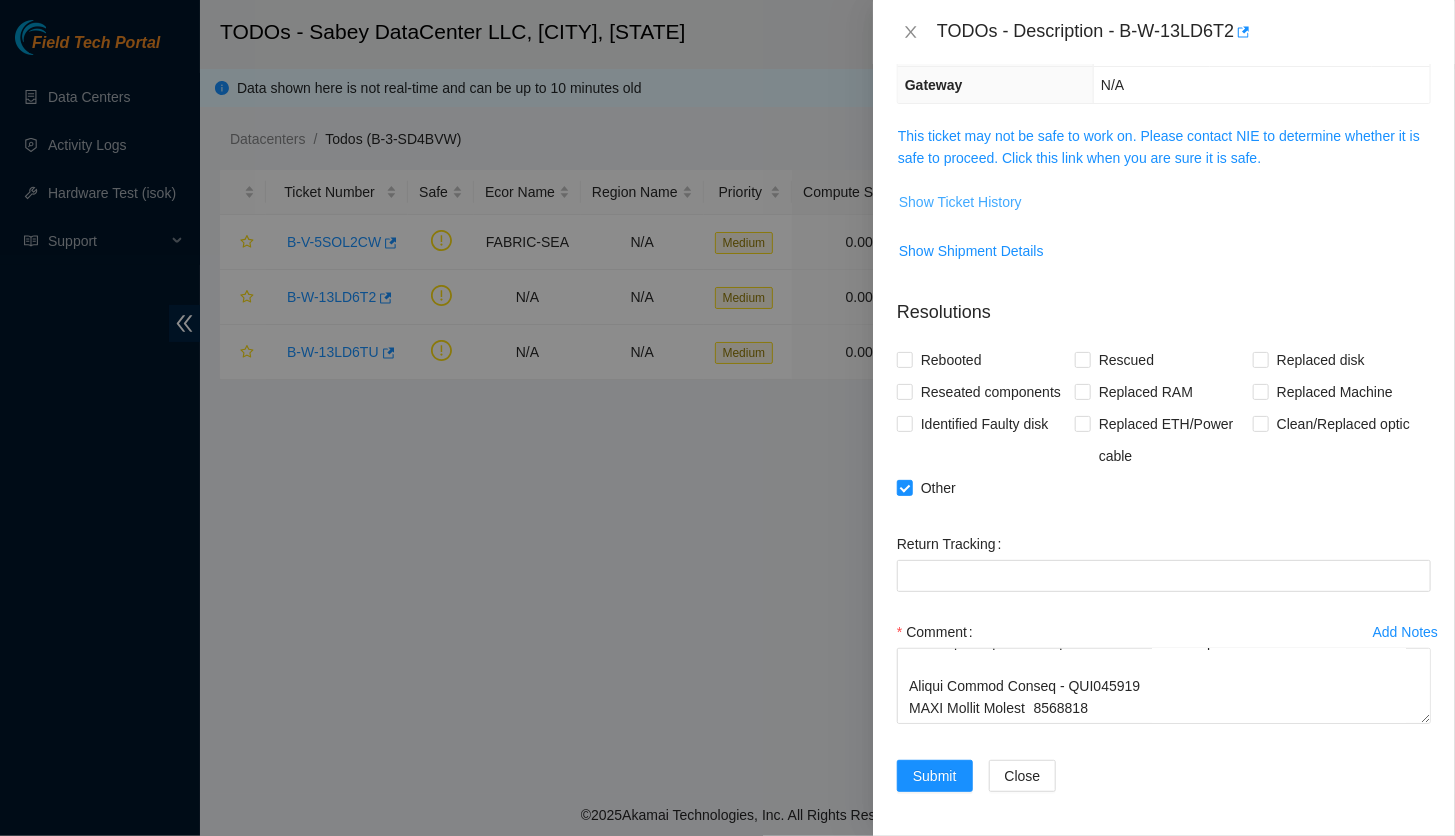 click on "Show Ticket History" at bounding box center [960, 202] 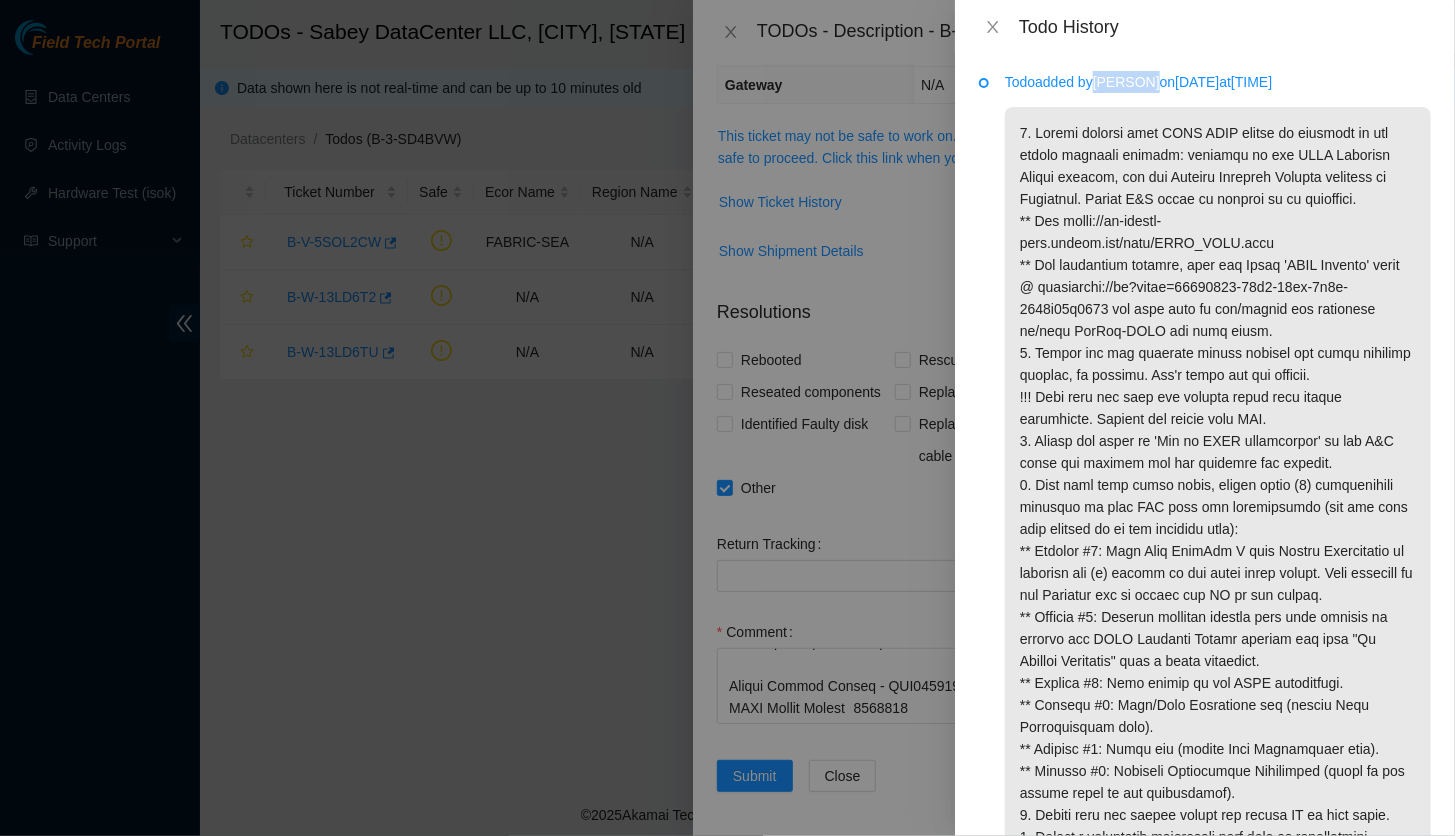 drag, startPoint x: 1104, startPoint y: 86, endPoint x: 1178, endPoint y: 80, distance: 74.24284 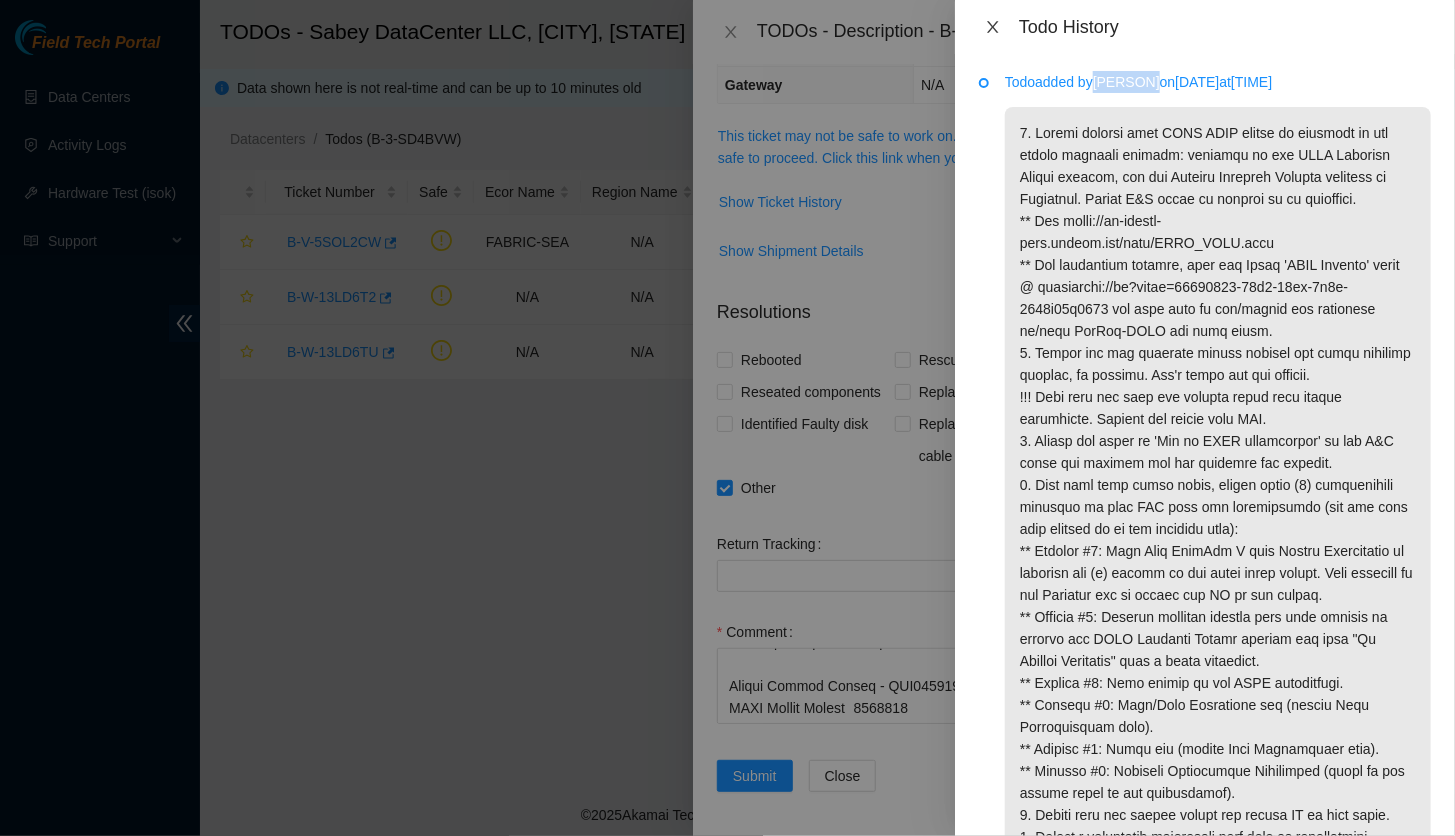 drag, startPoint x: 992, startPoint y: 18, endPoint x: 950, endPoint y: 48, distance: 51.613953 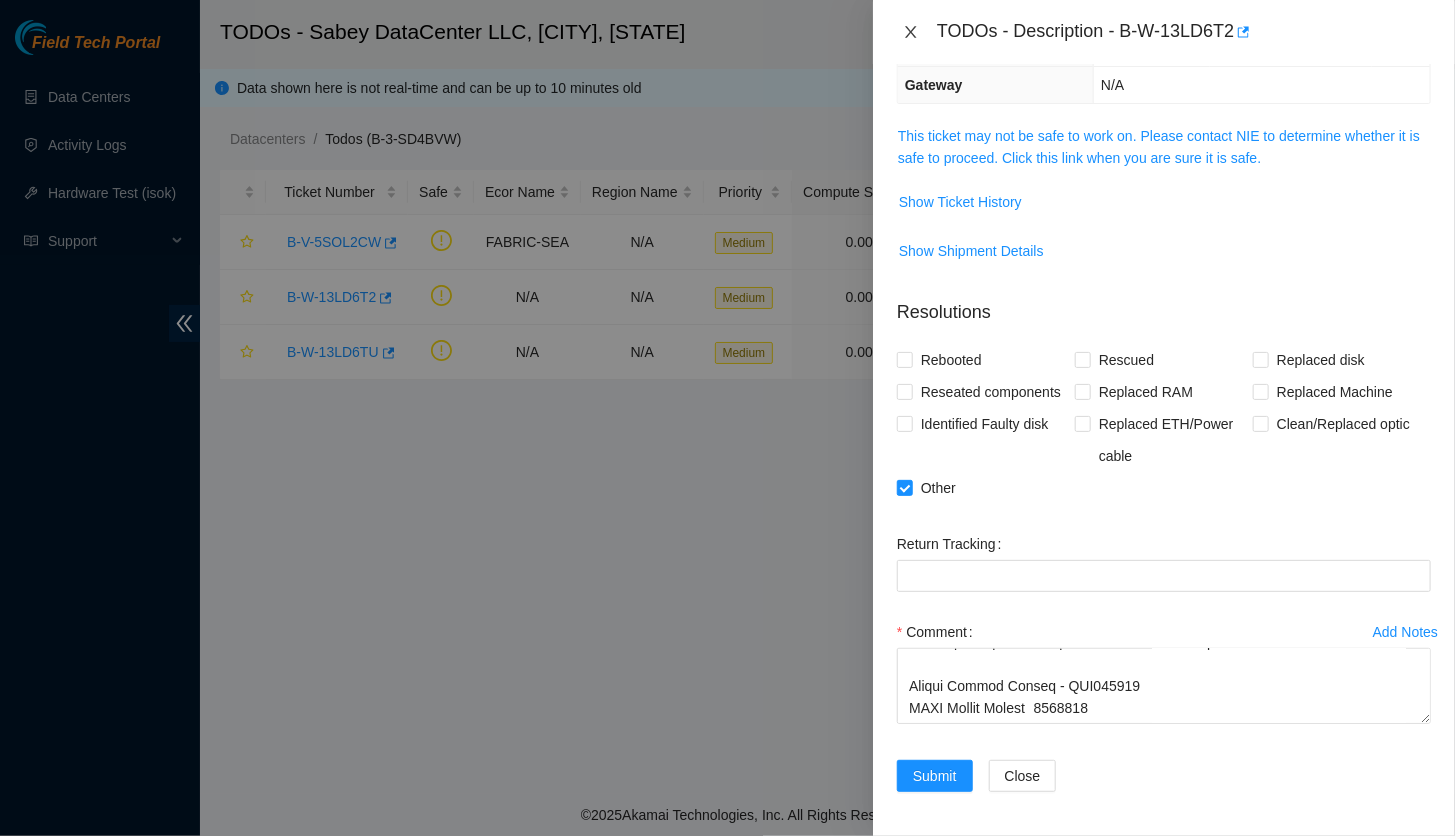 click 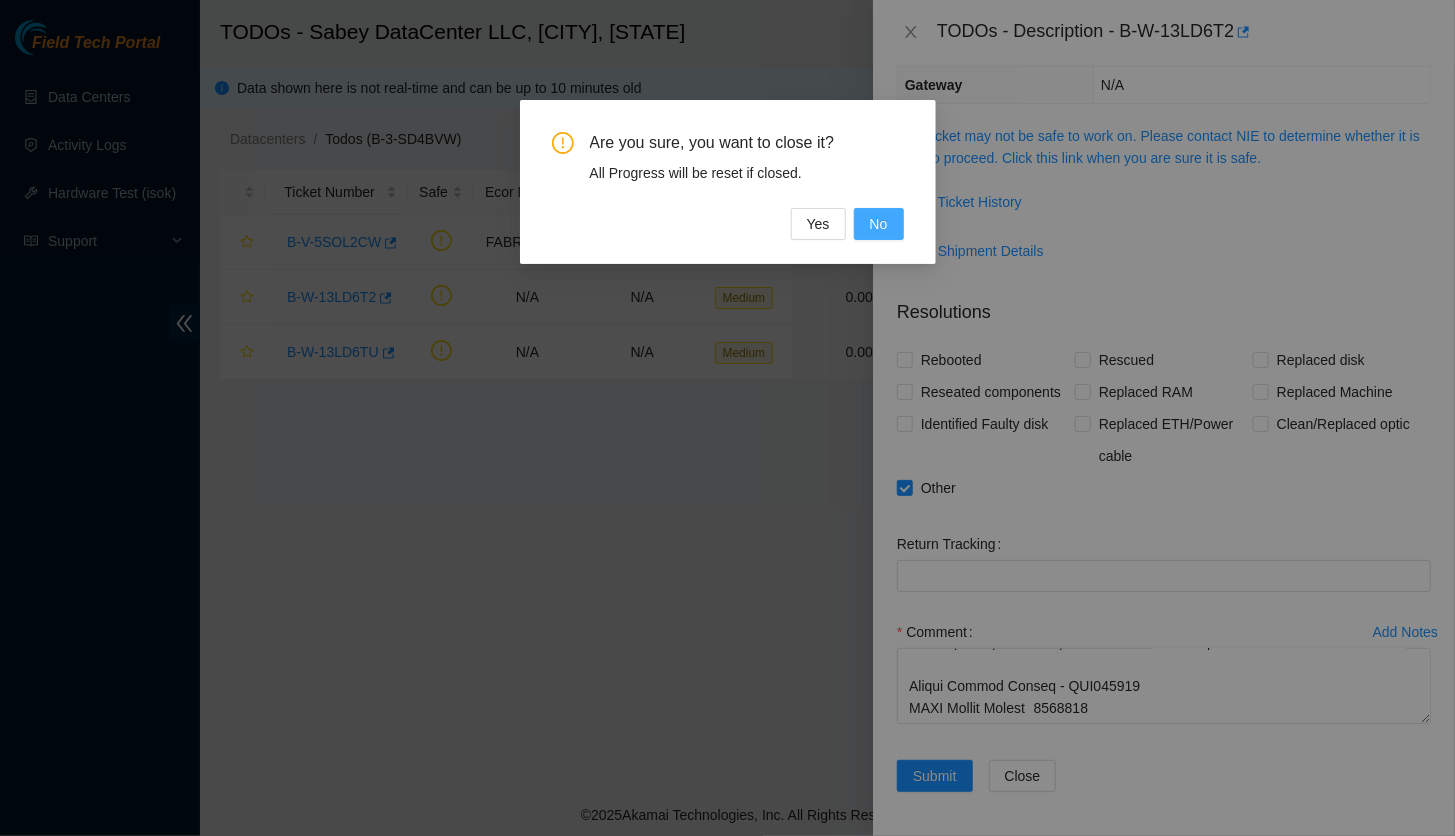 click on "No" at bounding box center [879, 224] 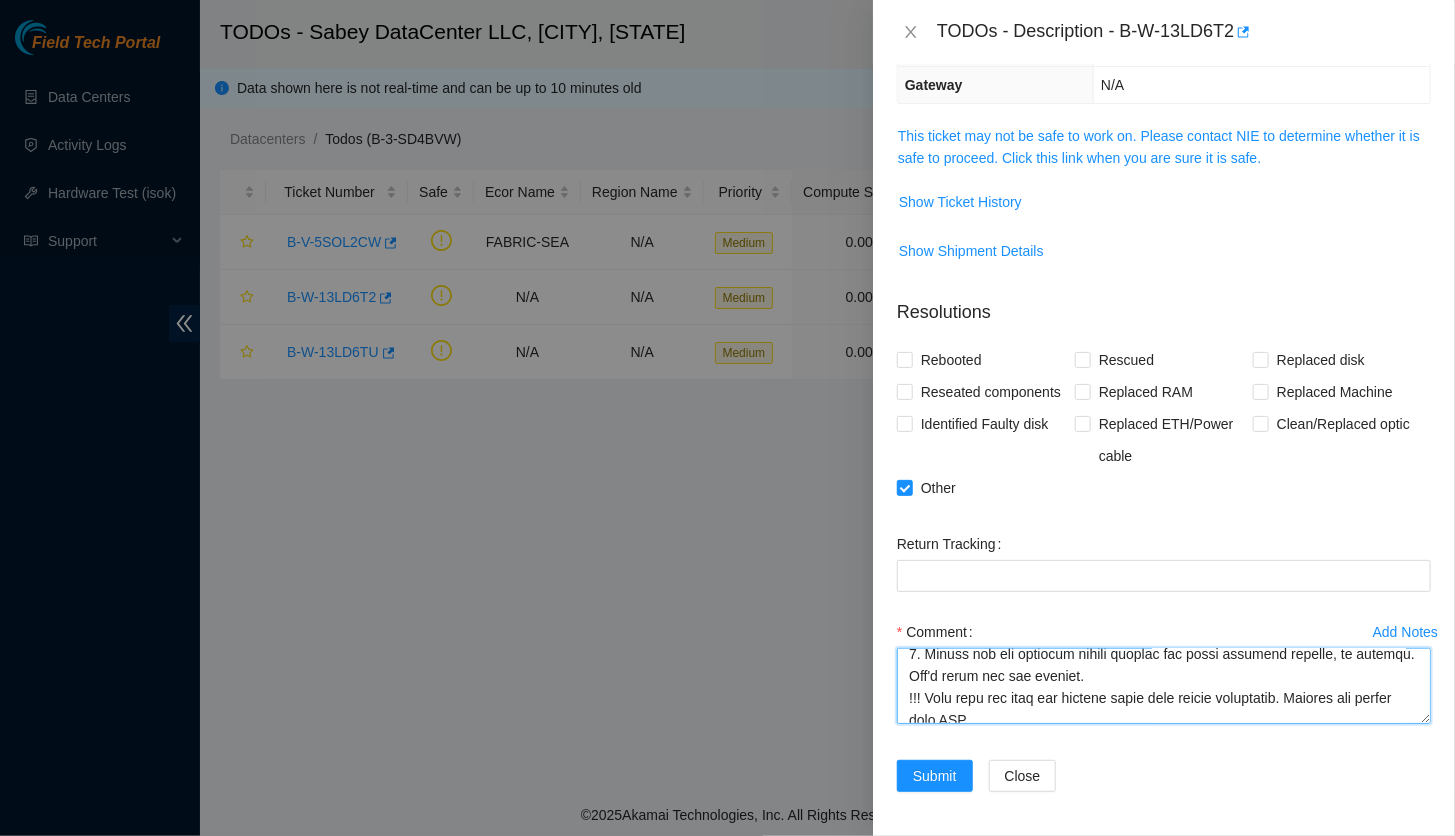 scroll, scrollTop: 0, scrollLeft: 0, axis: both 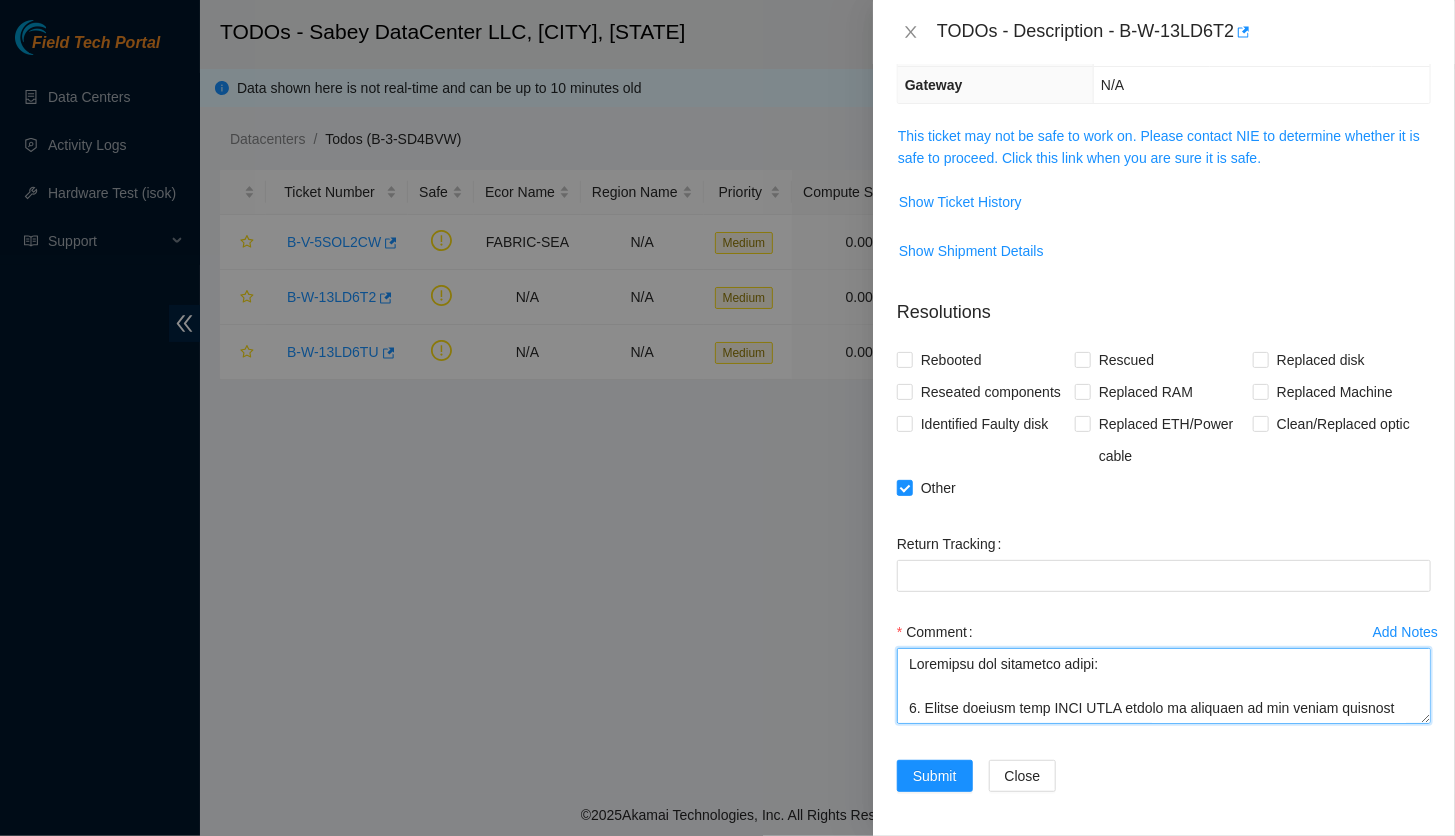 drag, startPoint x: 1137, startPoint y: 713, endPoint x: 844, endPoint y: 509, distance: 357.0224 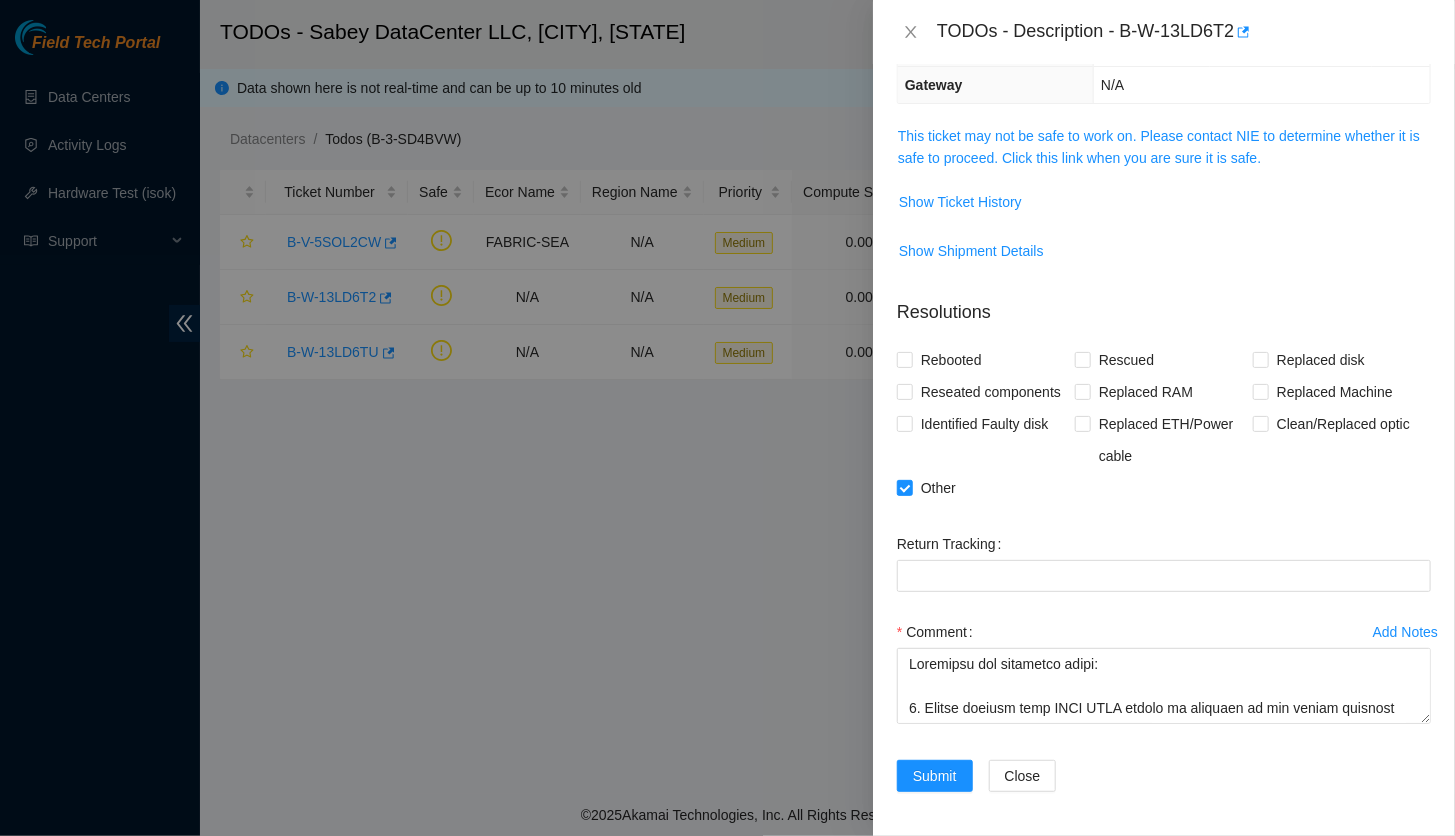 click on "TODOs - Description - [SERIAL]" at bounding box center [1164, 32] 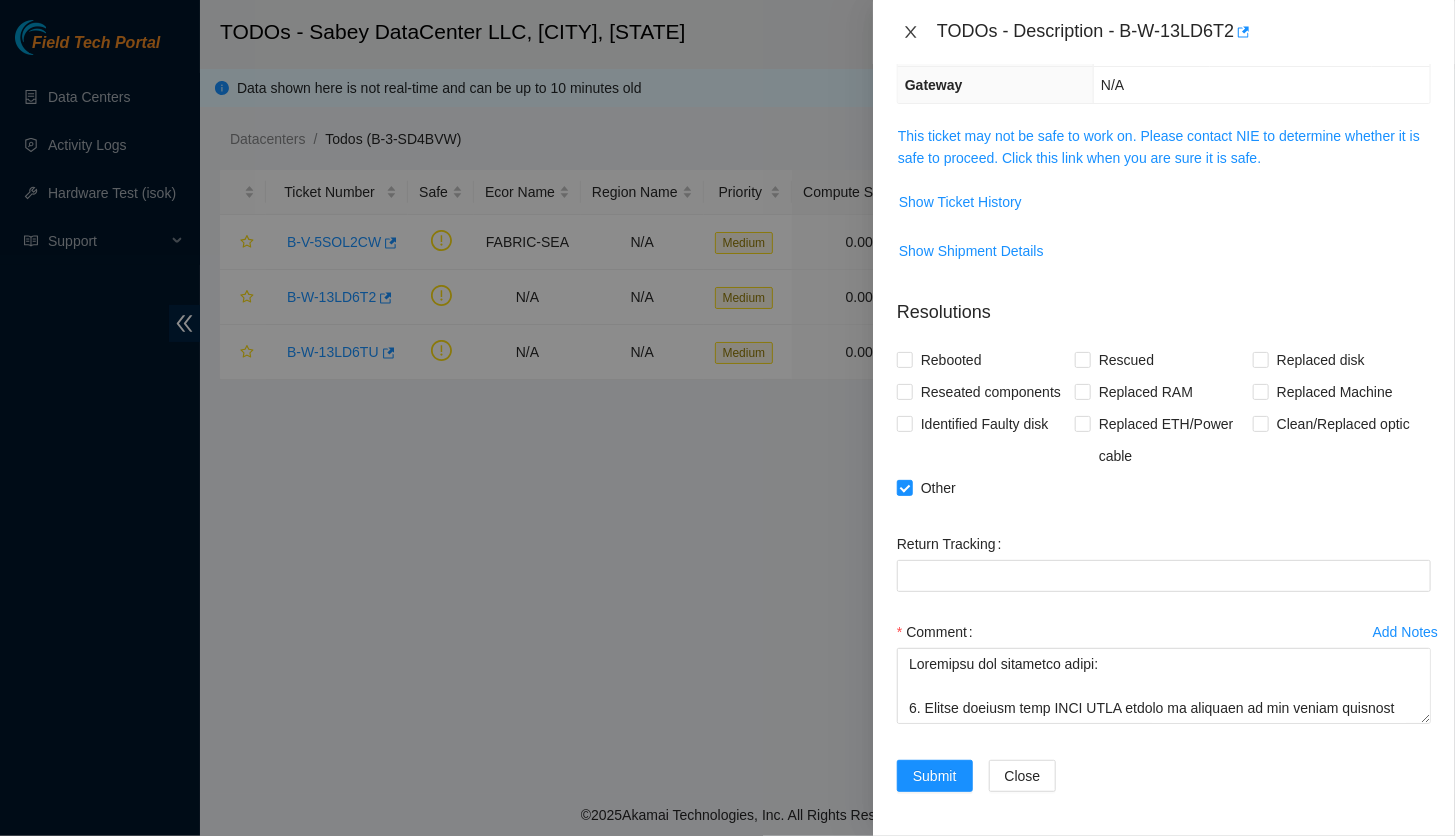 click 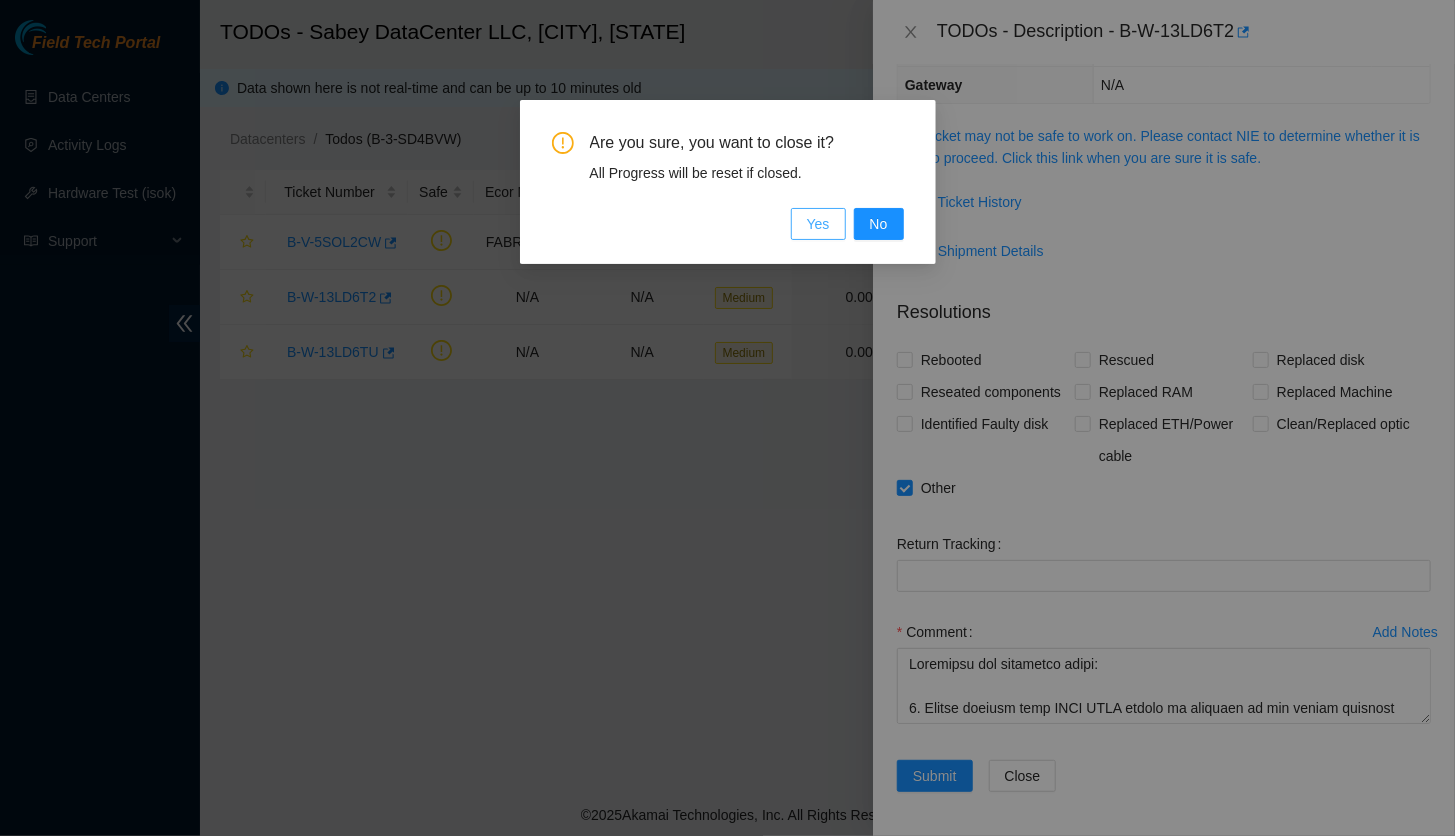 click on "Yes" at bounding box center [818, 224] 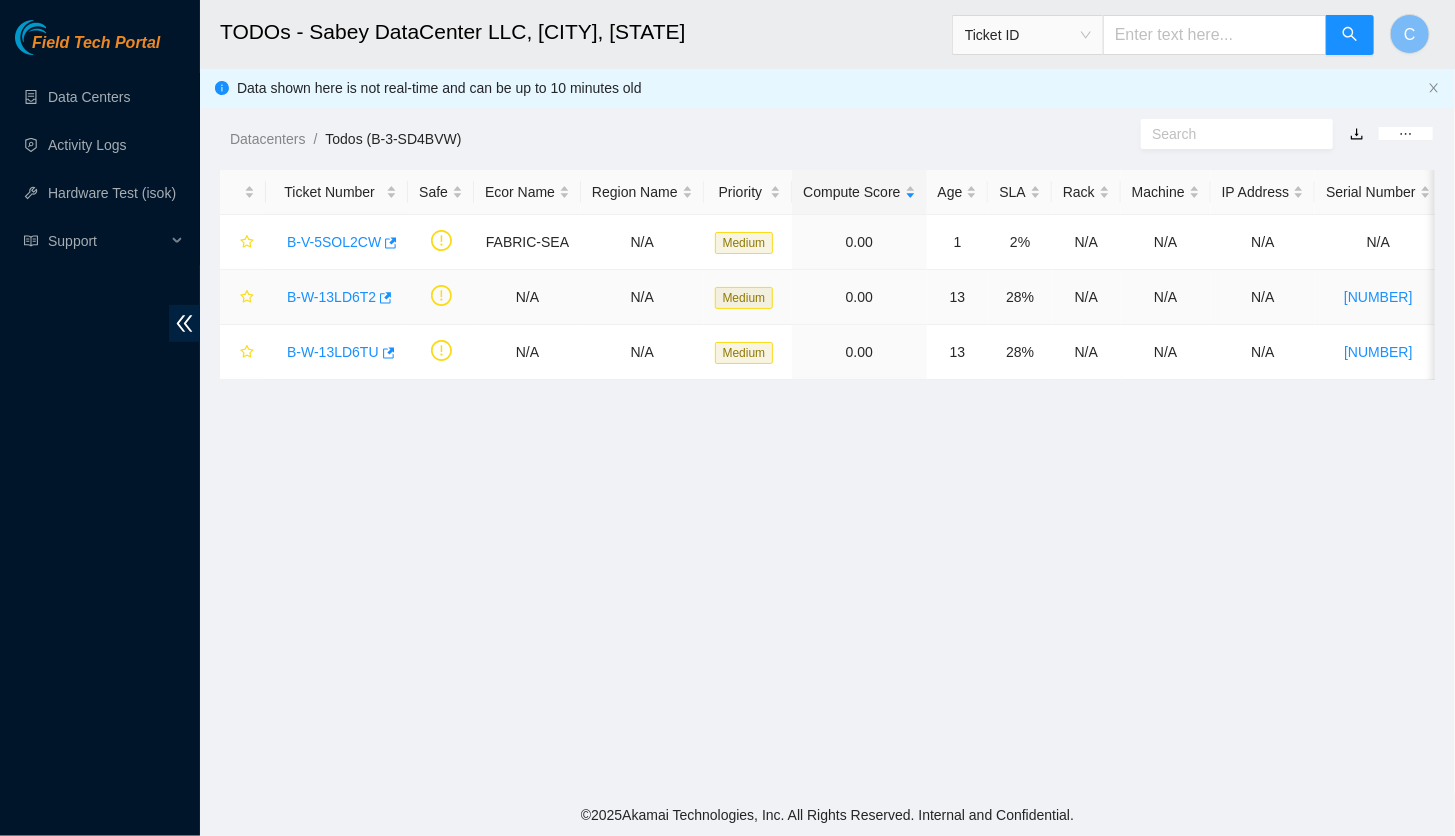 click on "[SERIAL]" at bounding box center (331, 297) 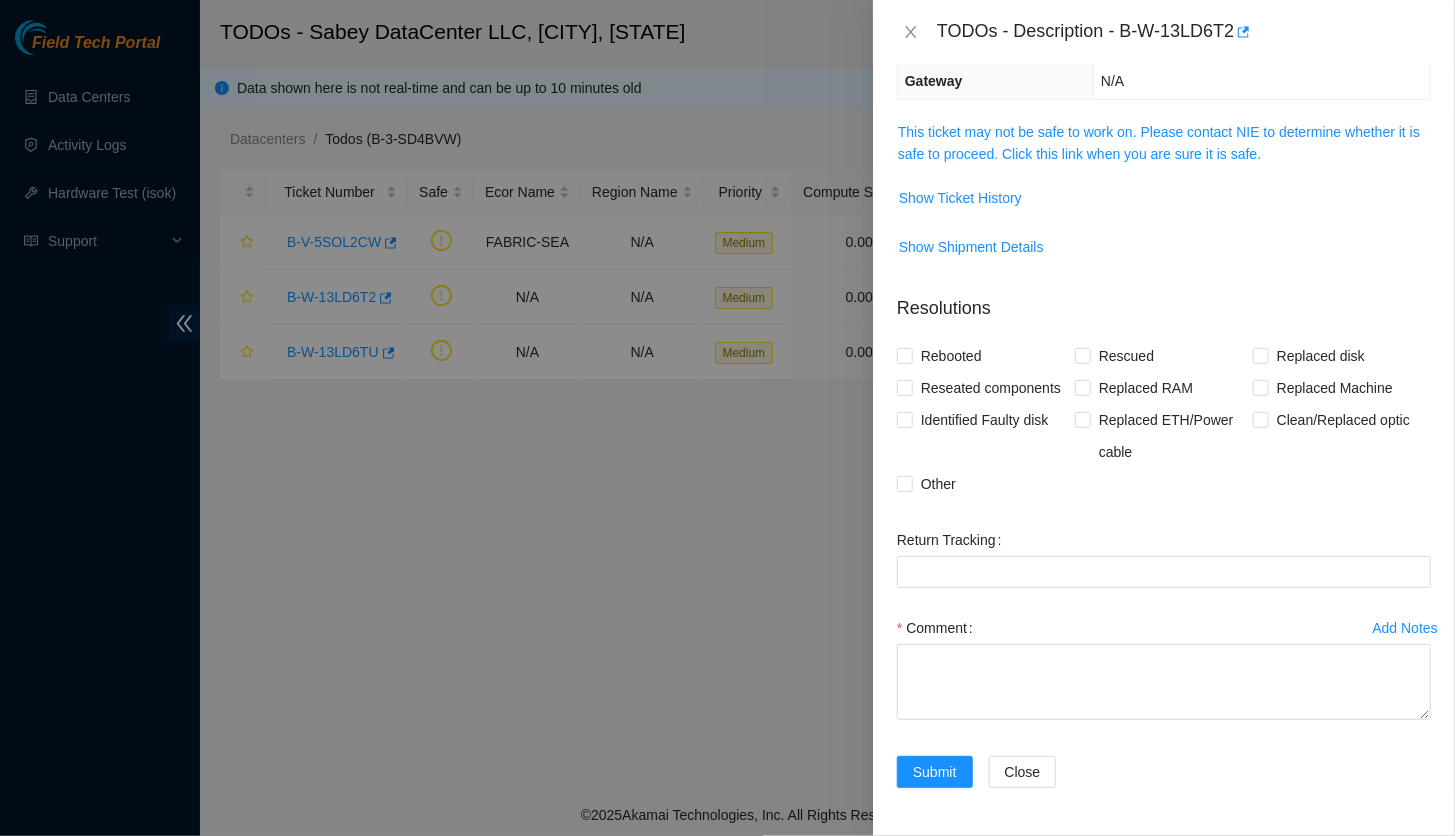 scroll, scrollTop: 244, scrollLeft: 0, axis: vertical 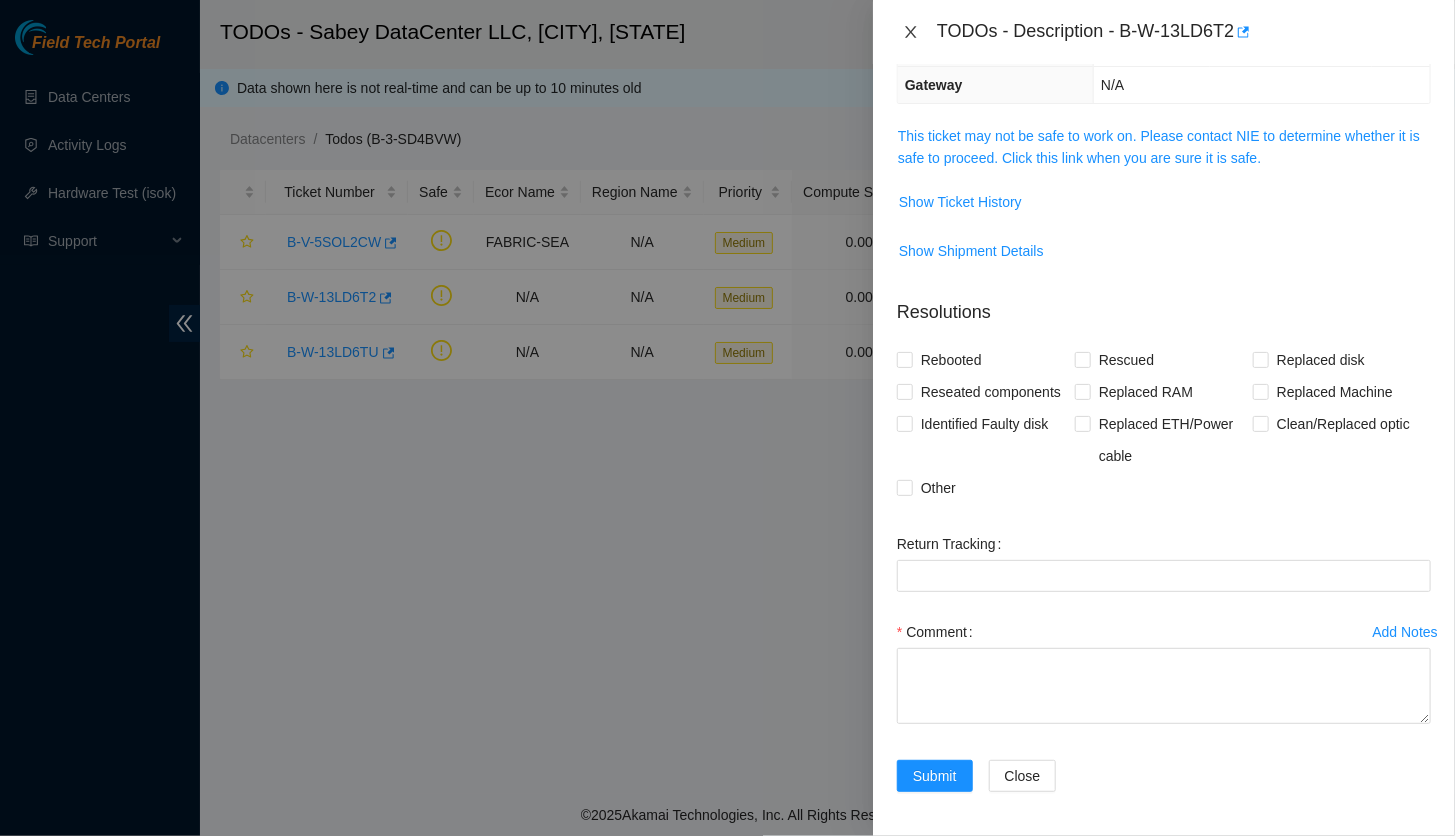 click 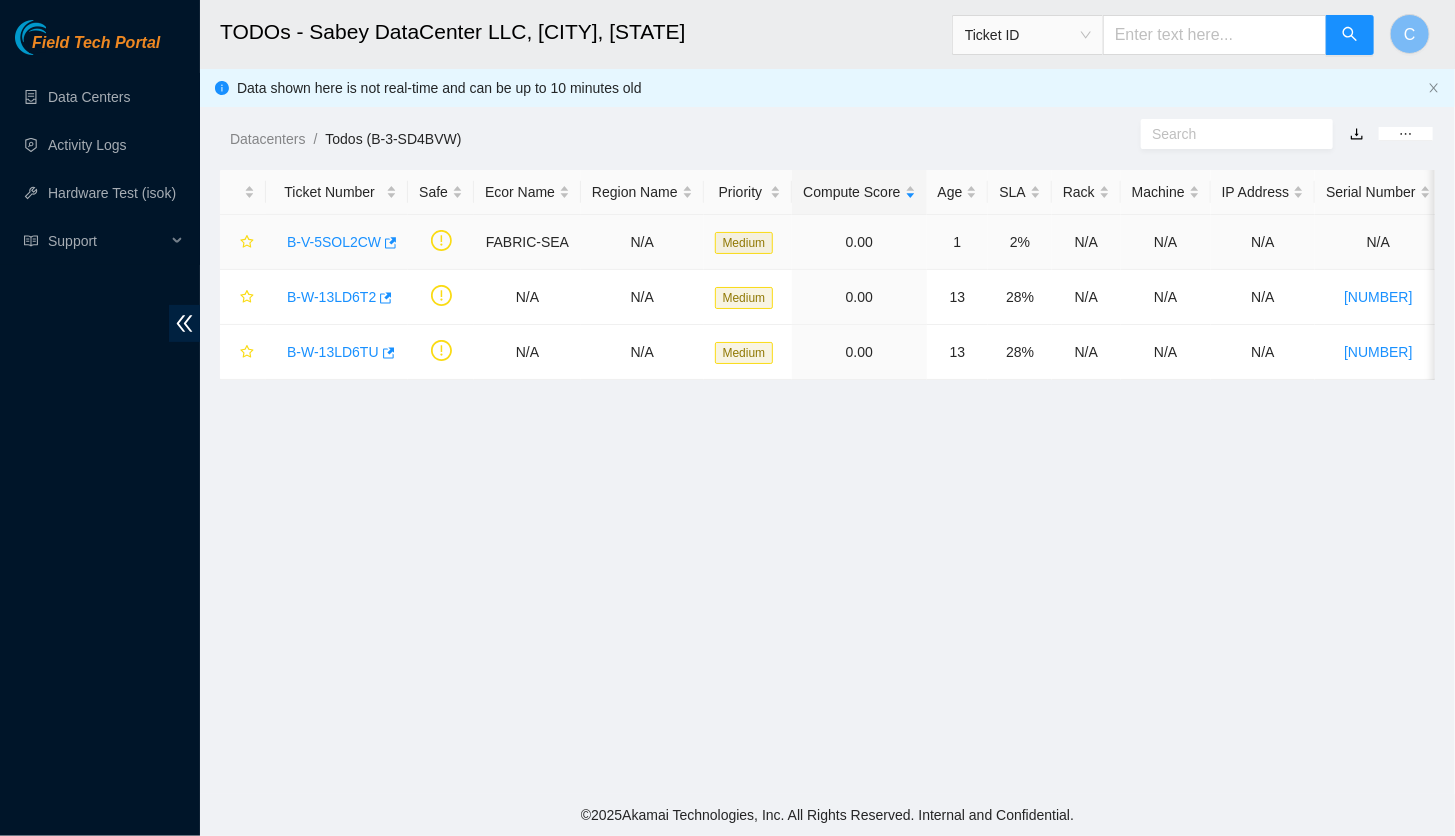 click on "[SERIAL]" at bounding box center (334, 242) 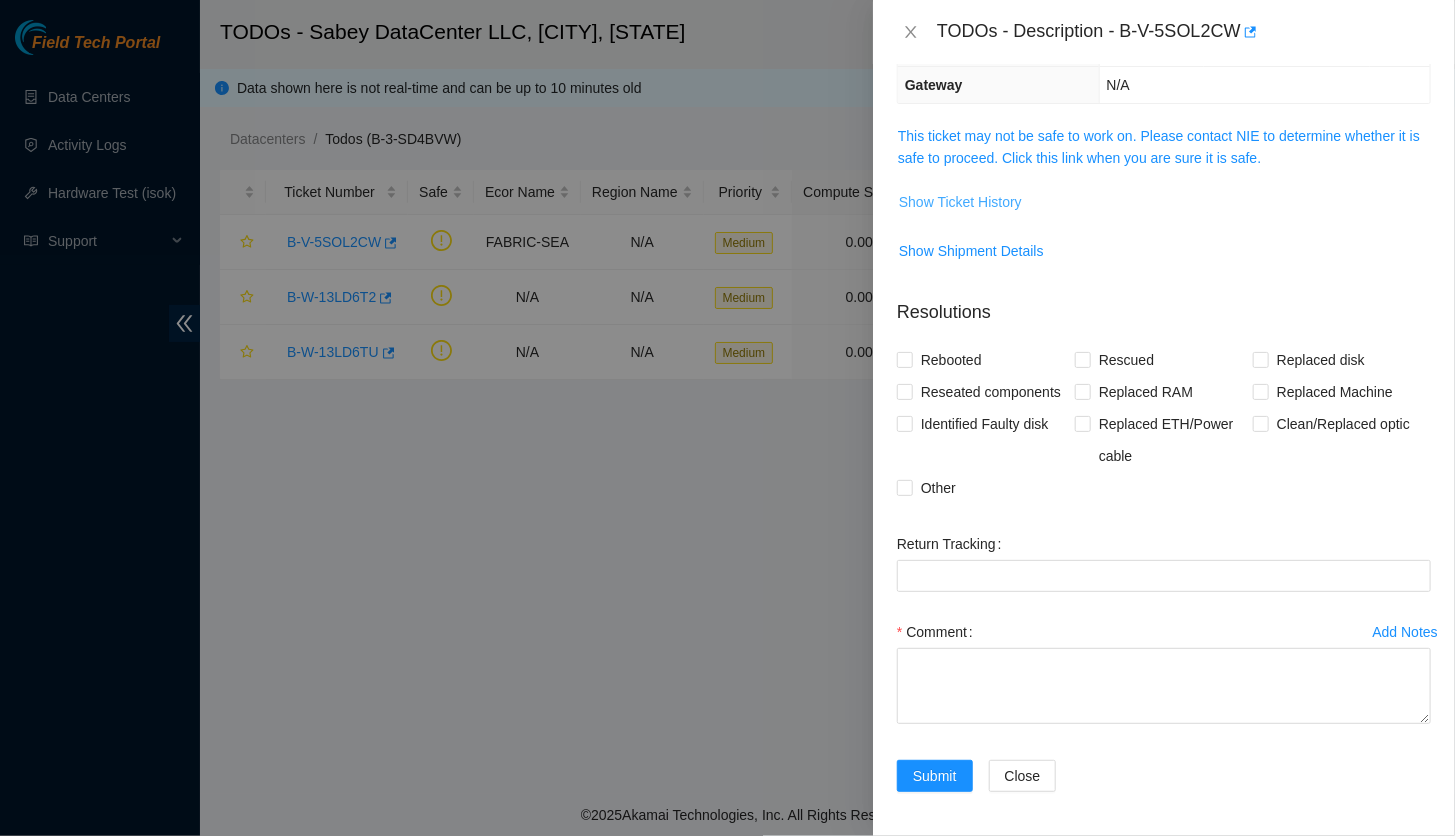 click on "Show Ticket History" at bounding box center [960, 202] 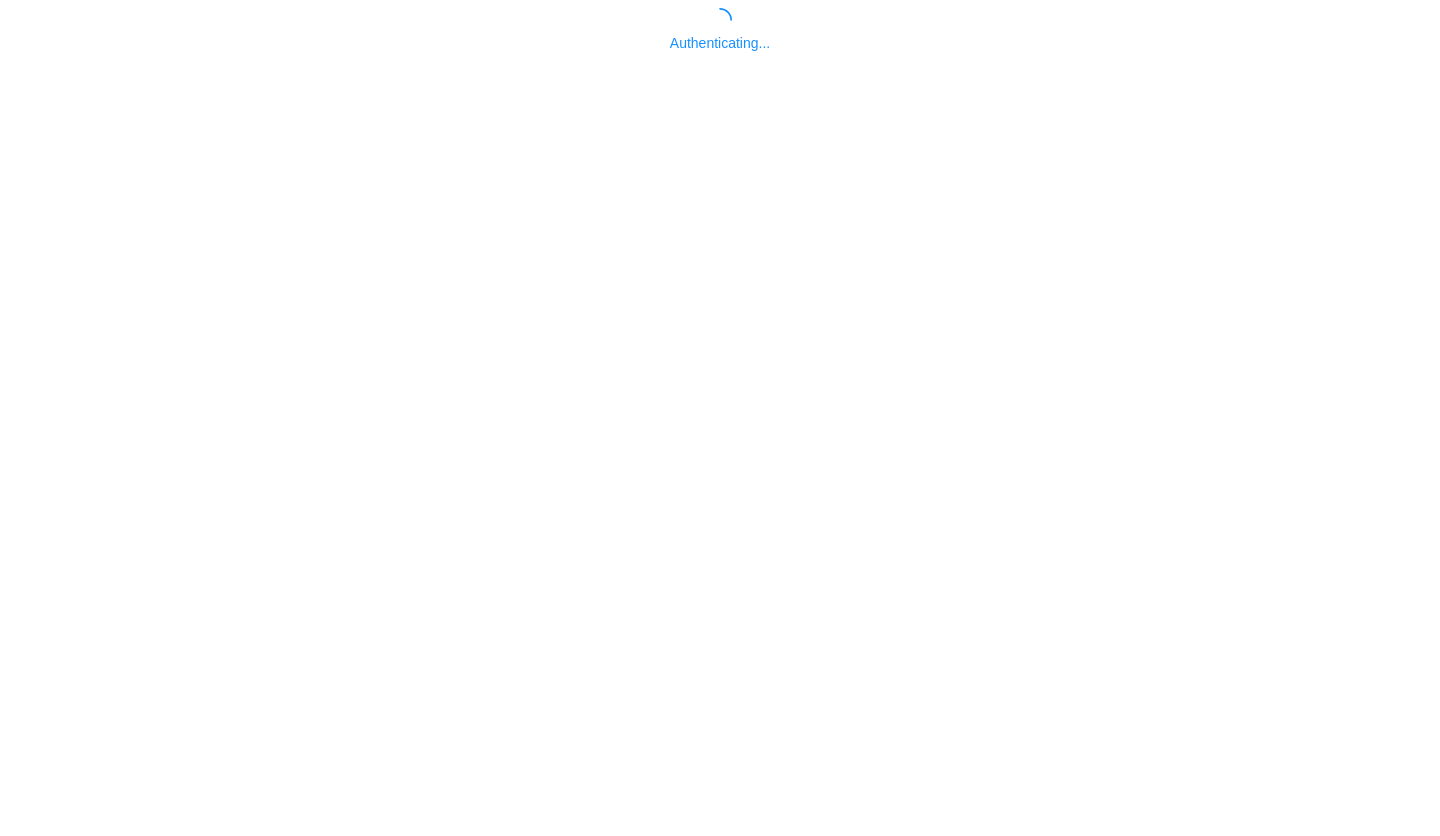 scroll, scrollTop: 0, scrollLeft: 0, axis: both 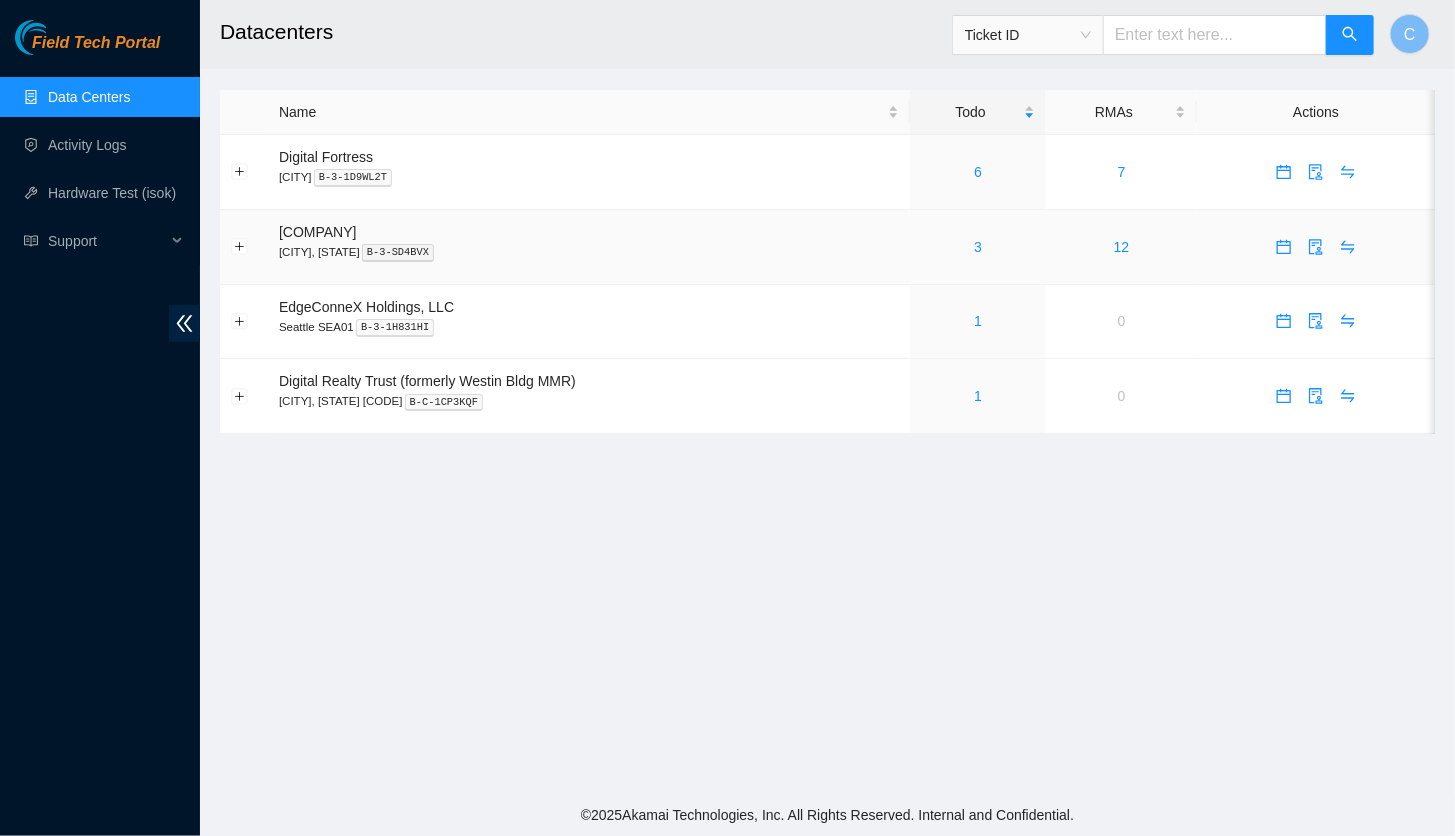 click on "3" at bounding box center (978, 247) 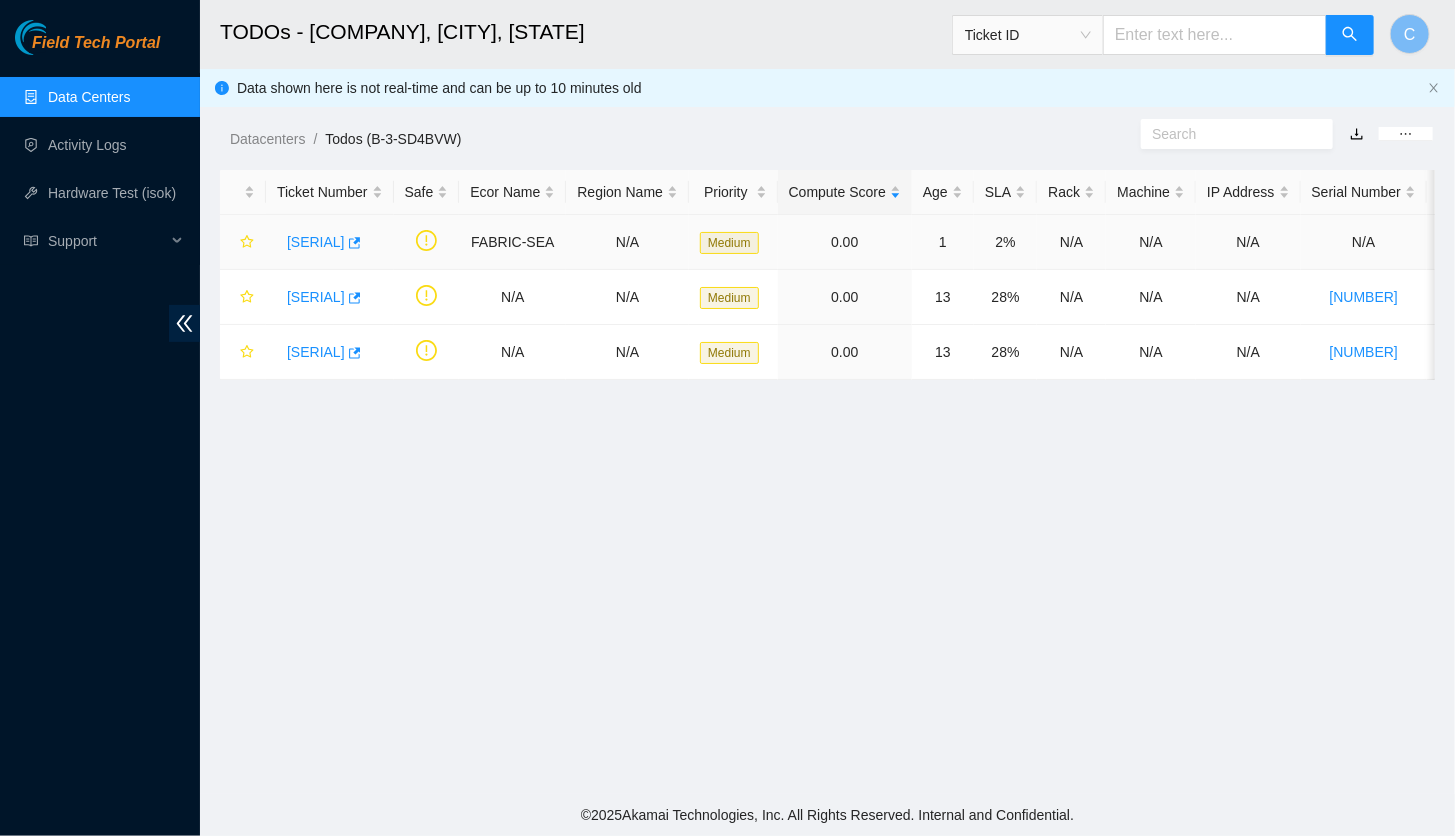click on "[SERIAL]" at bounding box center (316, 242) 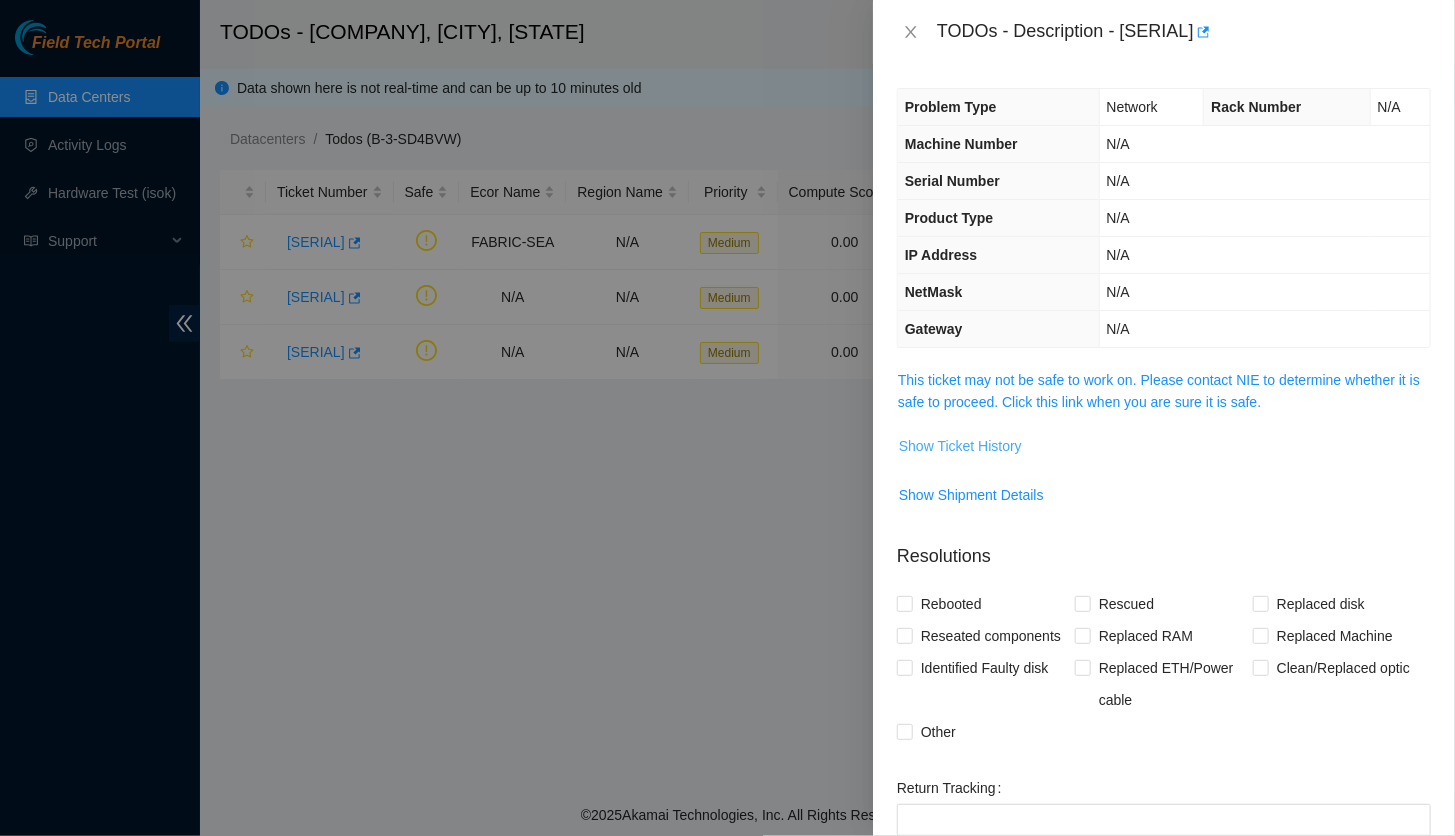click on "Show Ticket History" at bounding box center (960, 446) 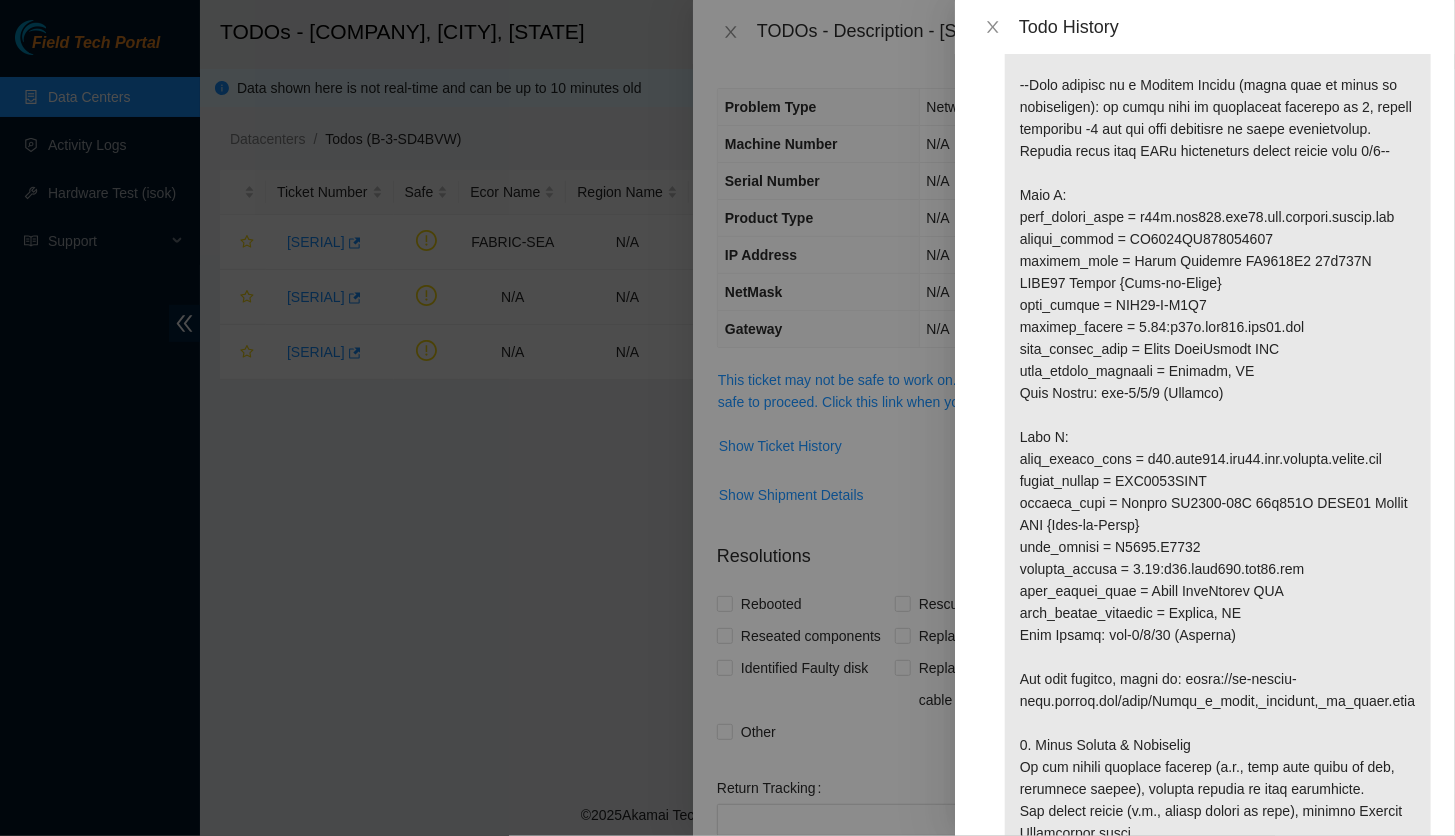 scroll, scrollTop: 600, scrollLeft: 0, axis: vertical 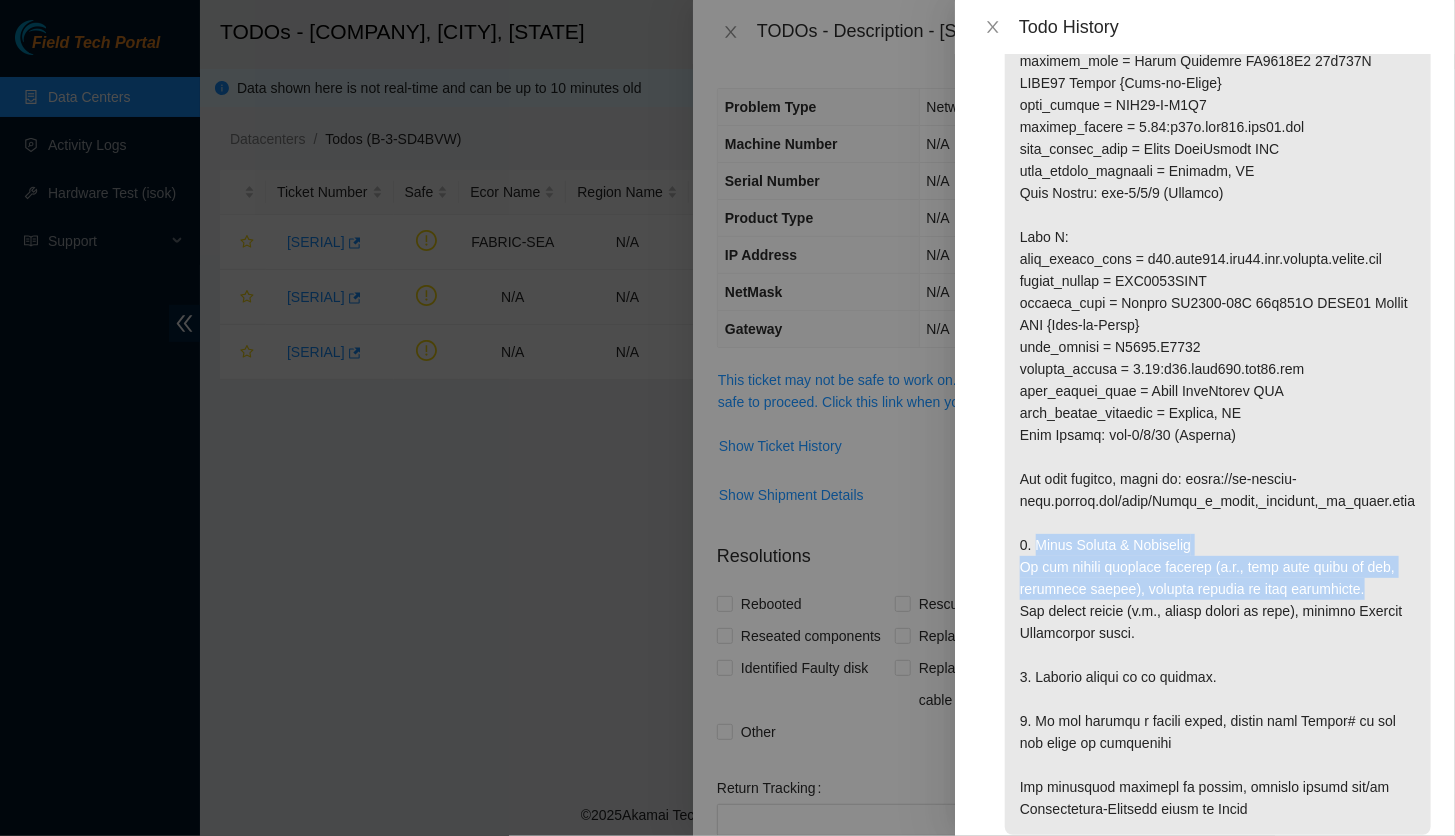 drag, startPoint x: 1034, startPoint y: 588, endPoint x: 1341, endPoint y: 625, distance: 309.2216 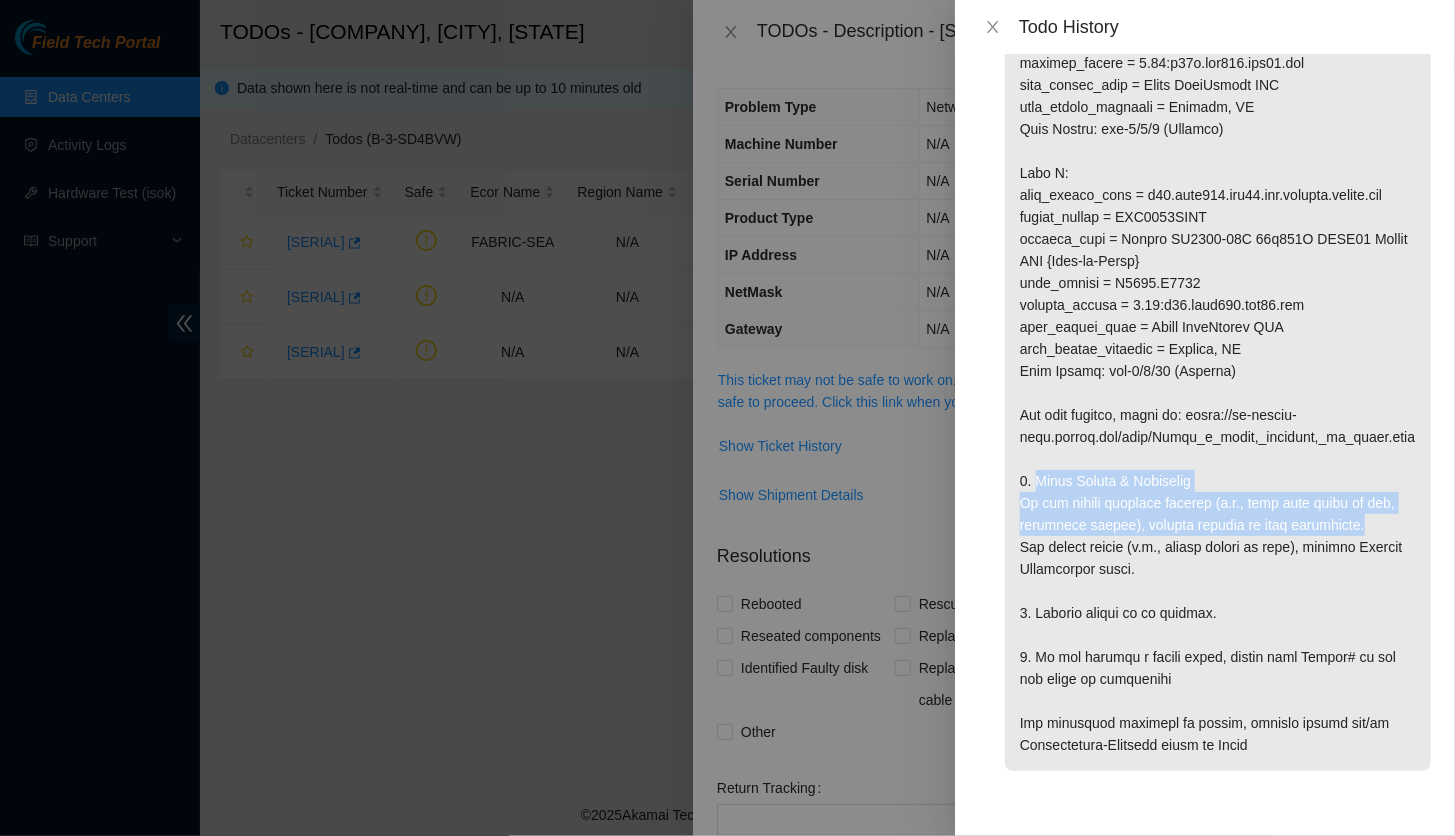 scroll, scrollTop: 729, scrollLeft: 0, axis: vertical 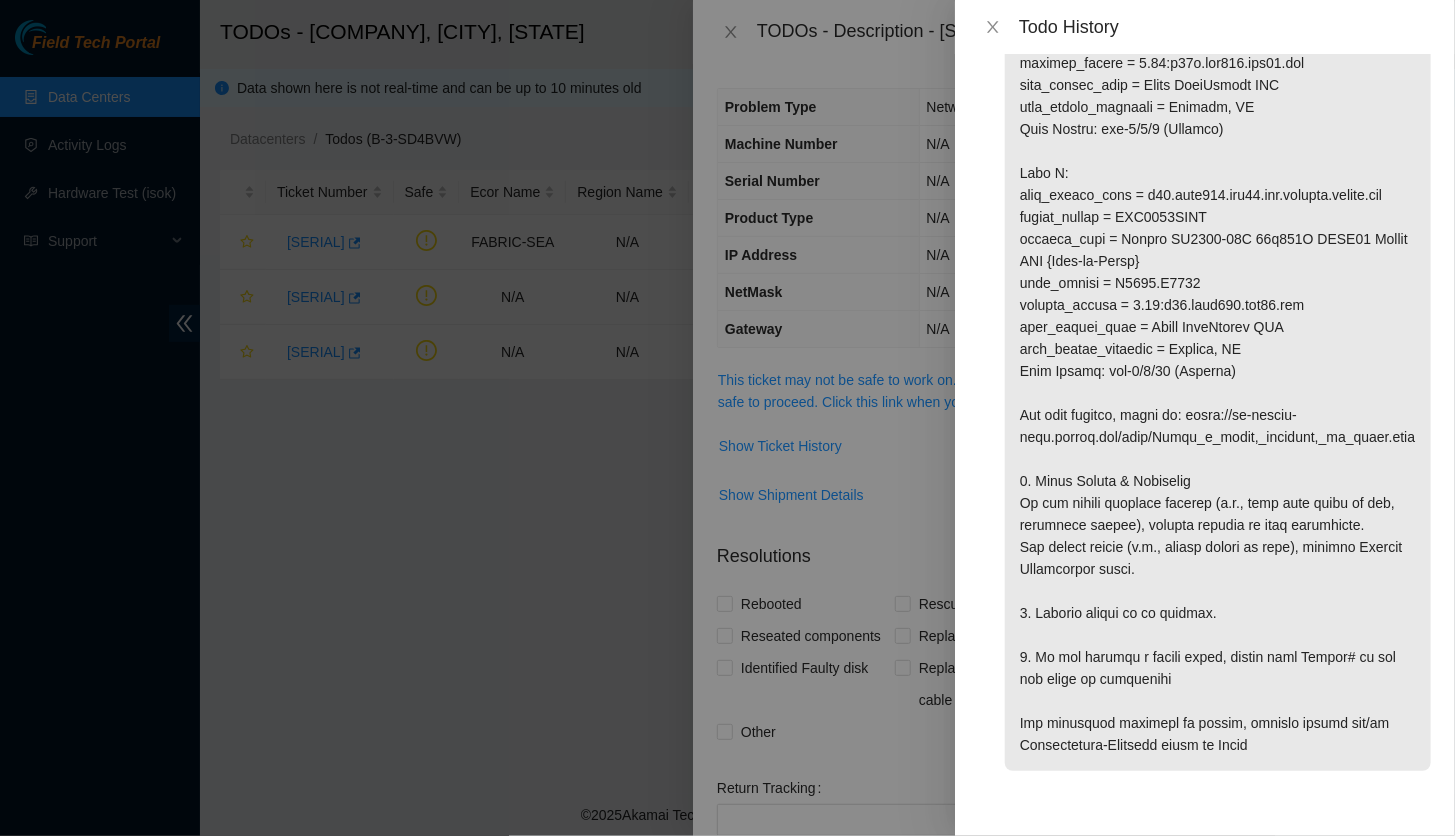 click at bounding box center [727, 418] 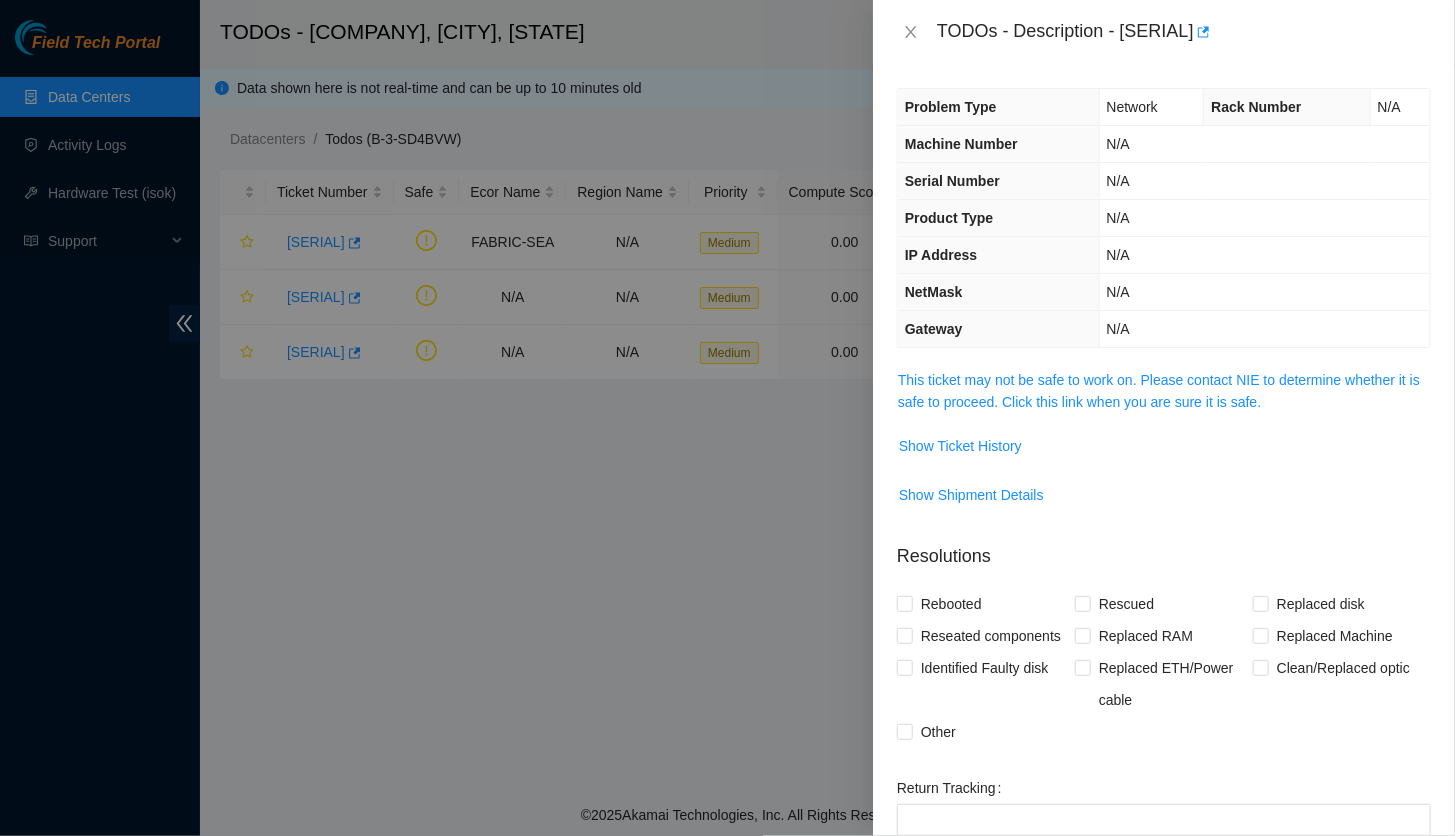 click on "TODOs - Description - [SERIAL]" at bounding box center [1184, 32] 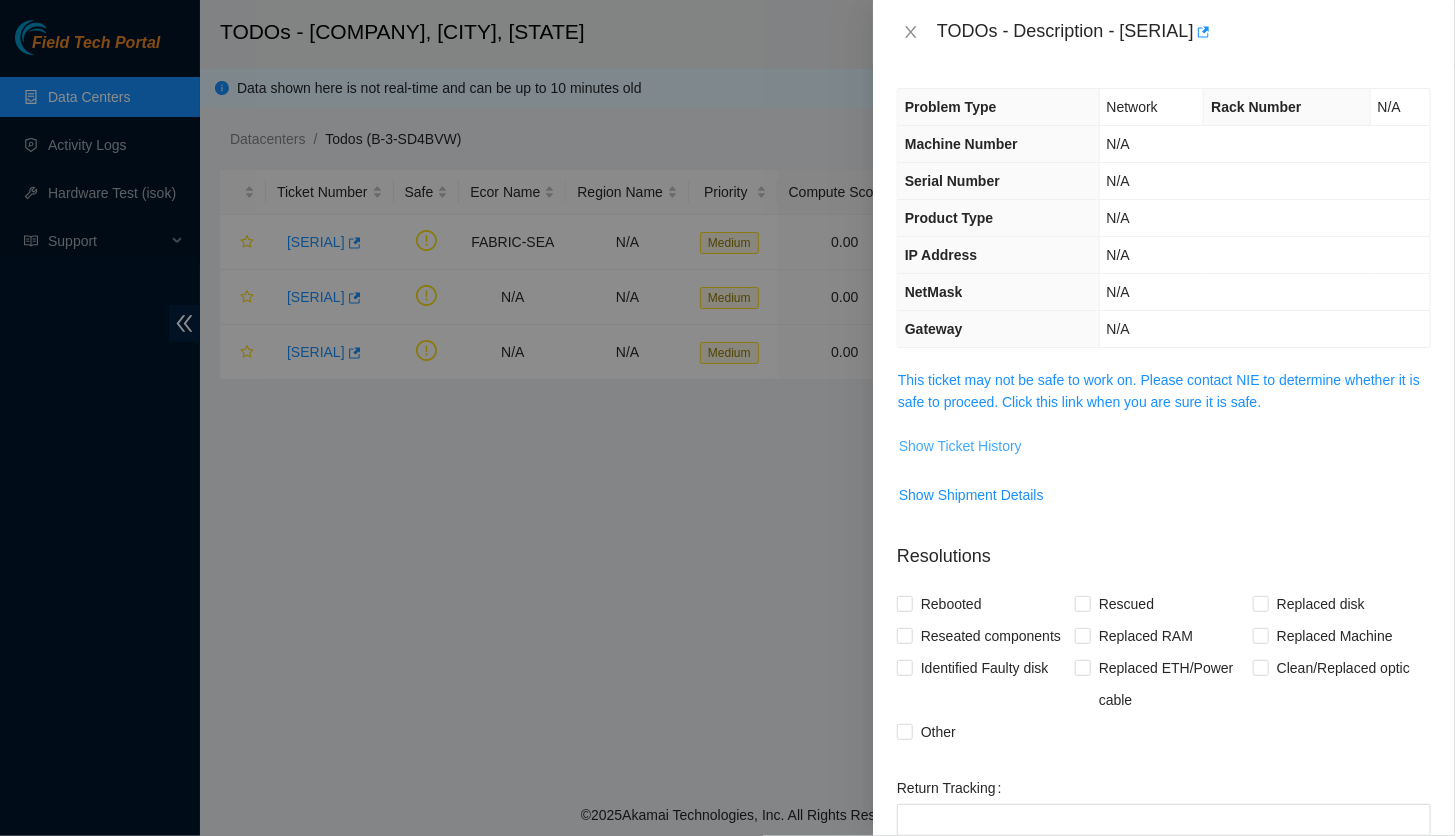 click on "Show Ticket History" at bounding box center (960, 446) 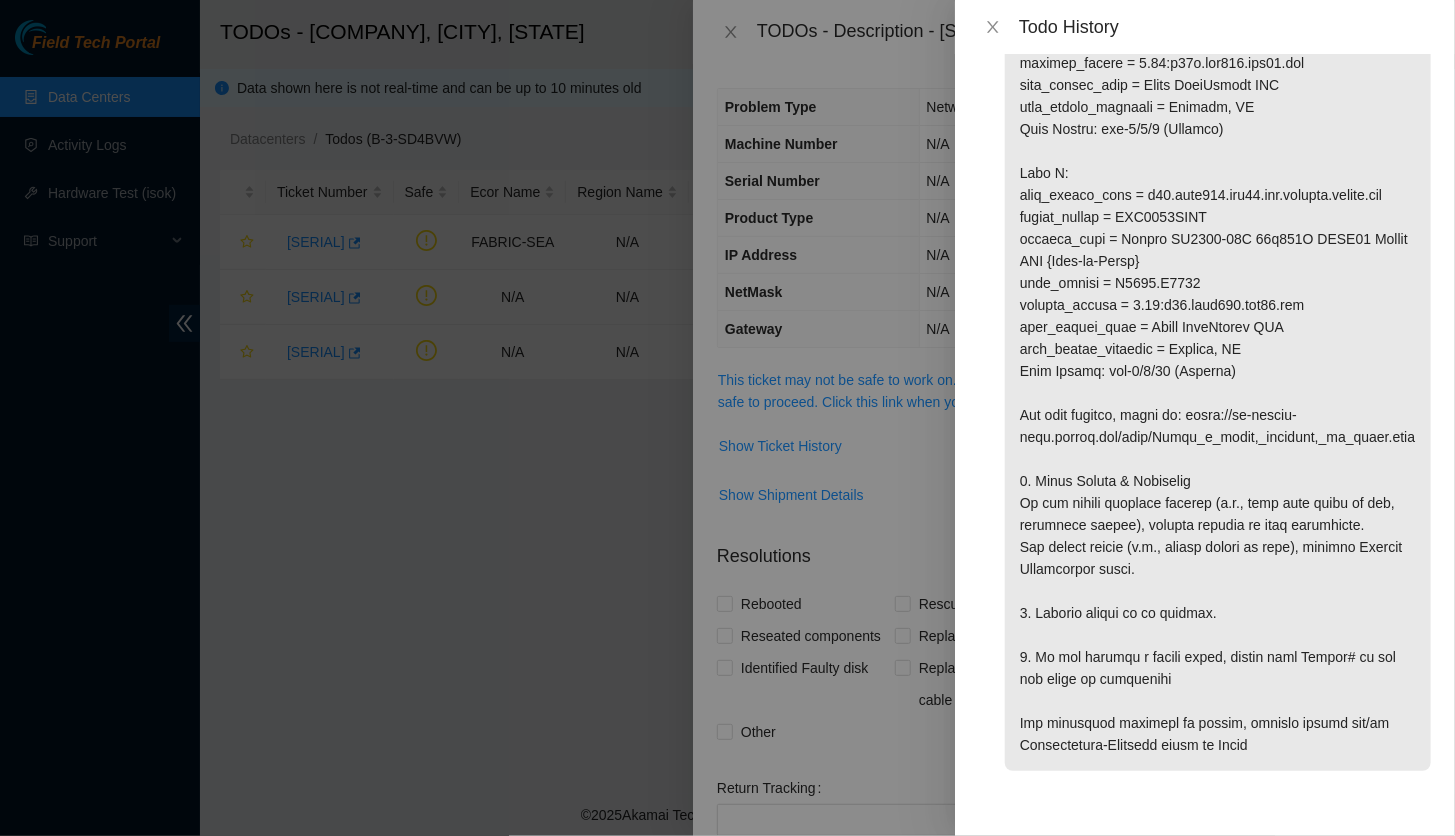 scroll, scrollTop: 729, scrollLeft: 0, axis: vertical 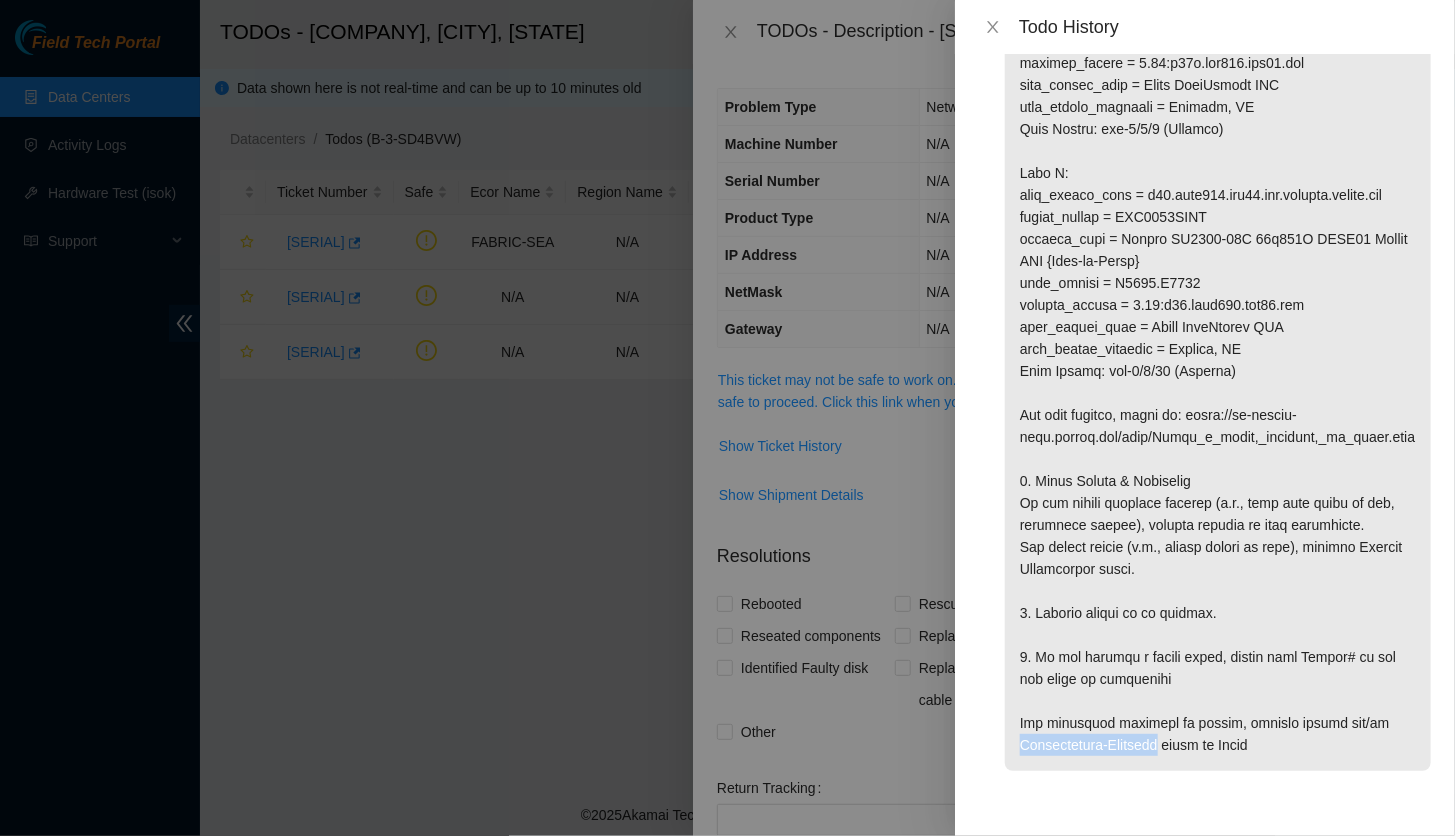 drag, startPoint x: 1020, startPoint y: 725, endPoint x: 1157, endPoint y: 719, distance: 137.13132 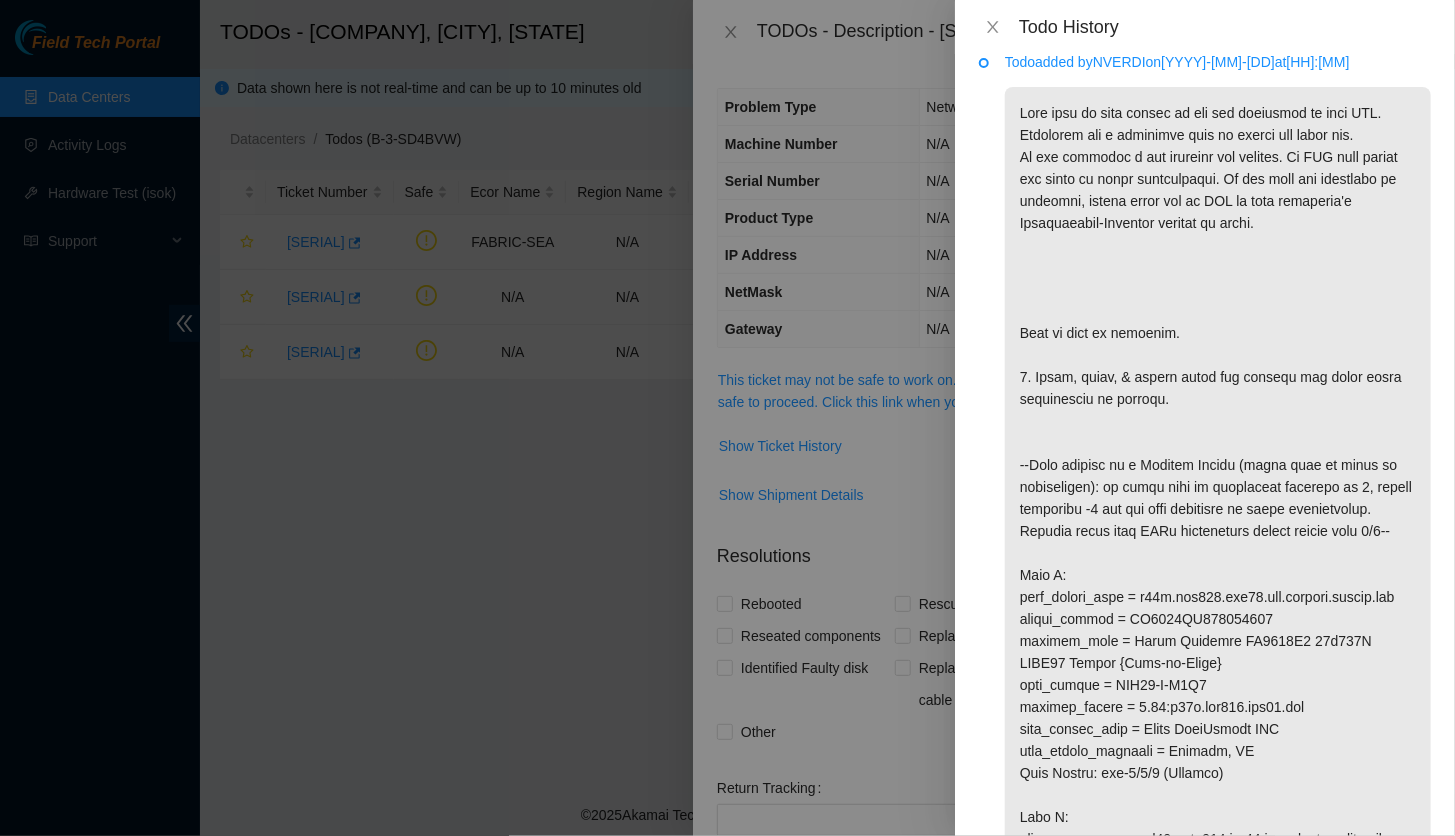 scroll, scrollTop: 0, scrollLeft: 0, axis: both 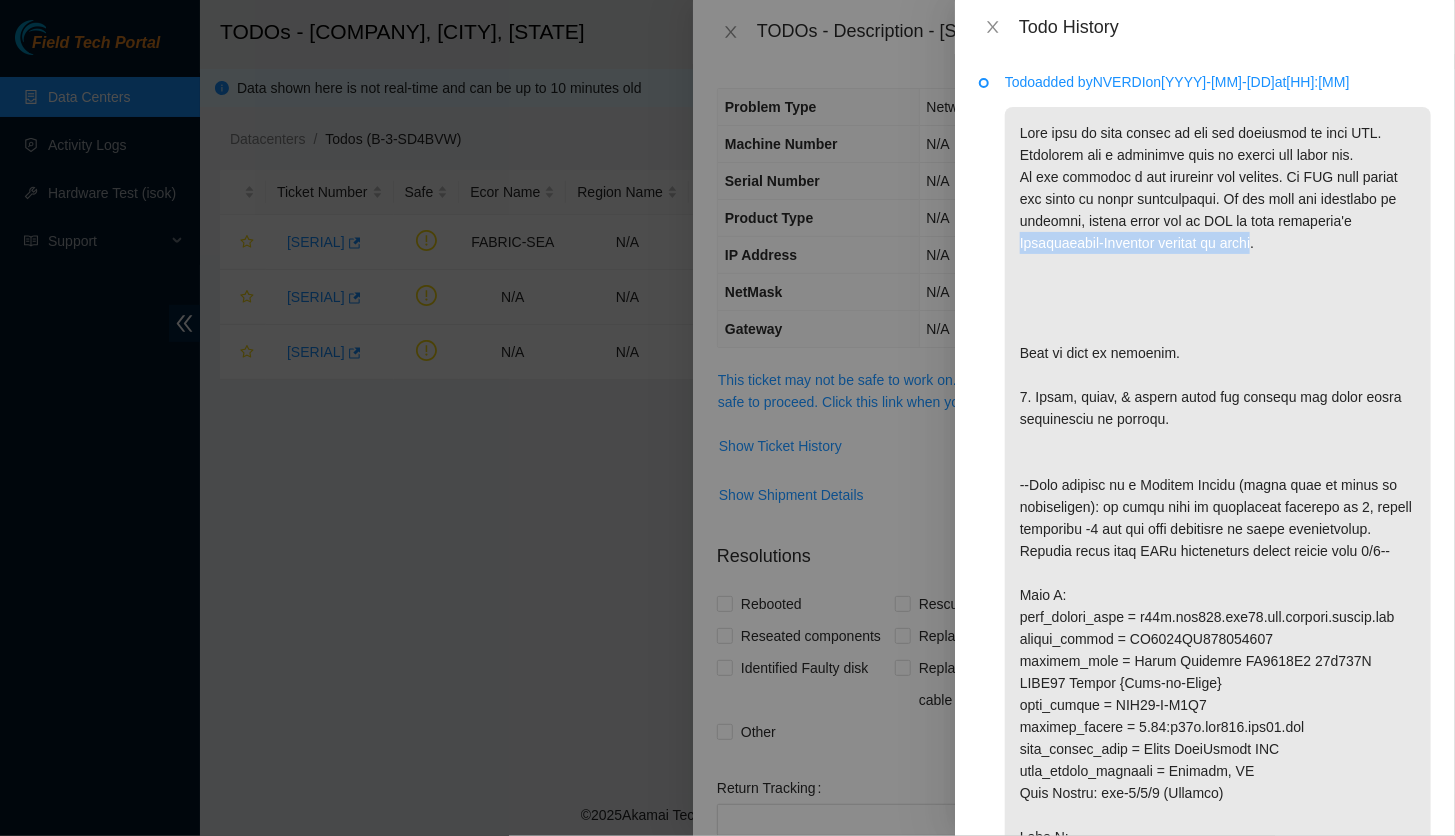 drag, startPoint x: 1084, startPoint y: 244, endPoint x: 1336, endPoint y: 247, distance: 252.01785 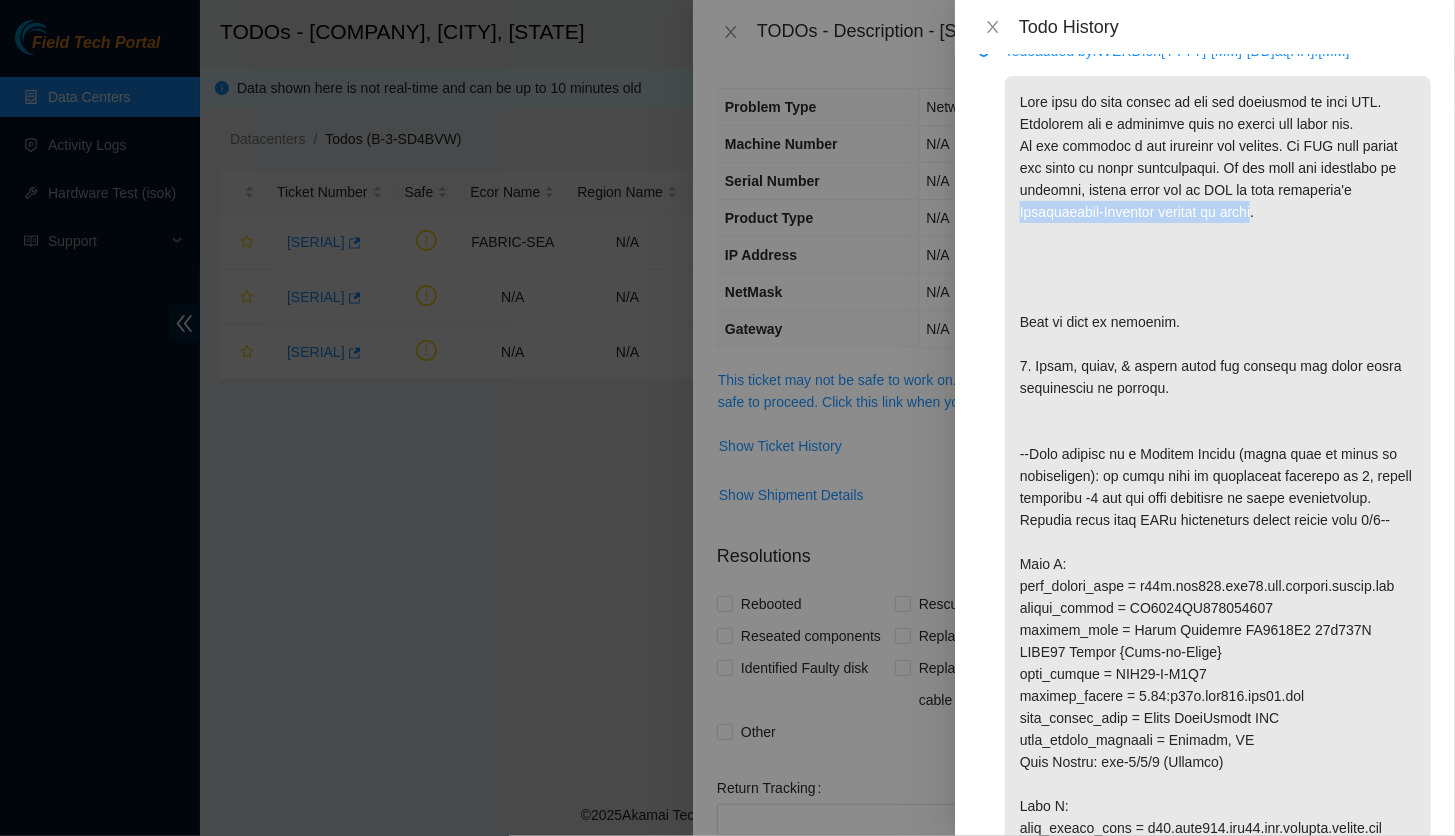 scroll, scrollTop: 100, scrollLeft: 0, axis: vertical 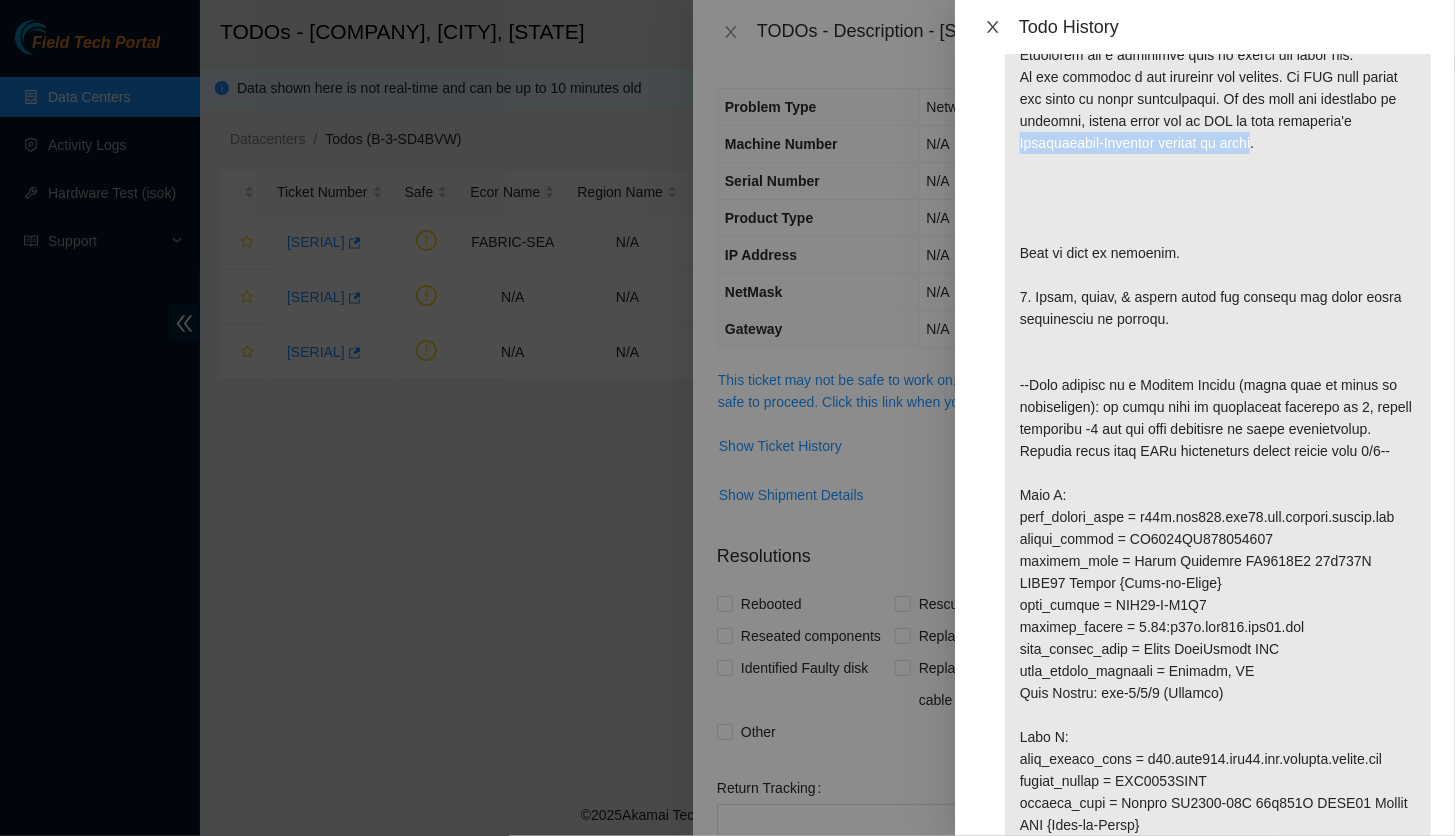 click 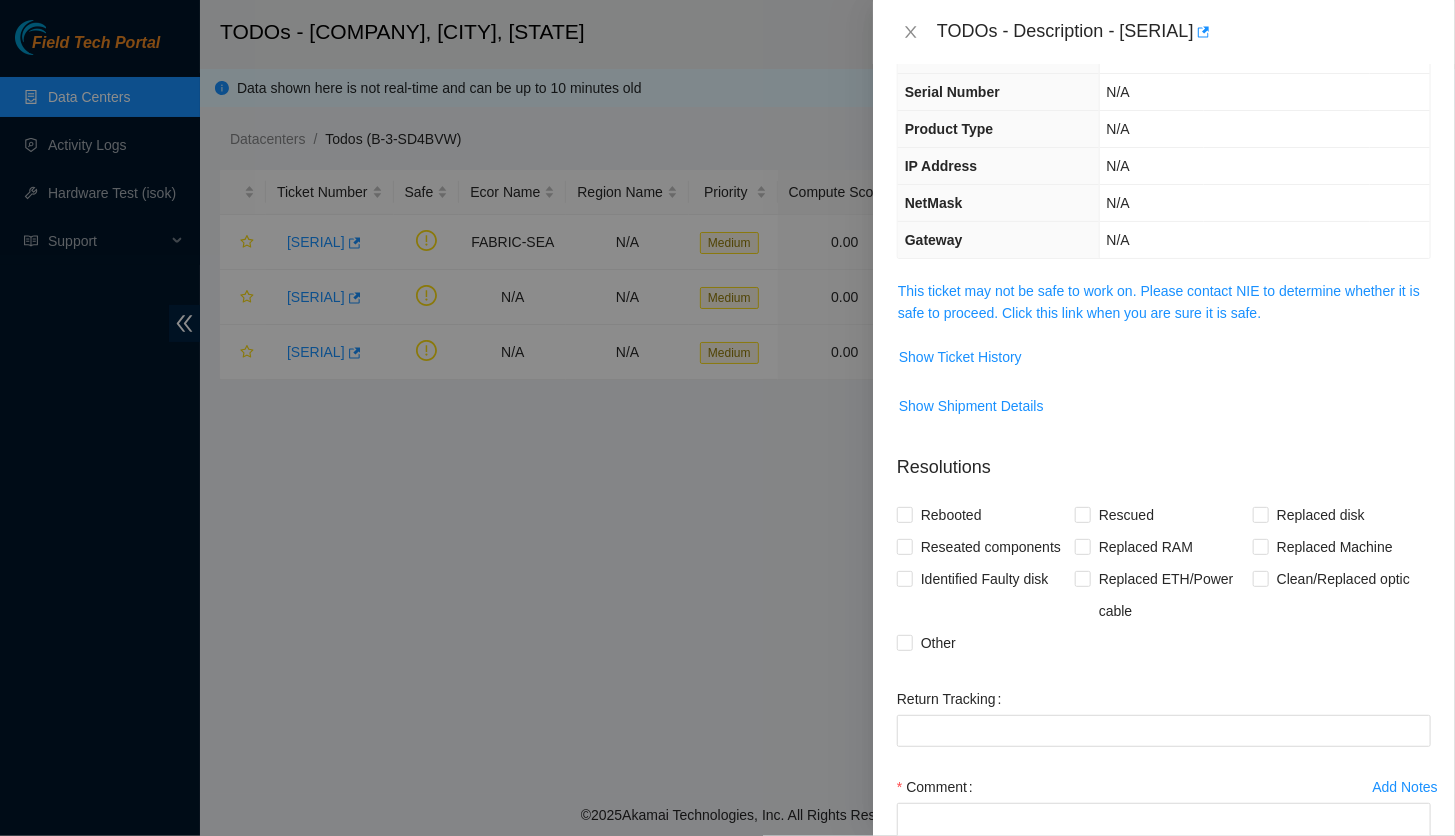 scroll, scrollTop: 244, scrollLeft: 0, axis: vertical 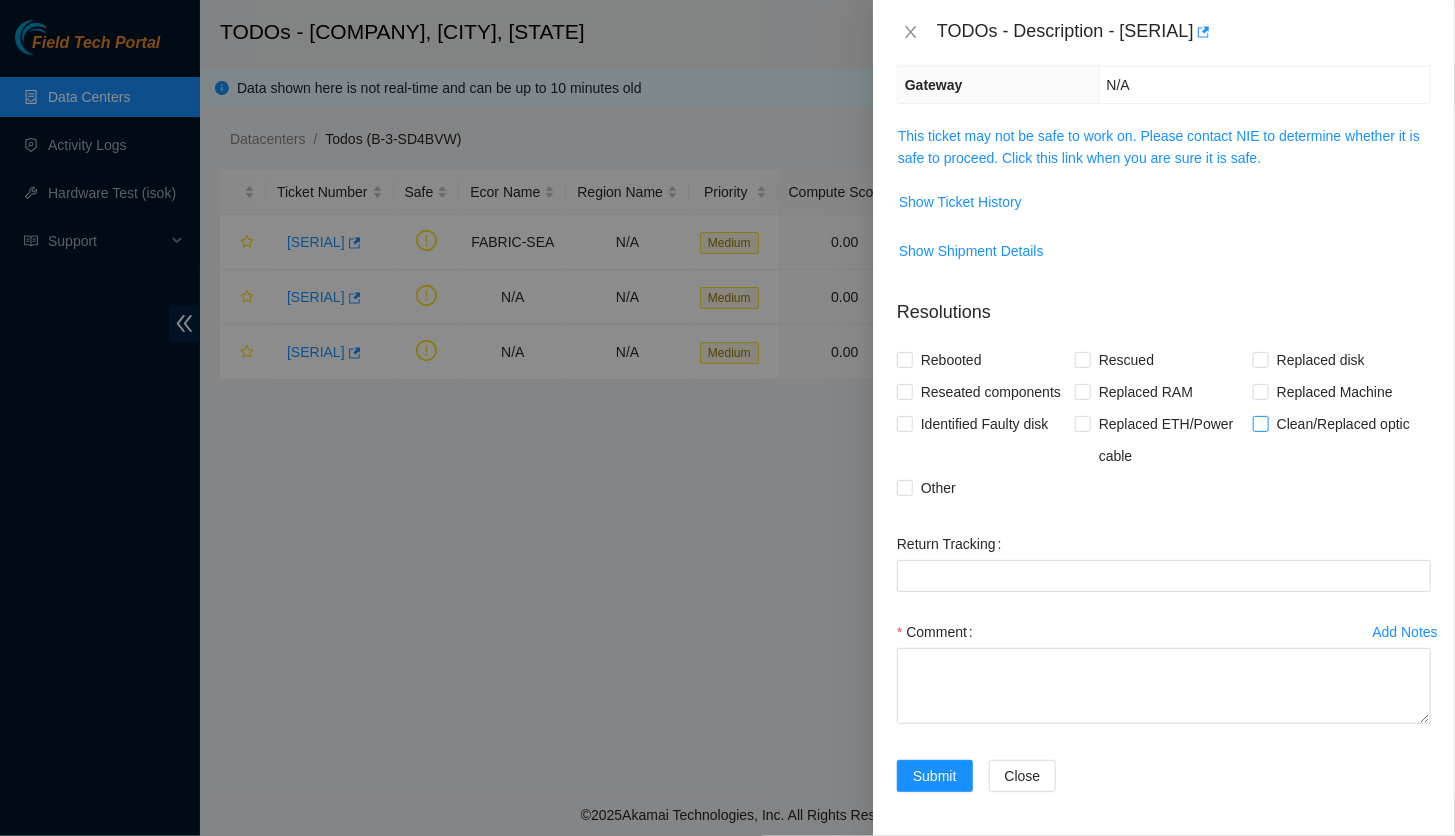 click on "Clean/Replaced optic" at bounding box center [1260, 423] 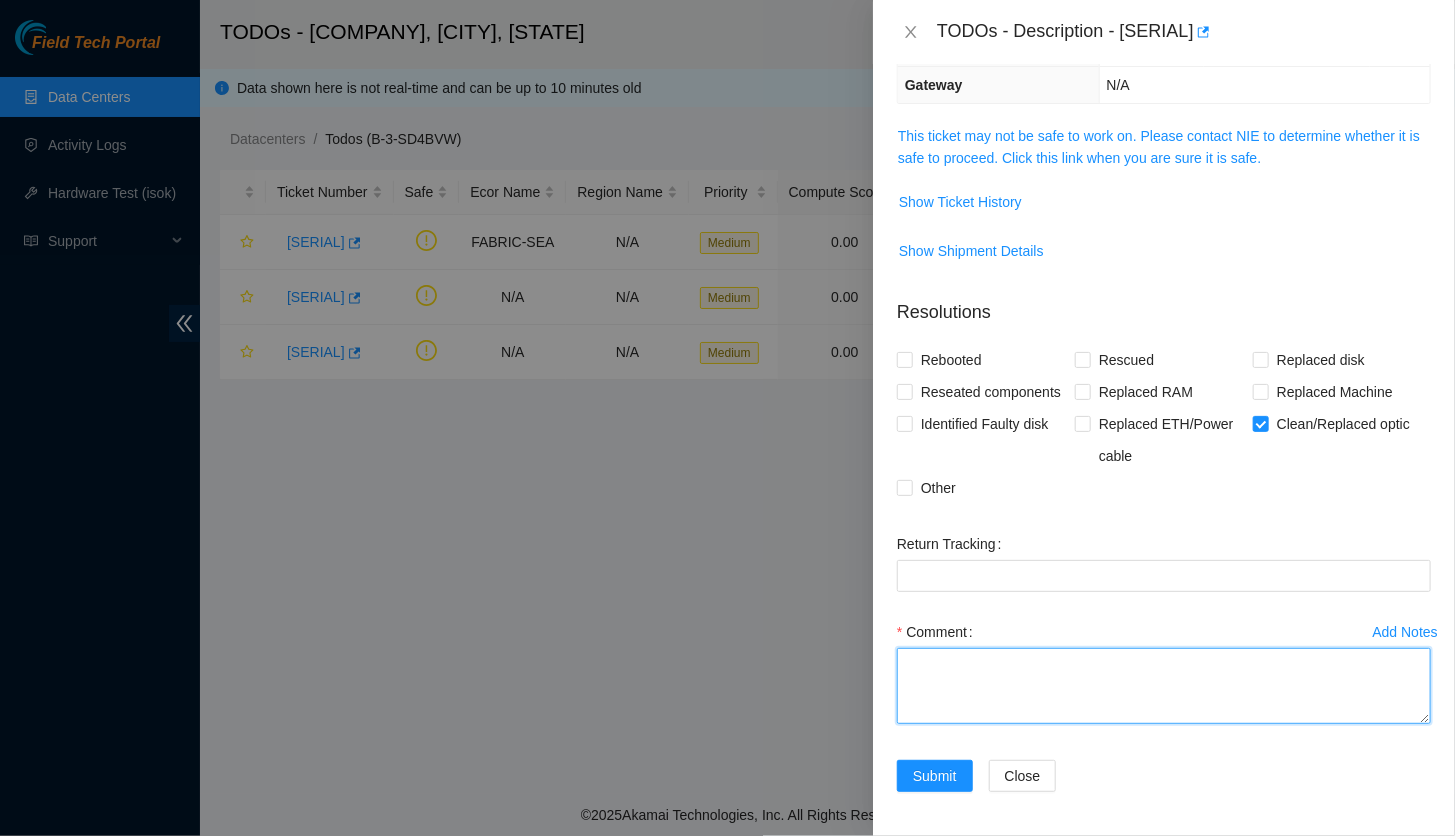 click on "Comment" at bounding box center [1164, 686] 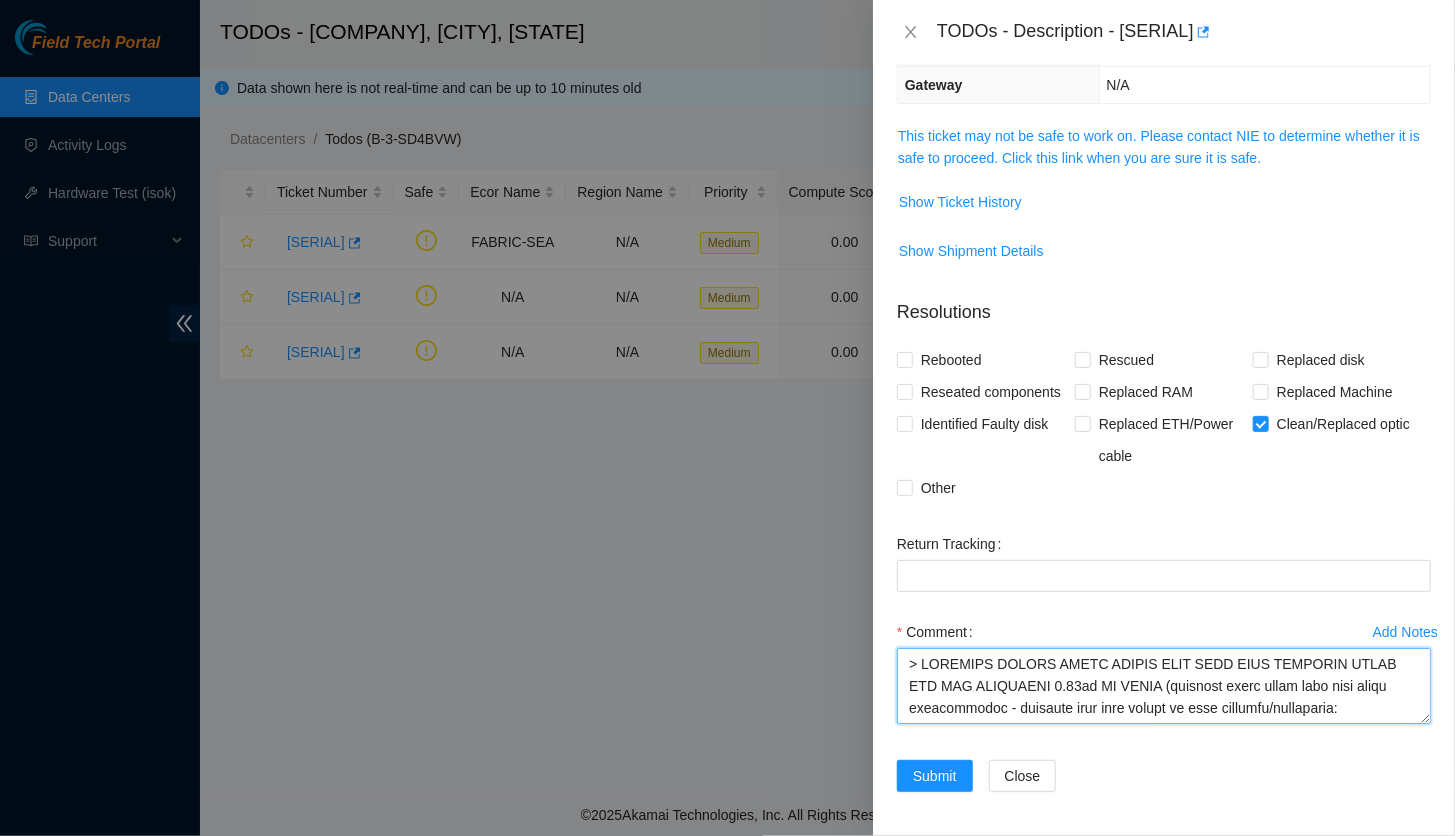 scroll, scrollTop: 566, scrollLeft: 0, axis: vertical 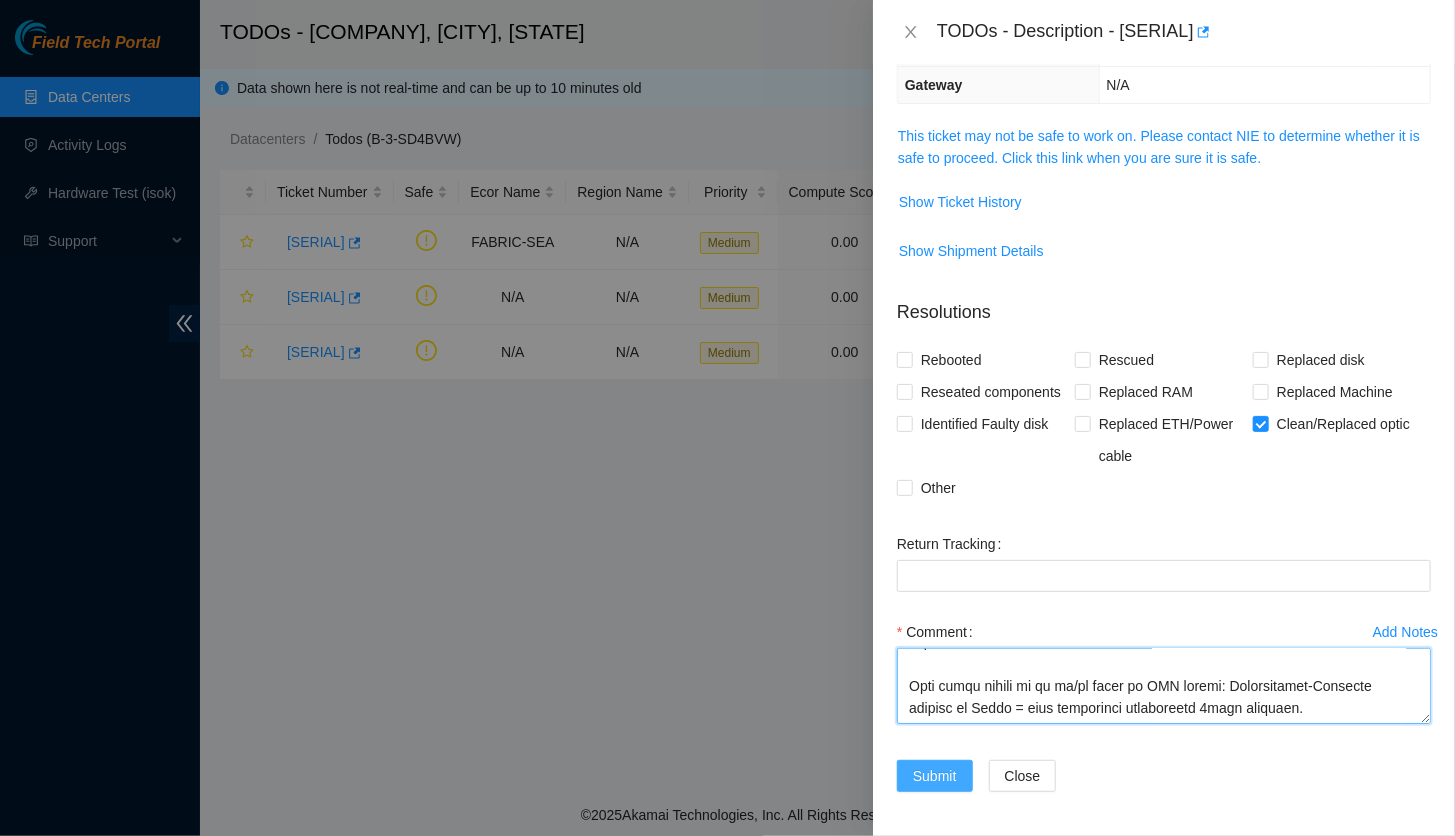 type on "> REPLACED OPTICS AFTER FAILED LOOP TEST WITH ORIGINAL OPTIC AND NOT RECIEVING 7.06bd OF LIGHT (original green optic leaf side still transmitting - replaced with blue optics on both upstream/downstream:
Side A:
serial_number = [SERIAL]
product_name = Delta Networks AK9032V2 32x100G QSFP28 Switch {Rear-to-Front}
rack_number = [RACK]
machine_number = [MACHINE]
data_center_name = [COMPANY]
data_center_location = [CITY], [STATE]
Port Number: eth-1/1/4 (Destiny)
replacement optic S/N: [SERIAL]
Side Z:
fqdn_router_name = [FQDN]
serial_number = [SERIAL]
product_name = Accton AS7816-64X 64x100G QSFP28 Switch BAT {Rear-to-Front}
rack_number = [RACK]
machine_number = [MACHINE]
data_center_name = [COMPANY]
data_center_location = [CITY], [STATE]
Port Number: eth-1/1/41 (Destiny)
replacement optic S/N: [SERIAL]
Both ports appear to be up/up based on LED status: Connectivity-Americas channel on Webex = good con..." 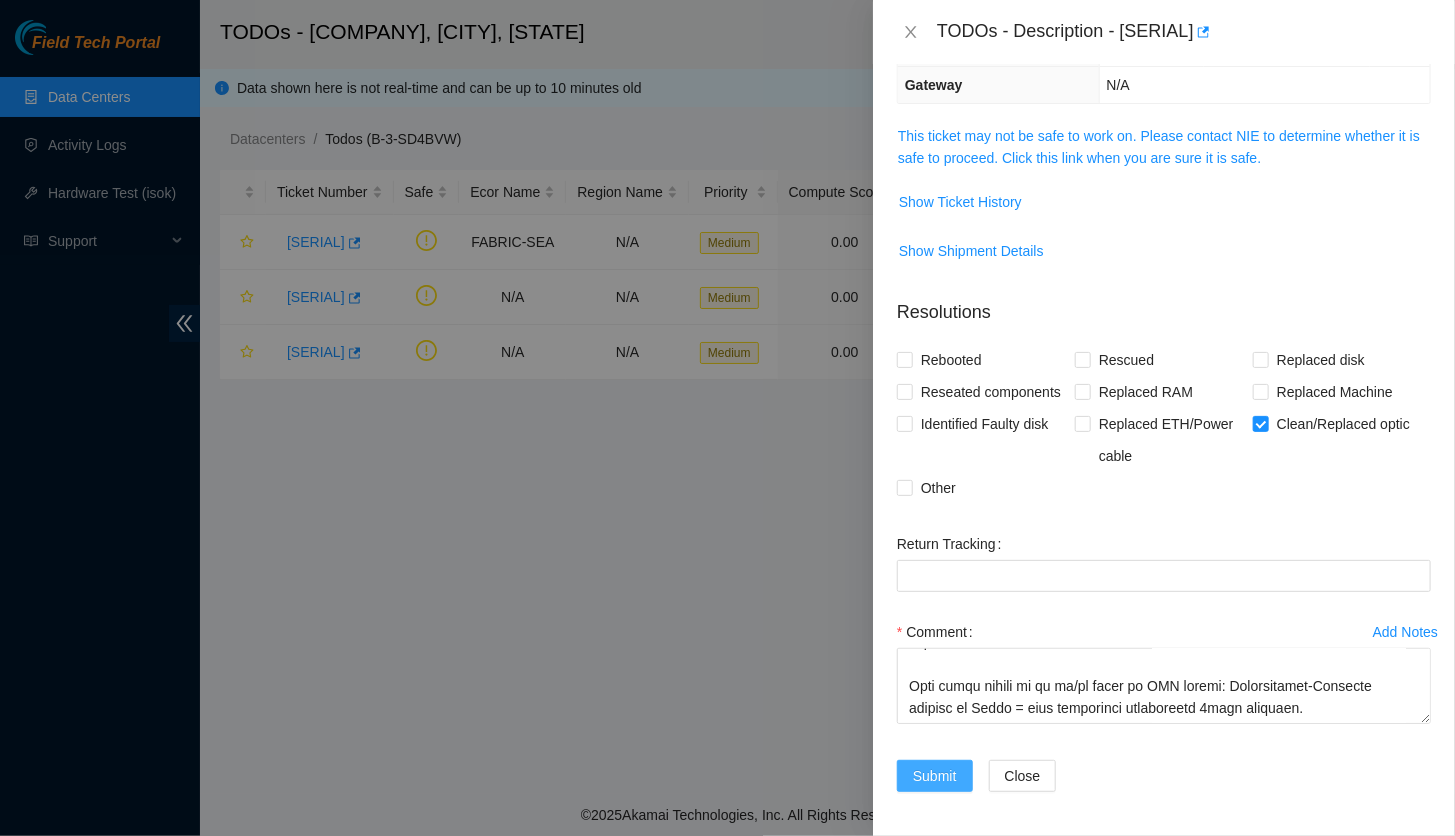 click on "Submit" at bounding box center (935, 776) 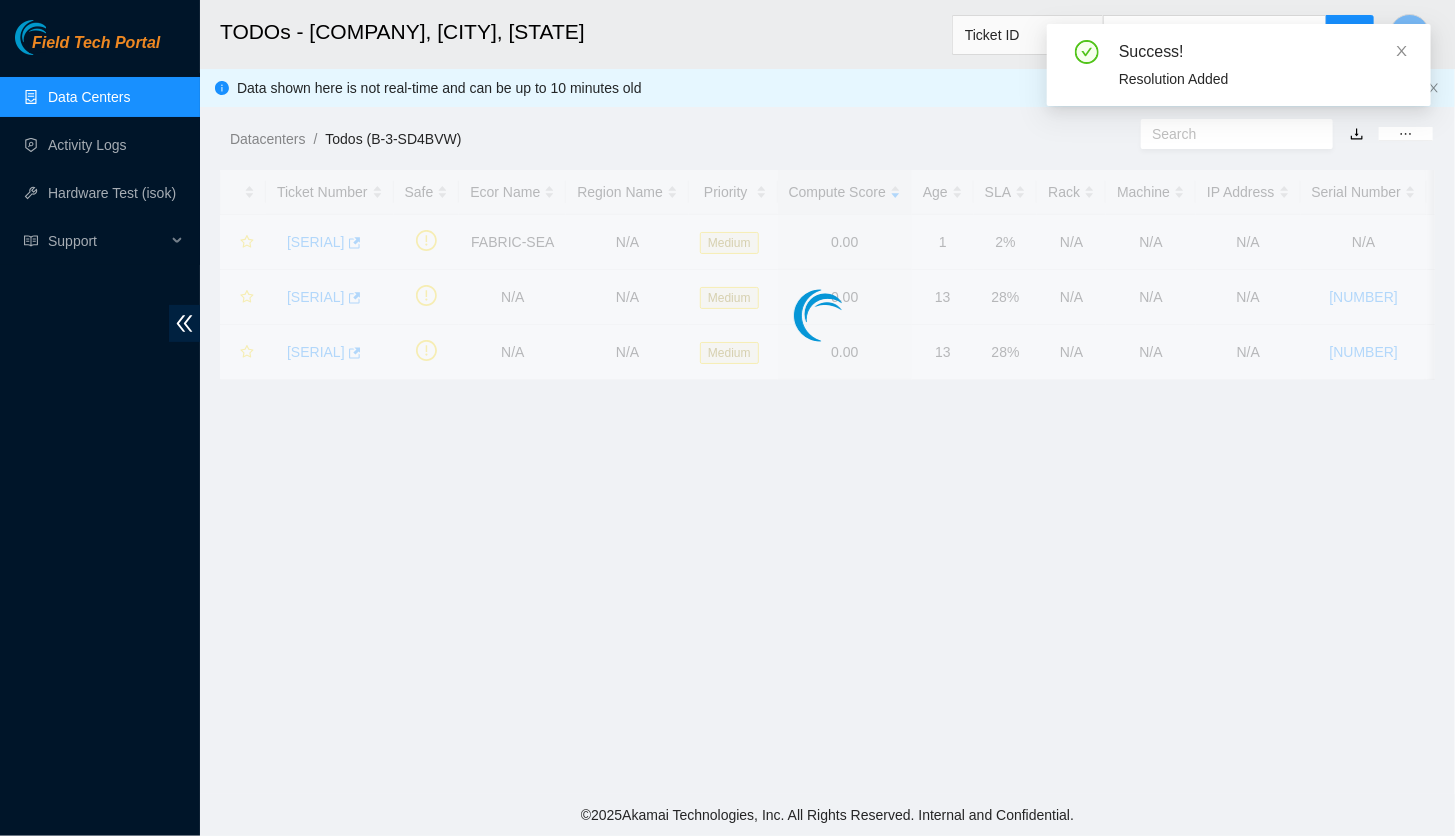 scroll, scrollTop: 310, scrollLeft: 0, axis: vertical 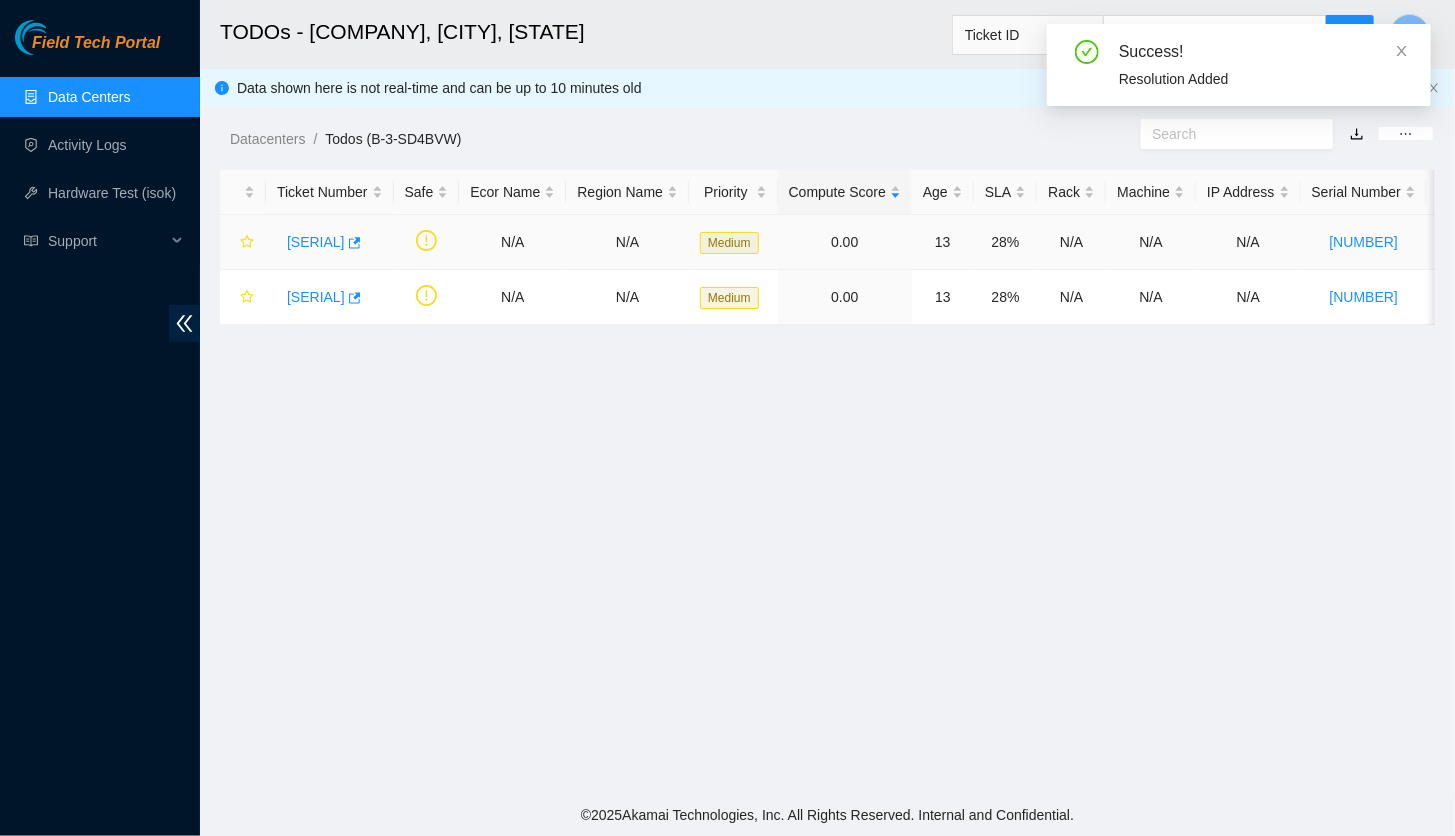 click on "[SERIAL]" at bounding box center [316, 242] 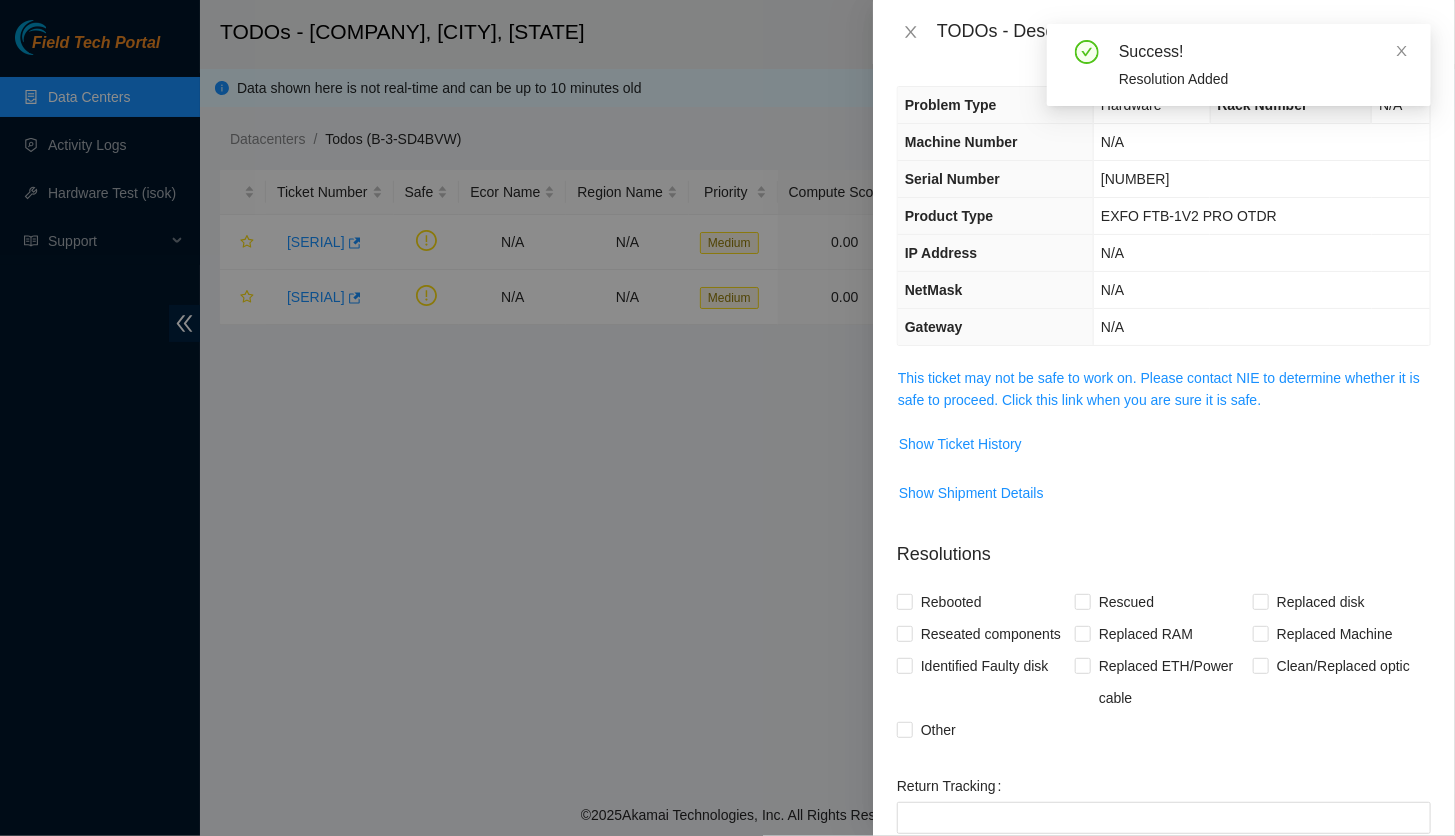 scroll, scrollTop: 0, scrollLeft: 0, axis: both 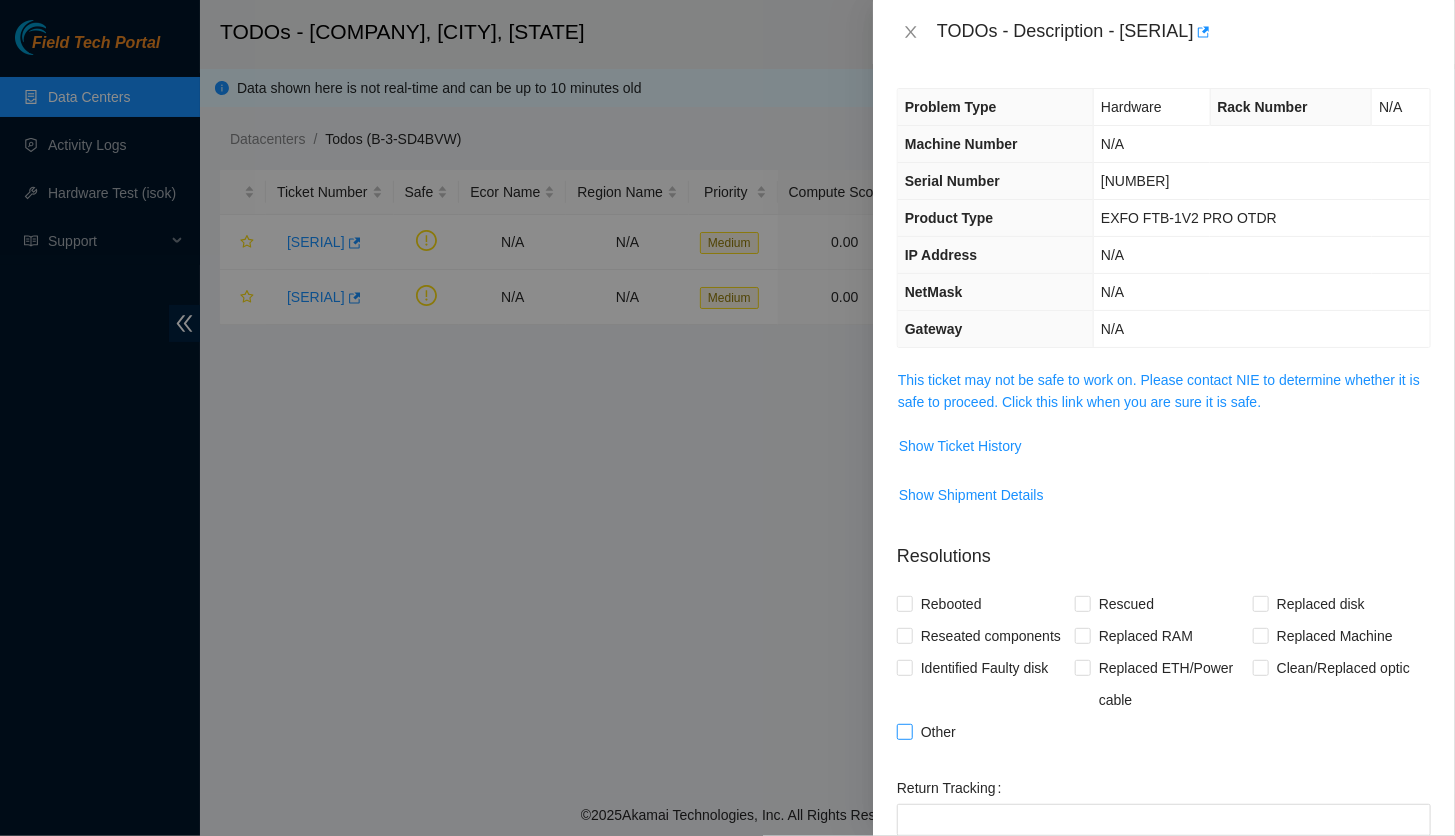 click at bounding box center [905, 732] 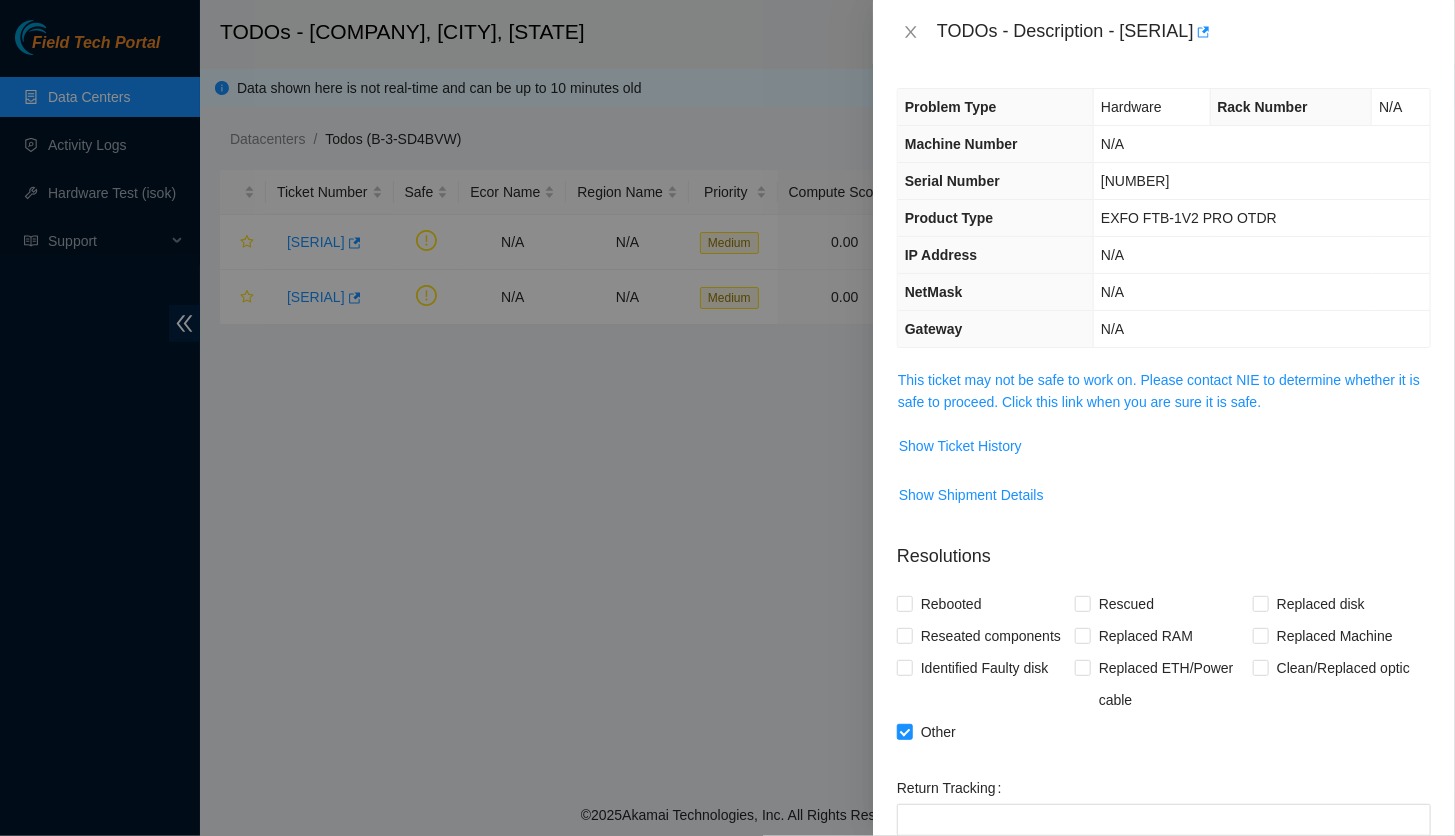 click on "Rebooted Rescued Replaced disk Reseated components Replaced RAM Replaced Machine Identified Faulty disk Replaced ETH/Power cable Clean/Replaced optic Other" at bounding box center (1164, 668) 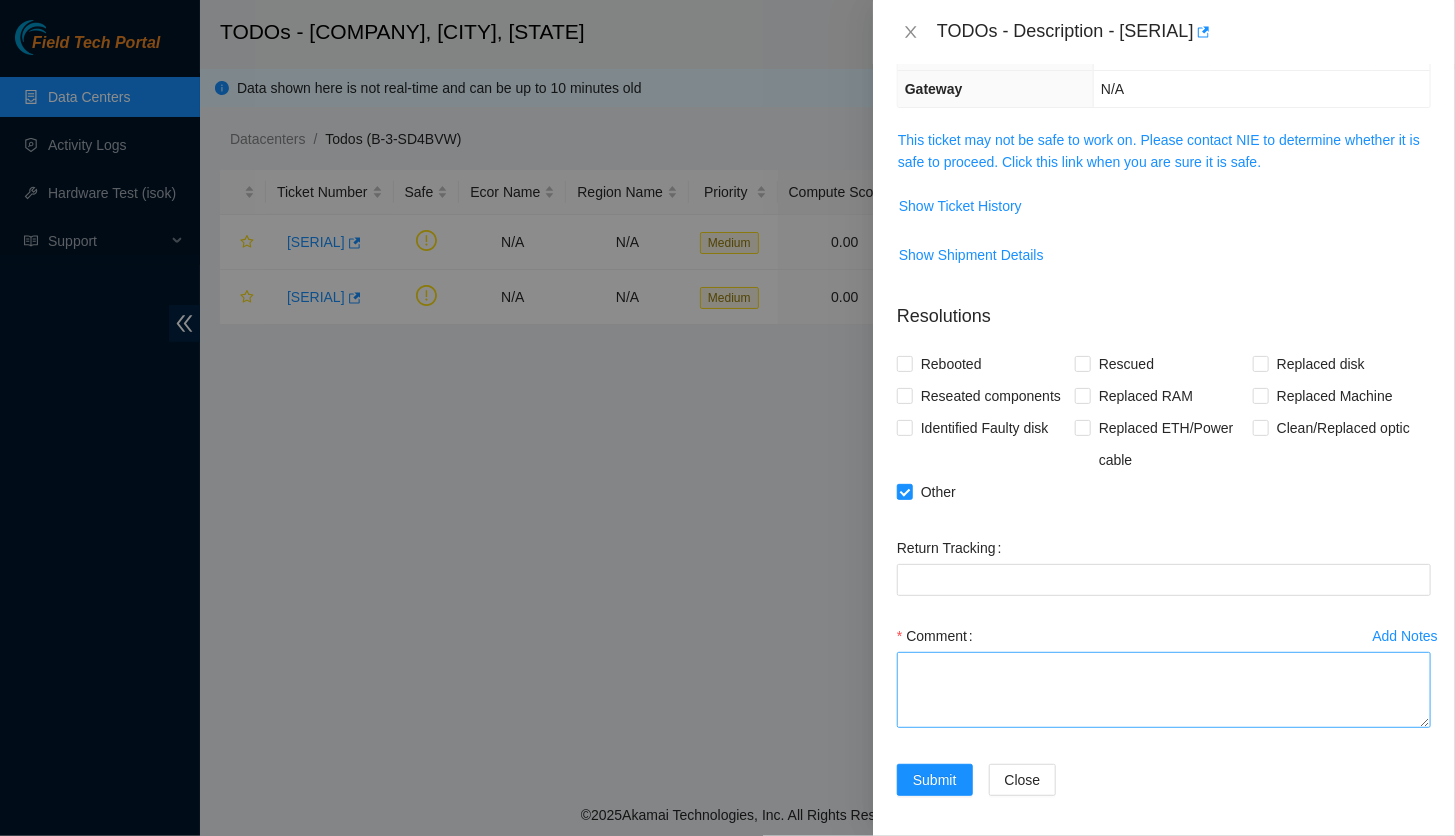 scroll, scrollTop: 244, scrollLeft: 0, axis: vertical 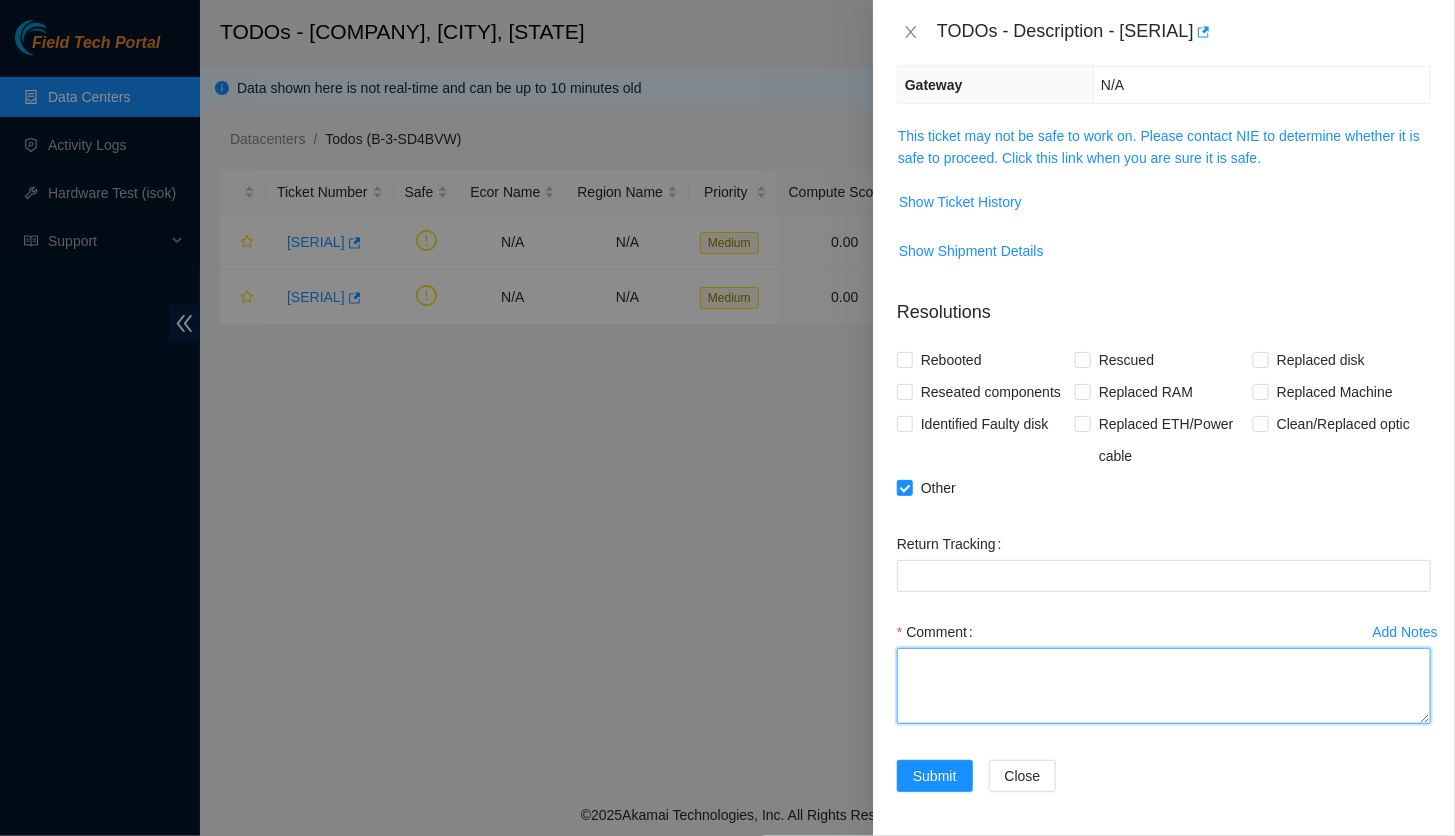 click on "Comment" at bounding box center (1164, 686) 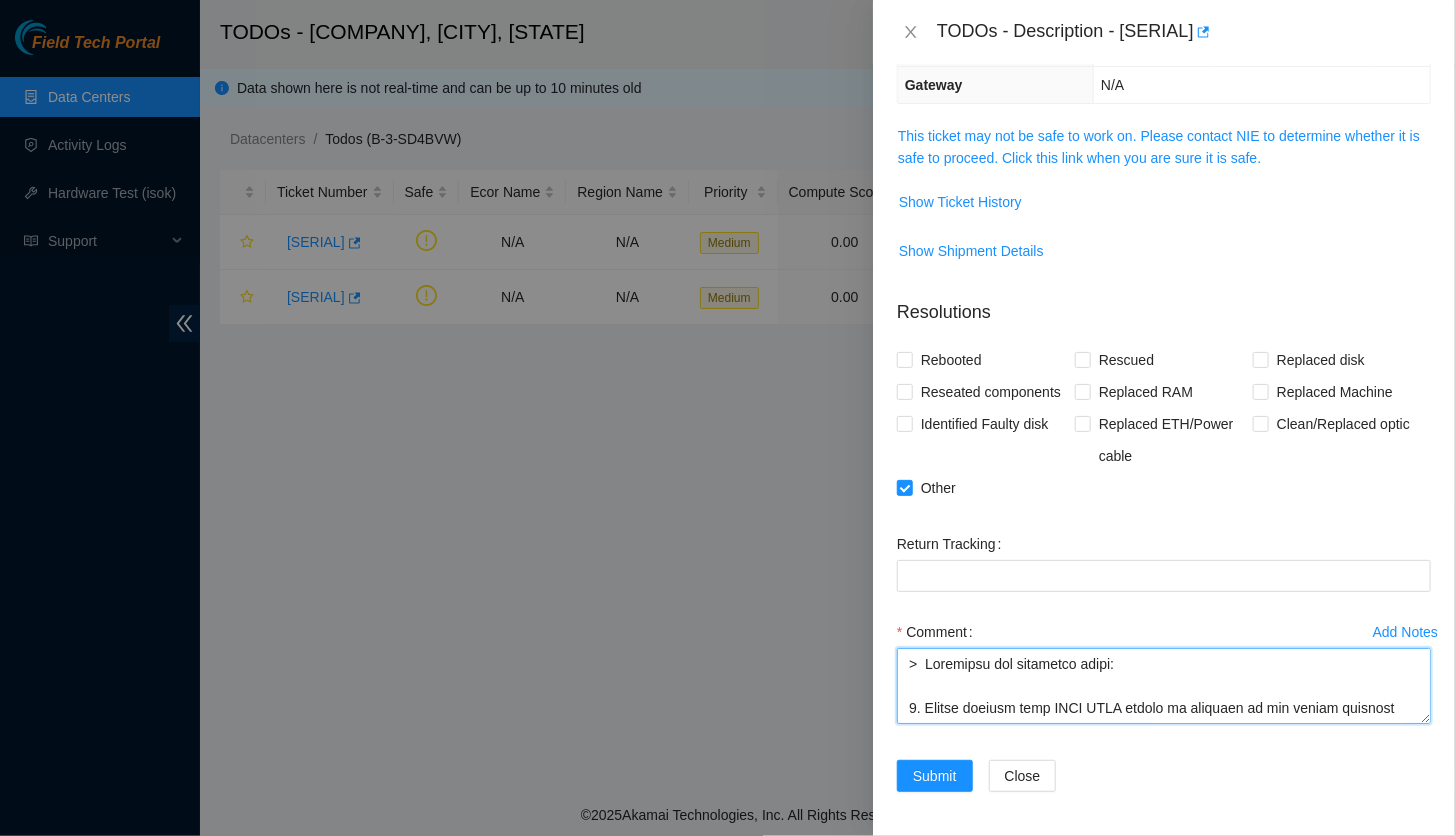 scroll, scrollTop: 698, scrollLeft: 0, axis: vertical 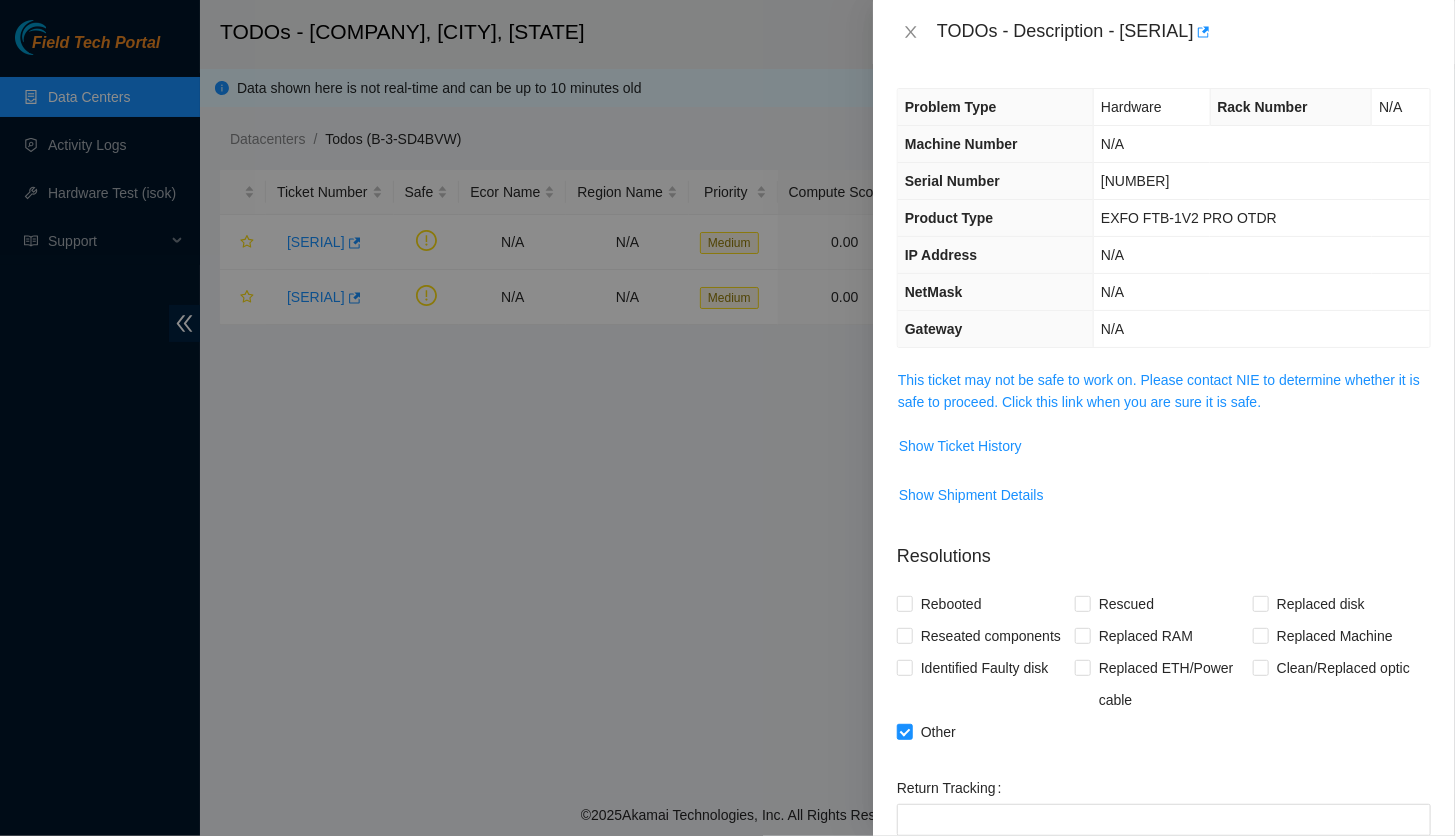 drag, startPoint x: 1121, startPoint y: 28, endPoint x: 1235, endPoint y: 36, distance: 114.28036 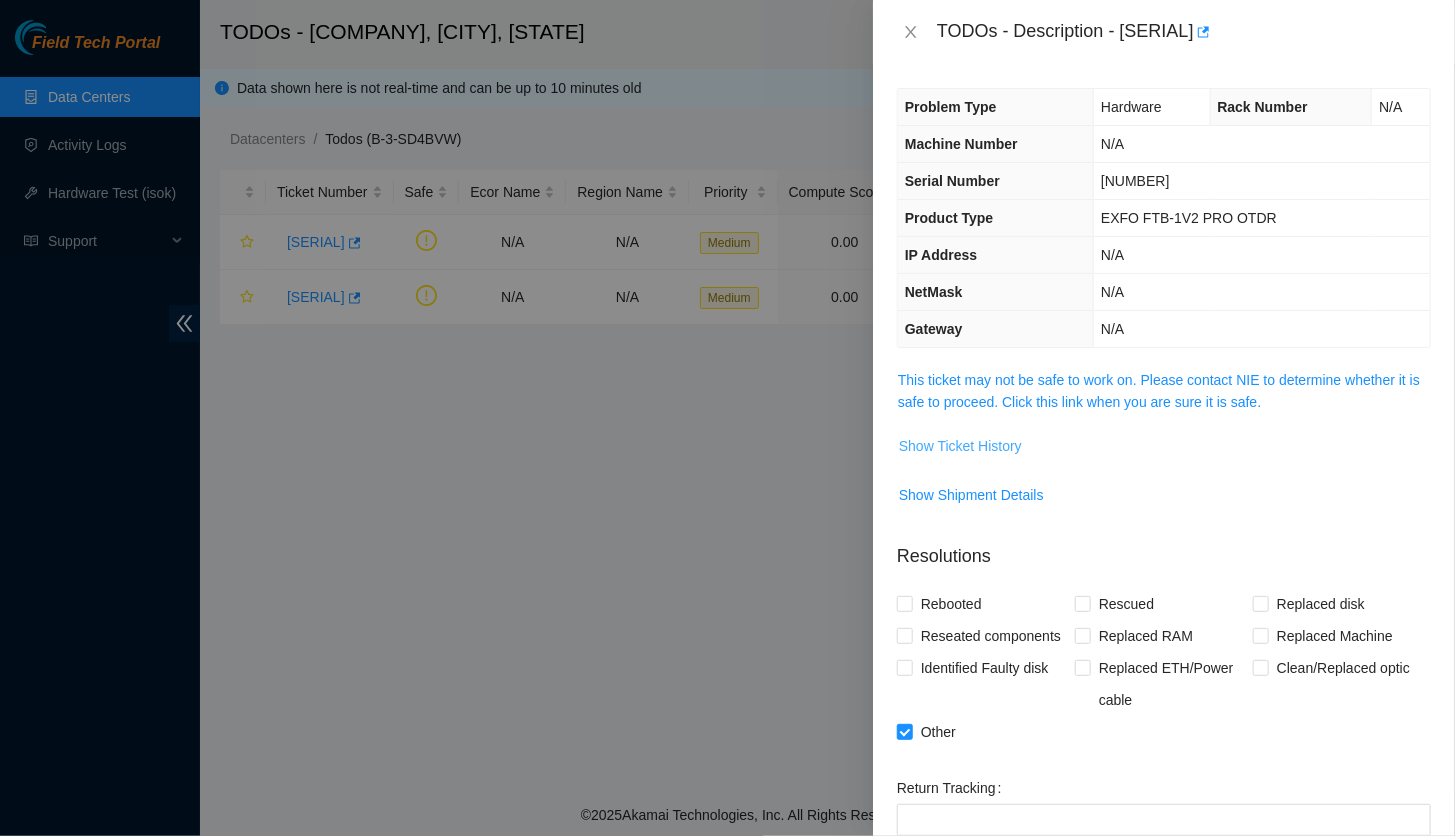 click on "Show Ticket History" at bounding box center [960, 446] 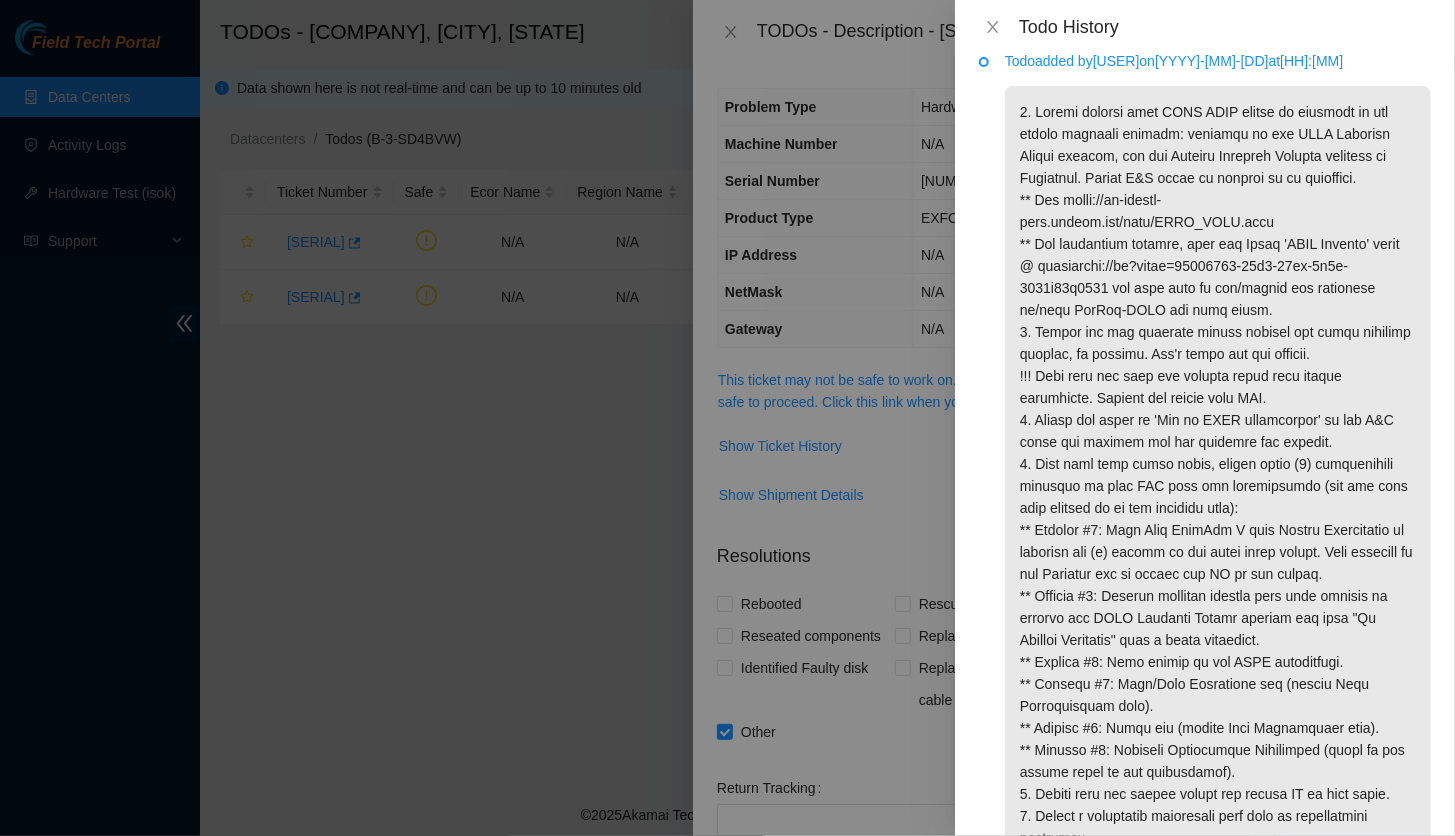 scroll, scrollTop: 0, scrollLeft: 0, axis: both 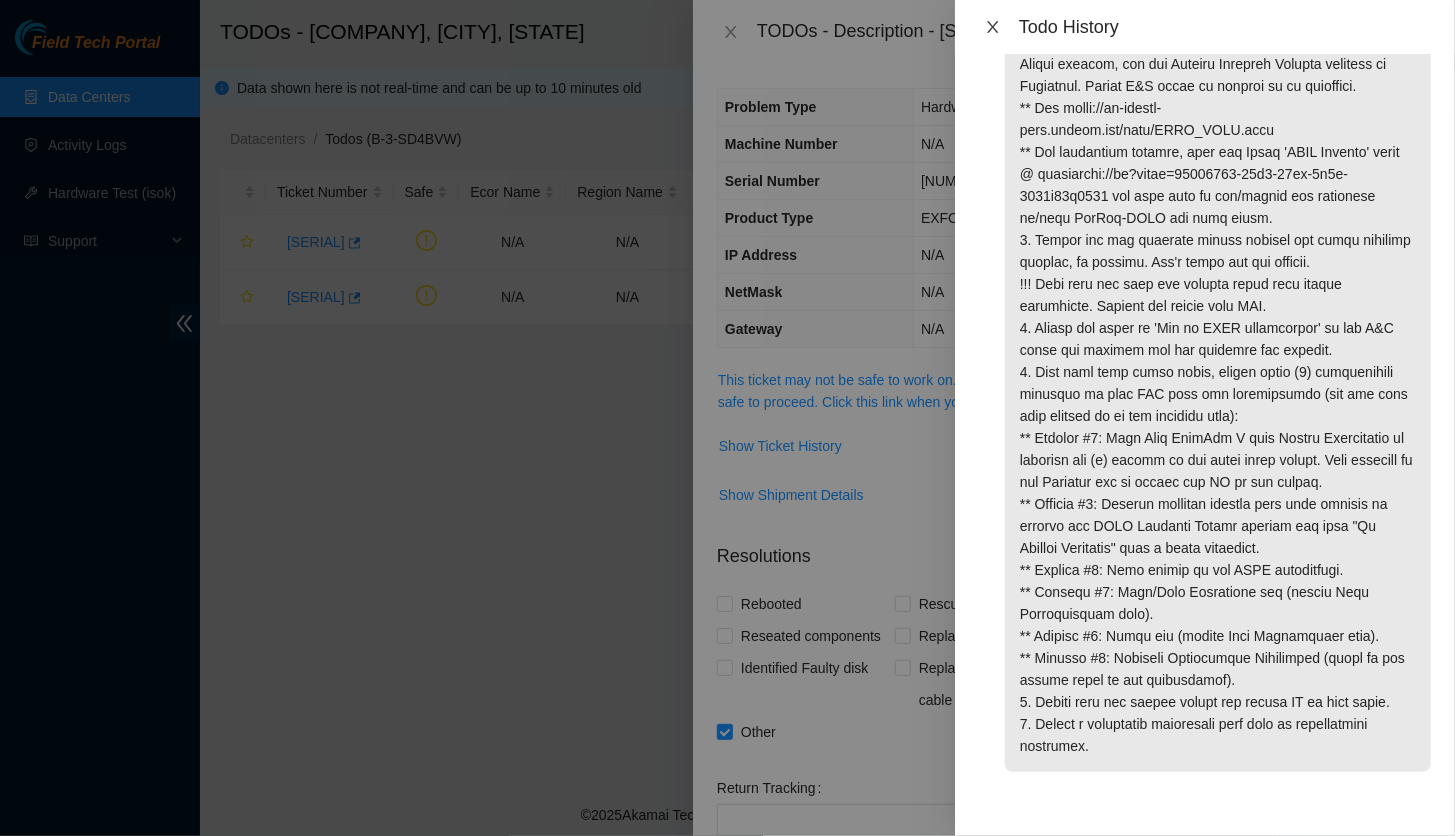 click 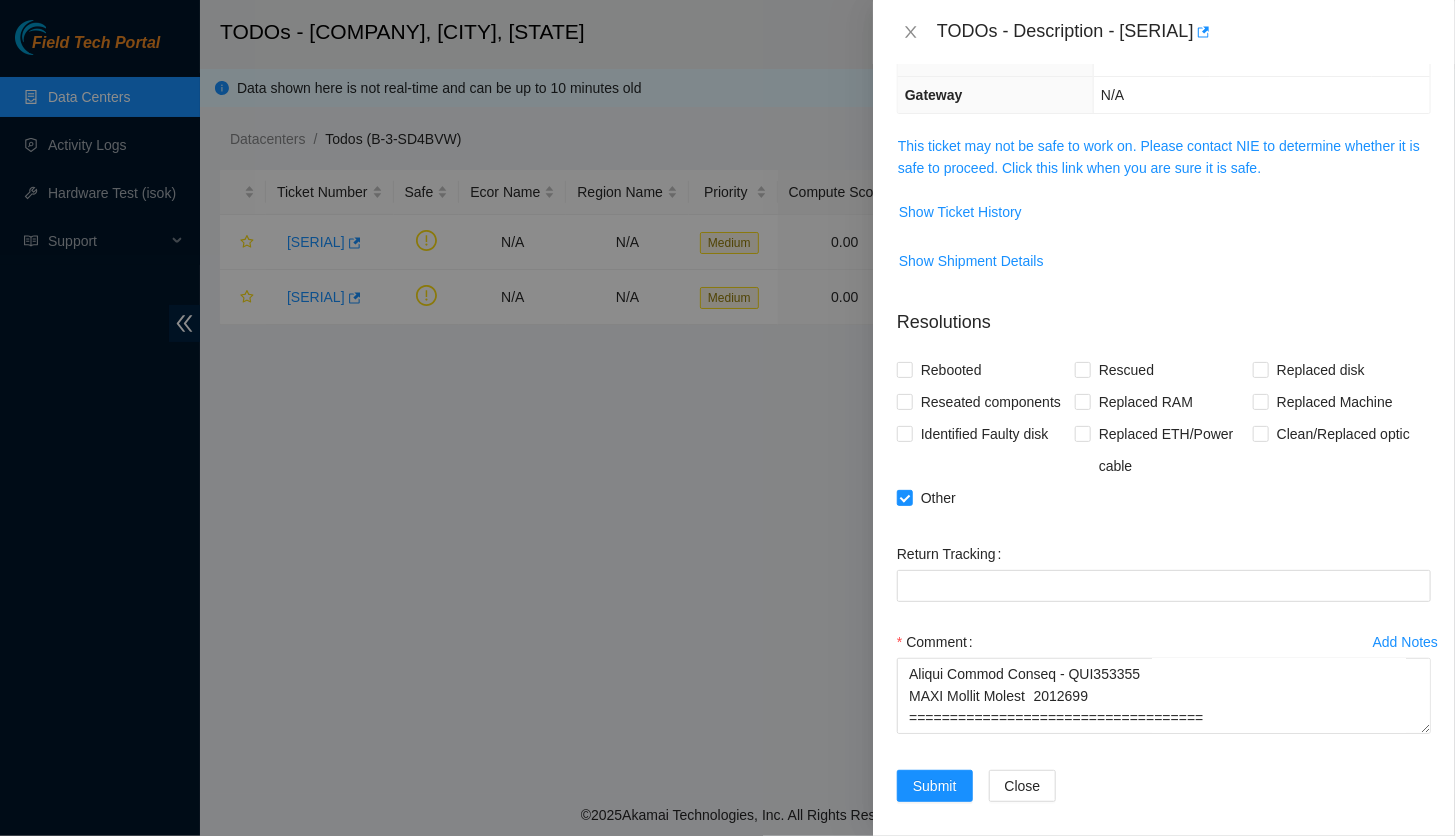 scroll, scrollTop: 244, scrollLeft: 0, axis: vertical 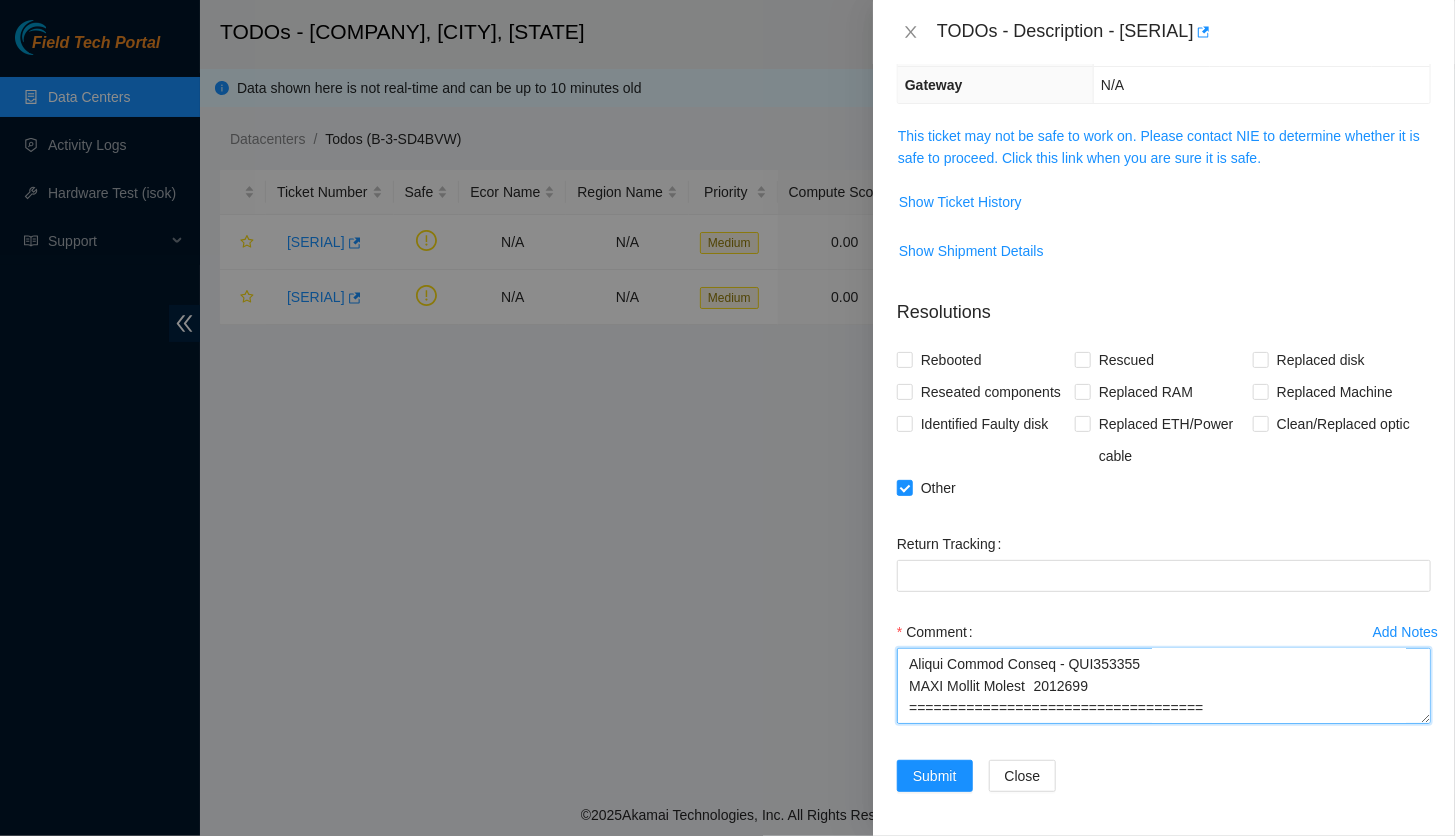 click on "Comment" at bounding box center (1164, 686) 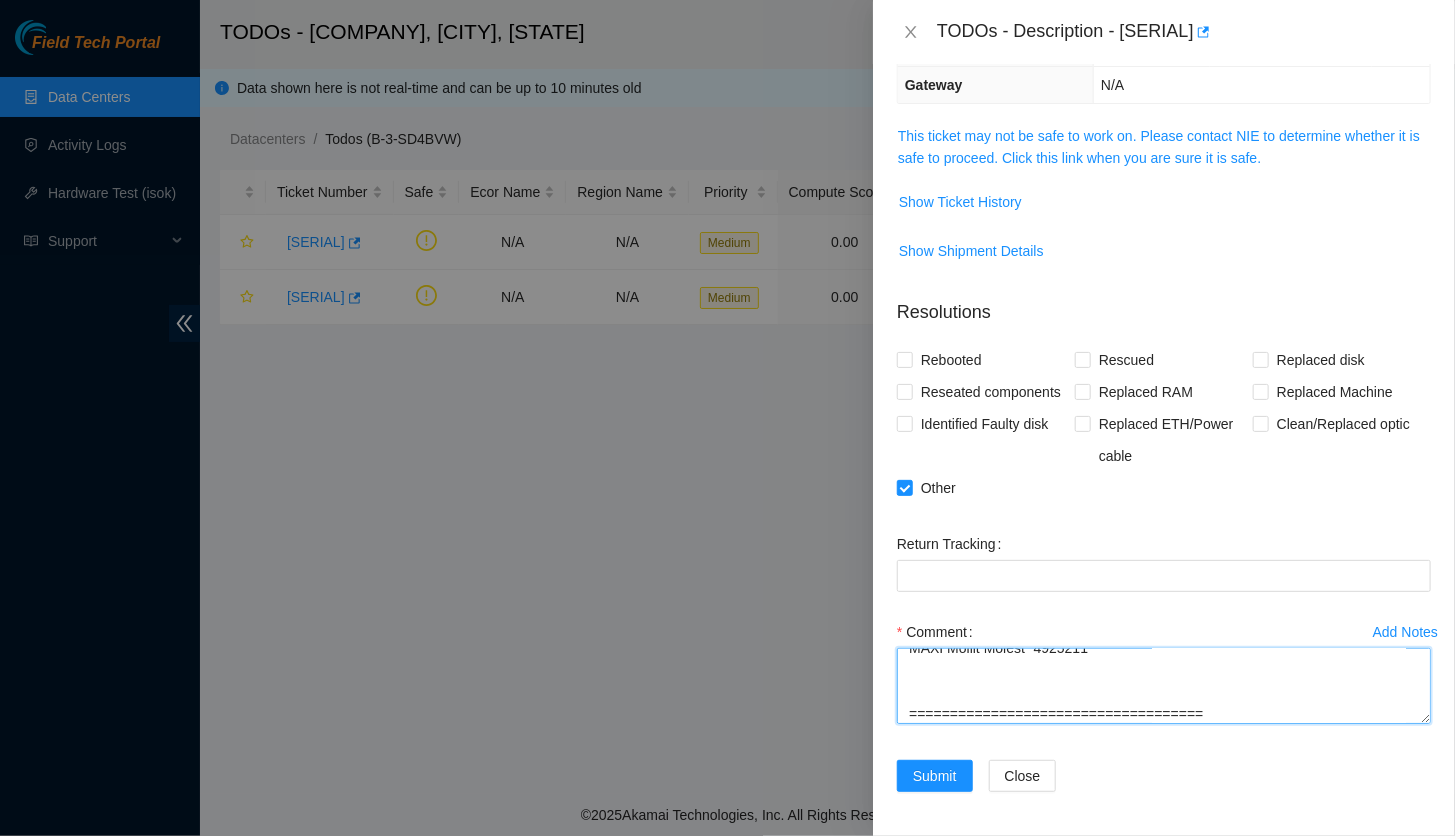 scroll, scrollTop: 720, scrollLeft: 0, axis: vertical 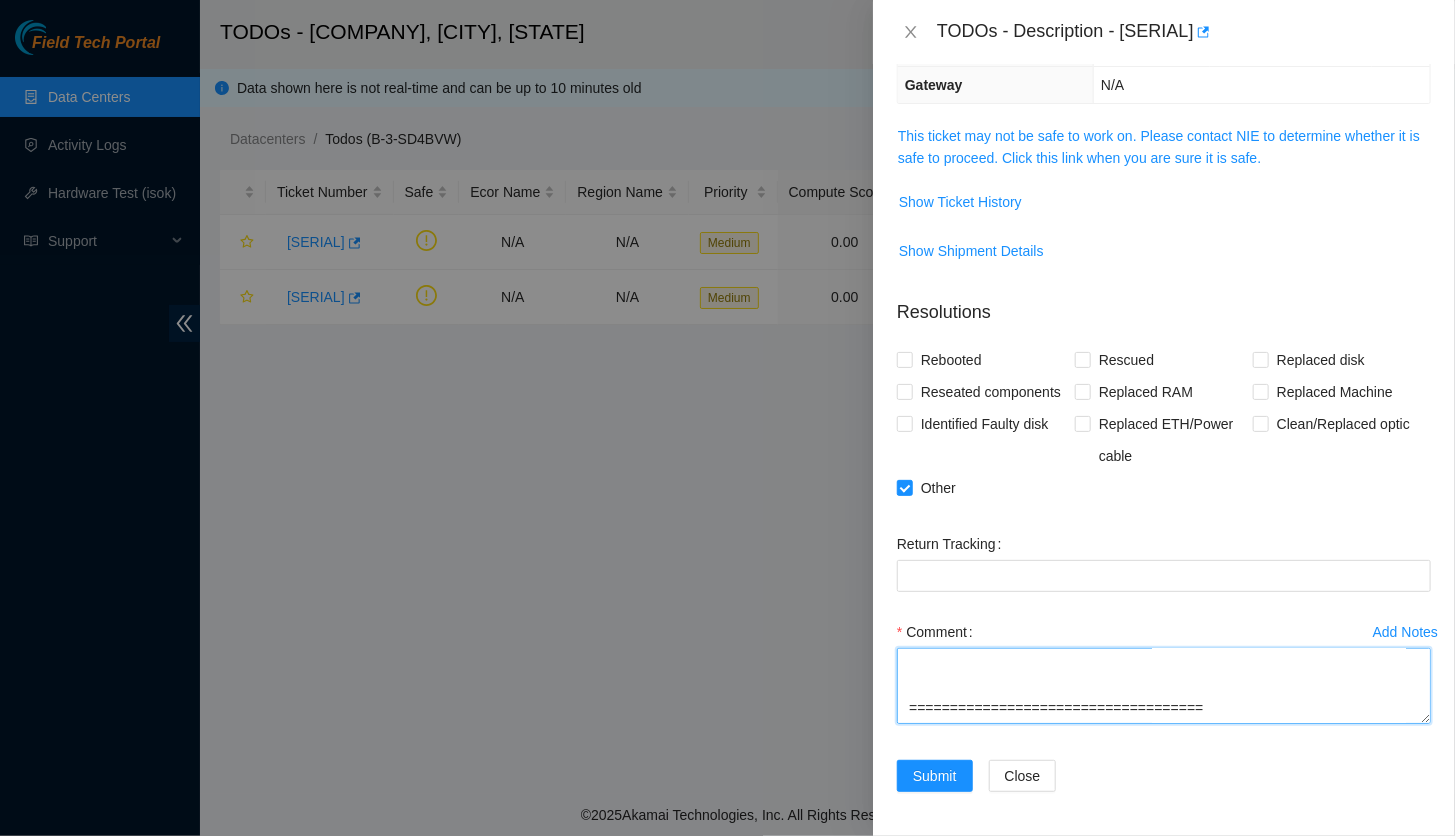 paste on "[EMAIL]" 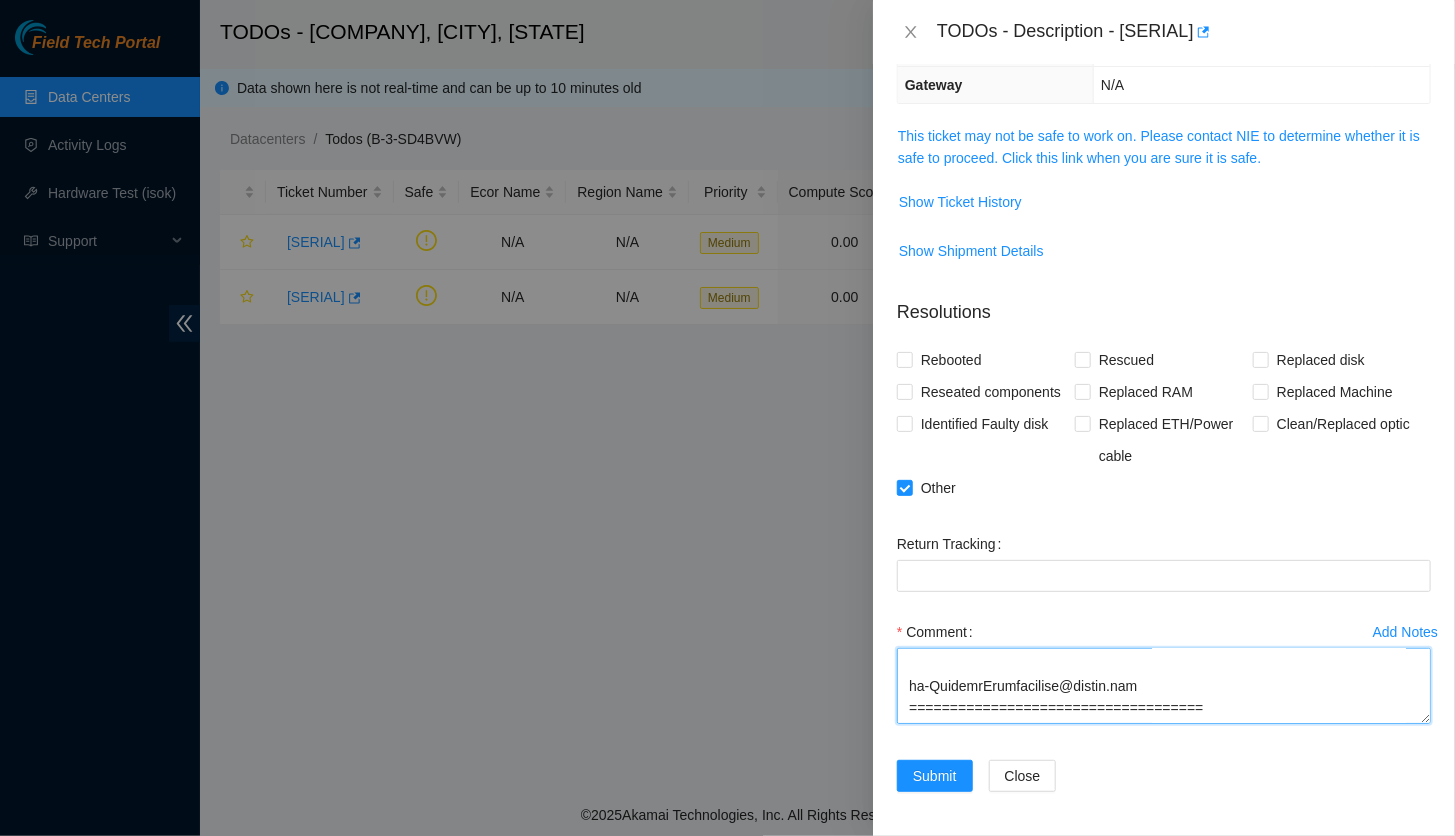 scroll, scrollTop: 748, scrollLeft: 0, axis: vertical 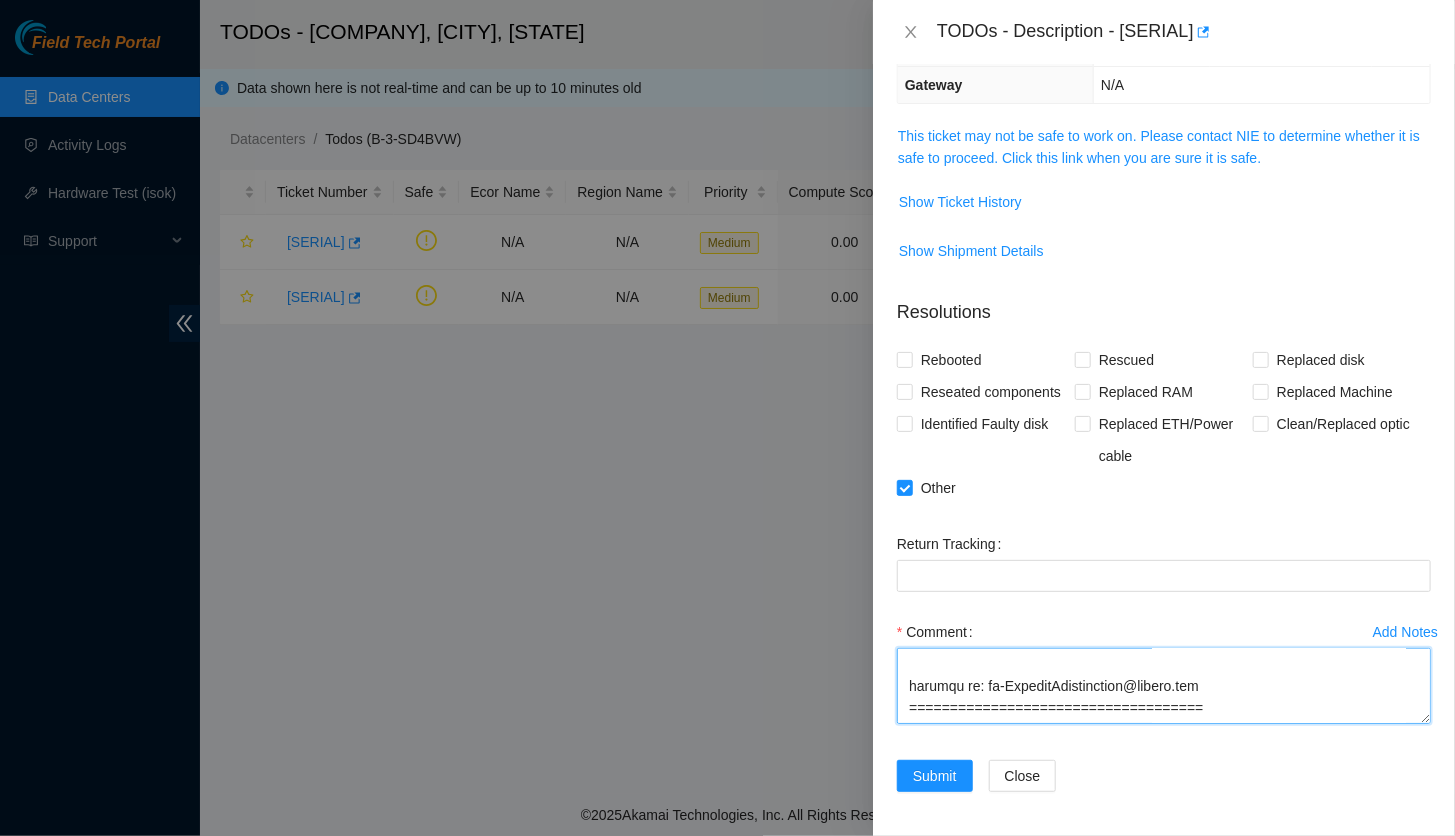 click on "Comment" at bounding box center [1164, 686] 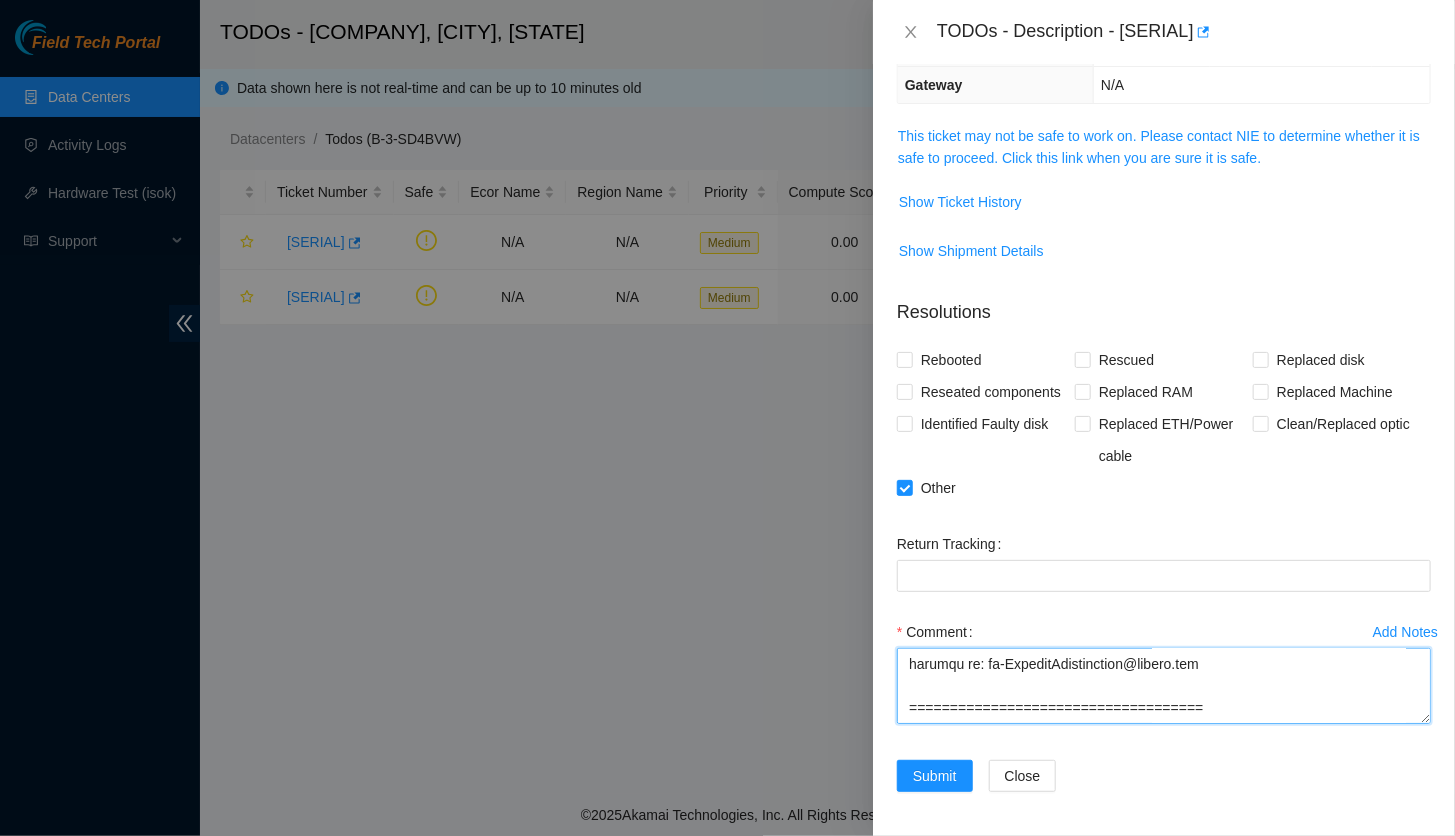 click on "Comment" at bounding box center (1164, 686) 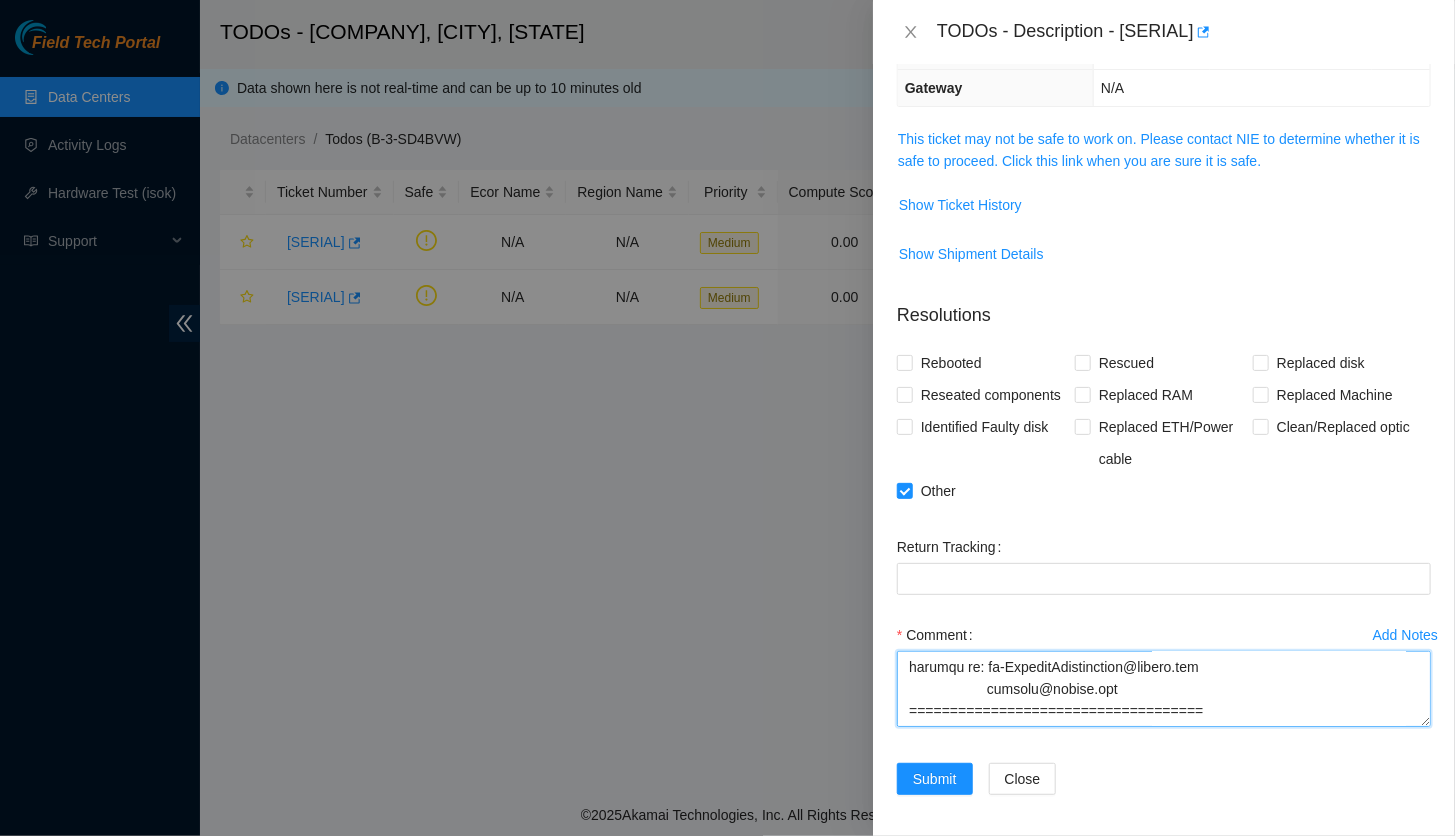 scroll, scrollTop: 244, scrollLeft: 0, axis: vertical 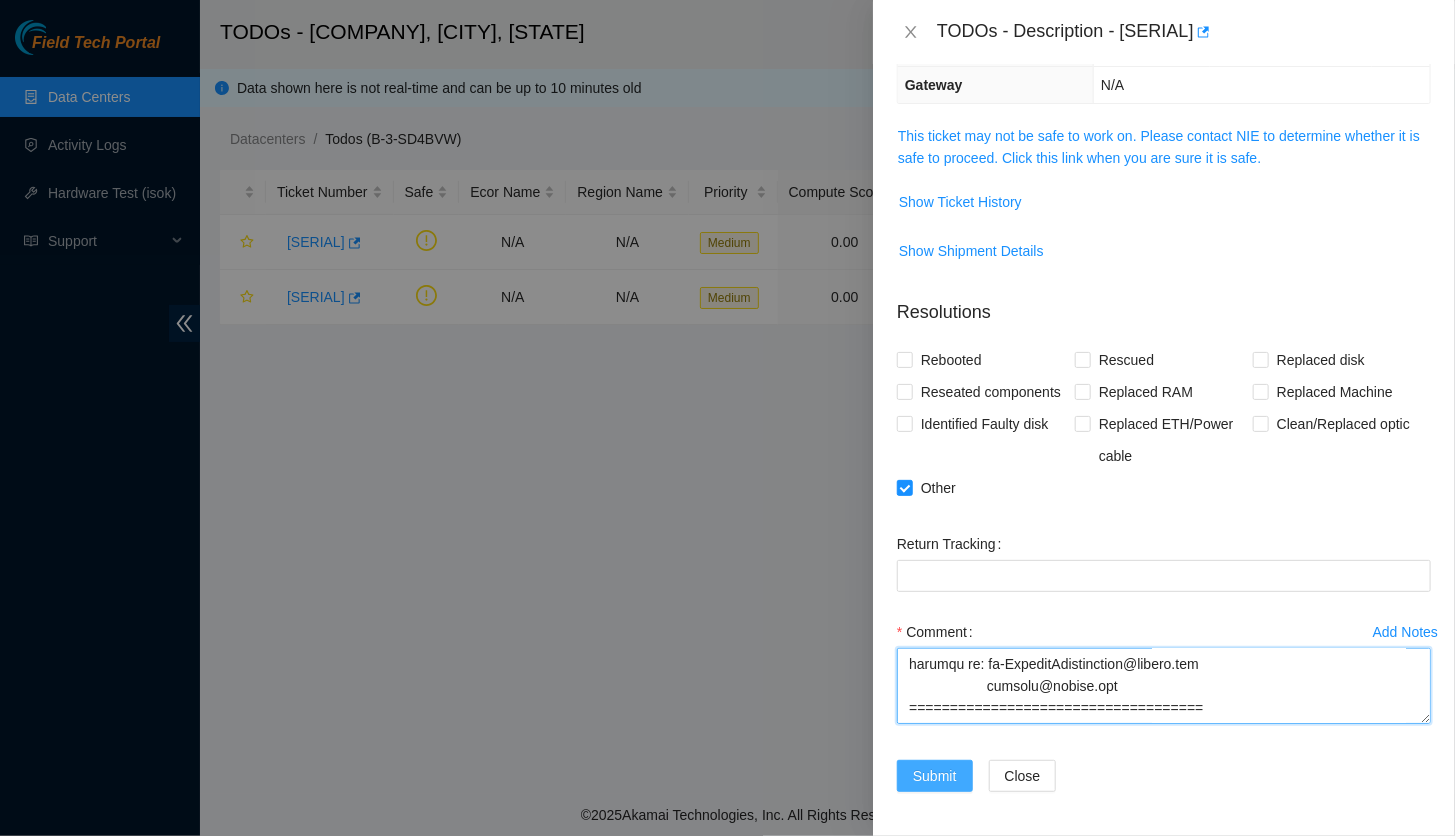 type on "1. Please confirm this EXFO OTDR device is upgraded to the latest software version: provided by the EXFO Software Update utility, and all Windows Software Updates provided by Microsoft. Follow H&E guide to upgrade it if necessary.
** See https://ft-portal-docs.akamai.com/wiki/EXFO_OTDR.html
** For additional support, join the Webex 'OTDR Support' space @ webexteams://im?space=[UUID] and feel free to ask/answer any questions to/from NetEng-DWDM and your peers.
2. Remove any old physical labels showing the older software version, if present. Don't label the new version.
!!! Make sure you have the correct power cord before proceeding. Discuss any issues with NIE.
3. Follow the steps in 'Set up OTDR application' on the H&E guide and confirm all the settings are correct.
4. When done with these steps, please email (6) confirmation pictures to your NIE team for verification (one for each menu updated in in the previous step):
** Picture #1: From Mi..." 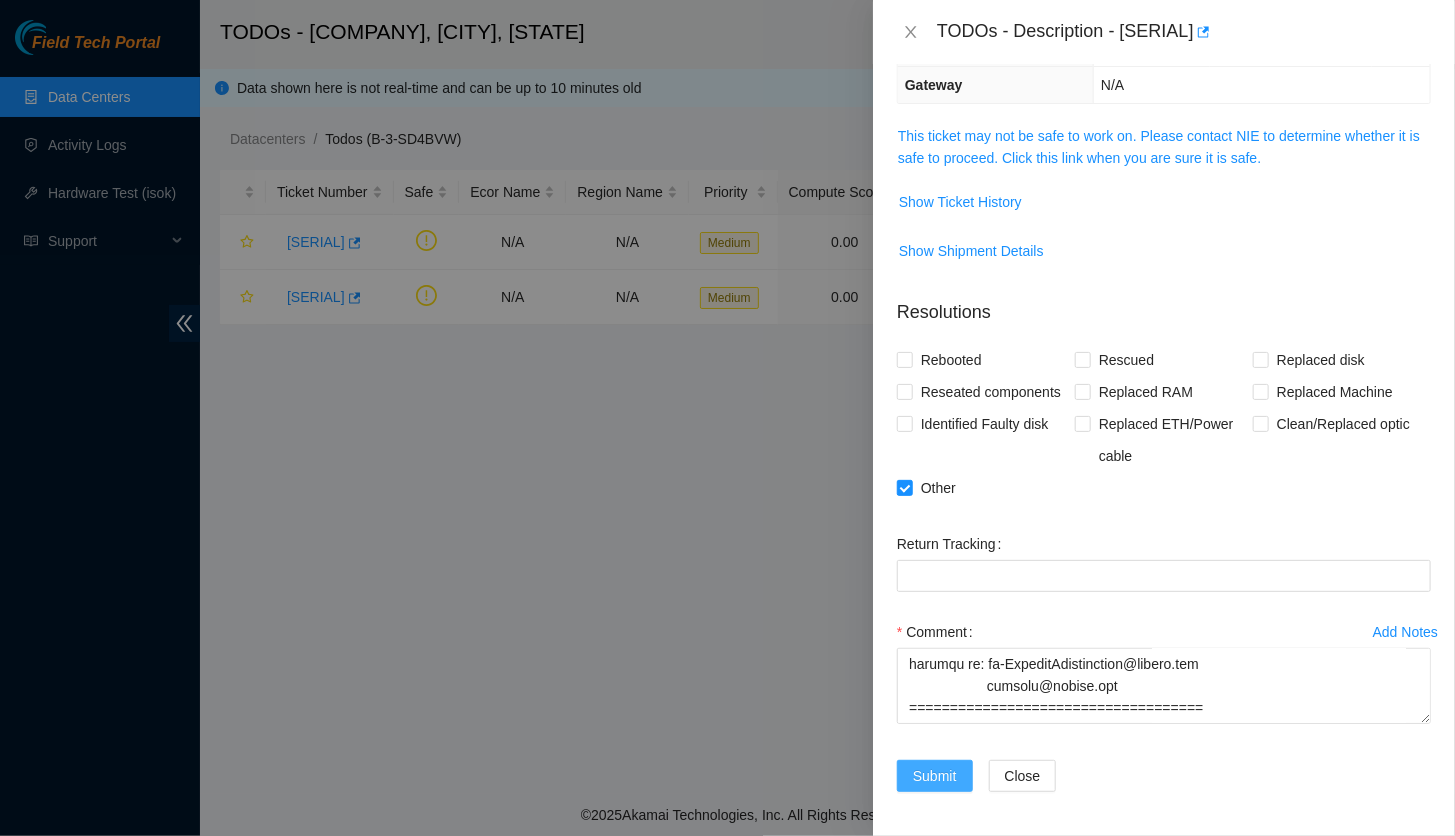 click on "Submit" at bounding box center (935, 776) 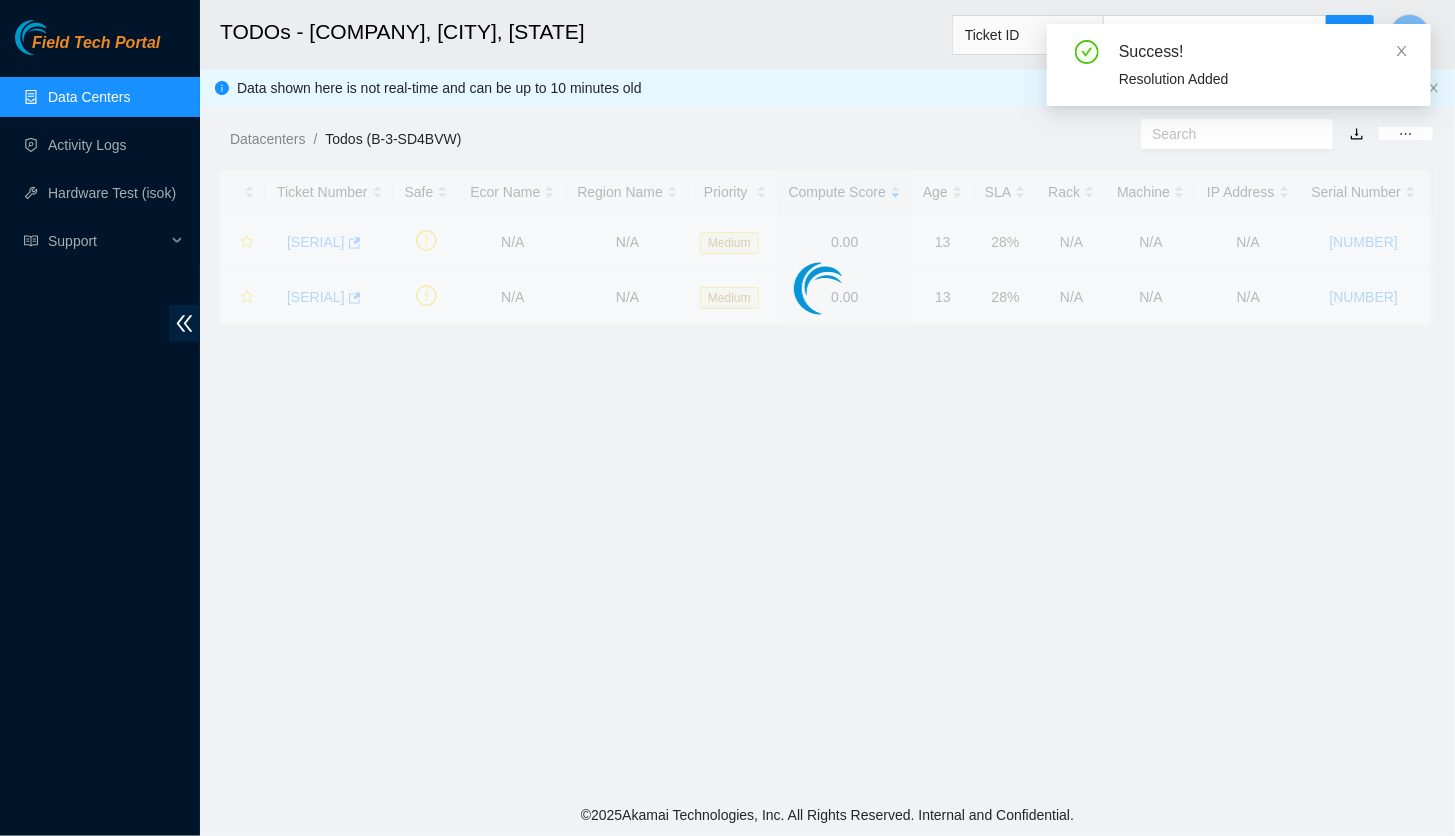 scroll, scrollTop: 310, scrollLeft: 0, axis: vertical 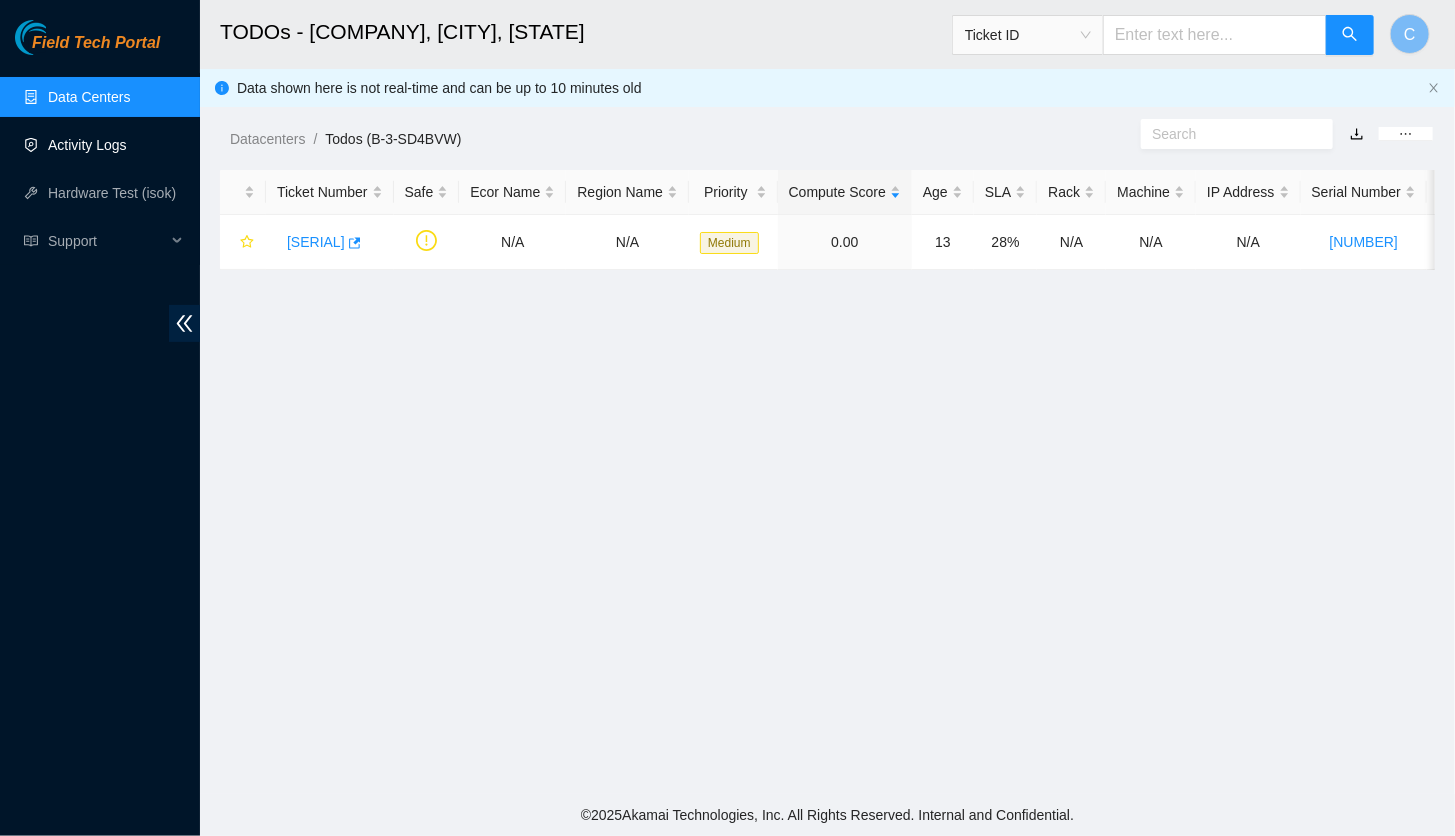 click on "Activity Logs" at bounding box center (87, 145) 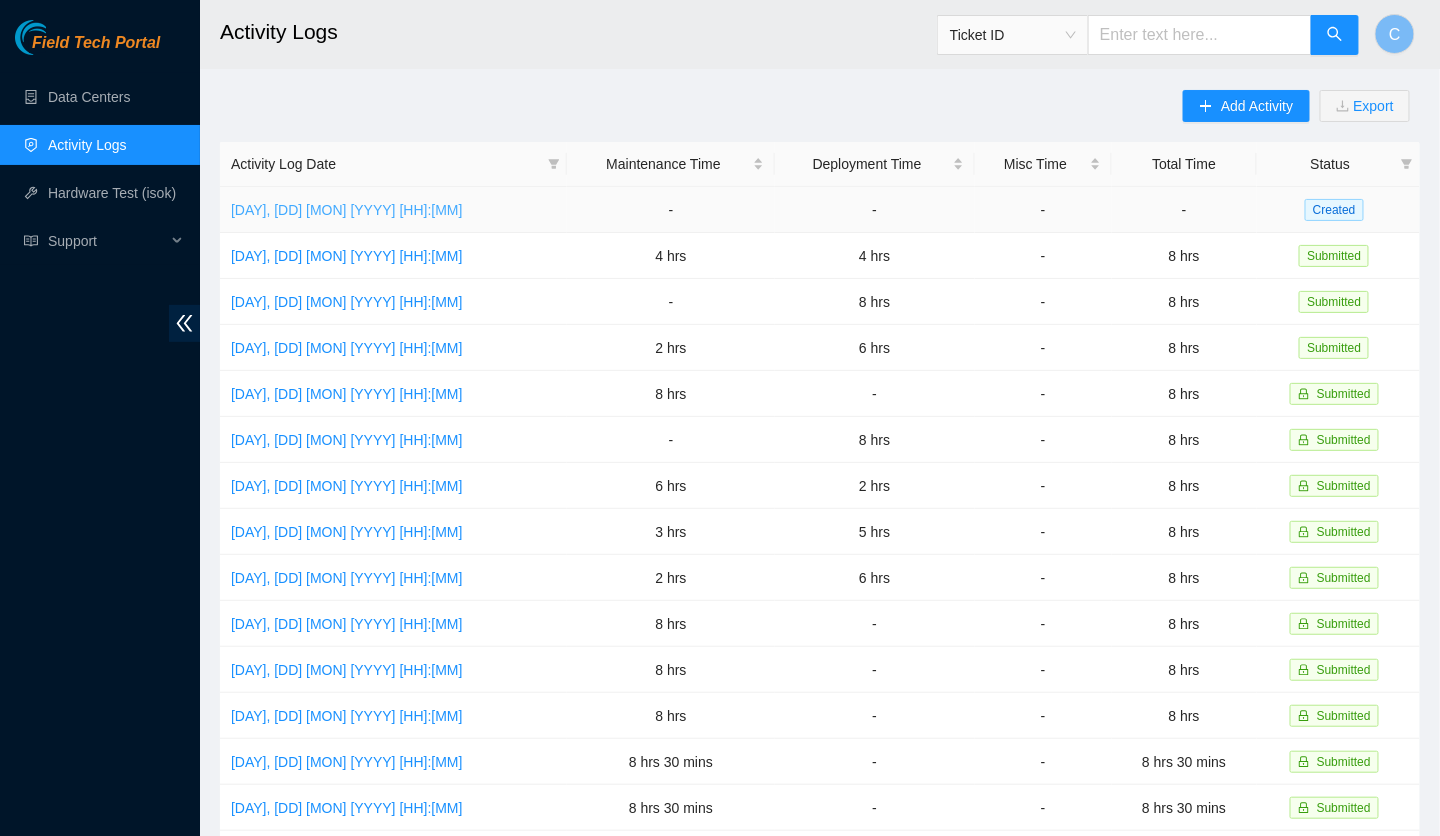 click on "[DAY], [DD] [MON] [YYYY] [HH]:[MM]" at bounding box center (347, 210) 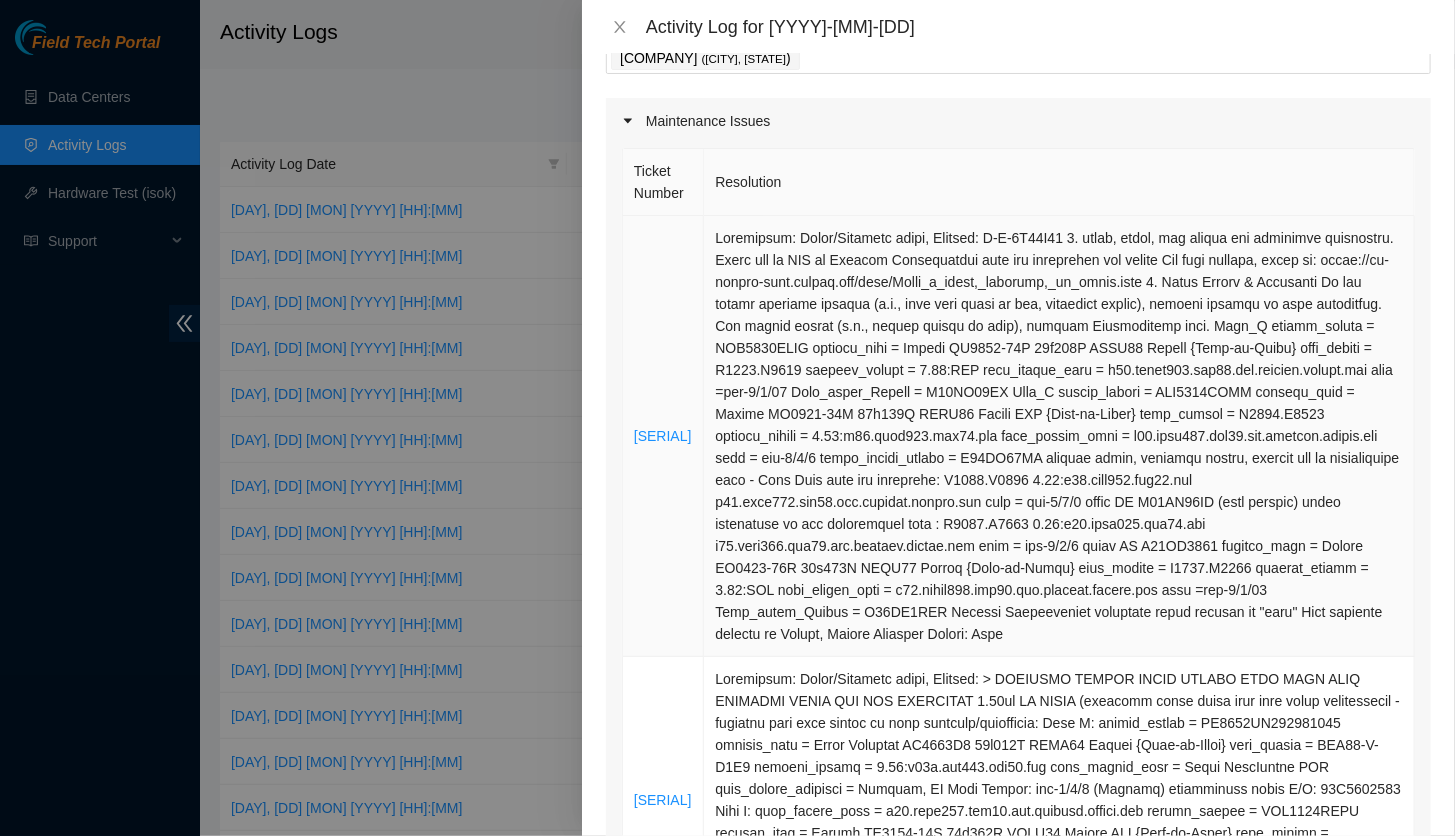 scroll, scrollTop: 0, scrollLeft: 0, axis: both 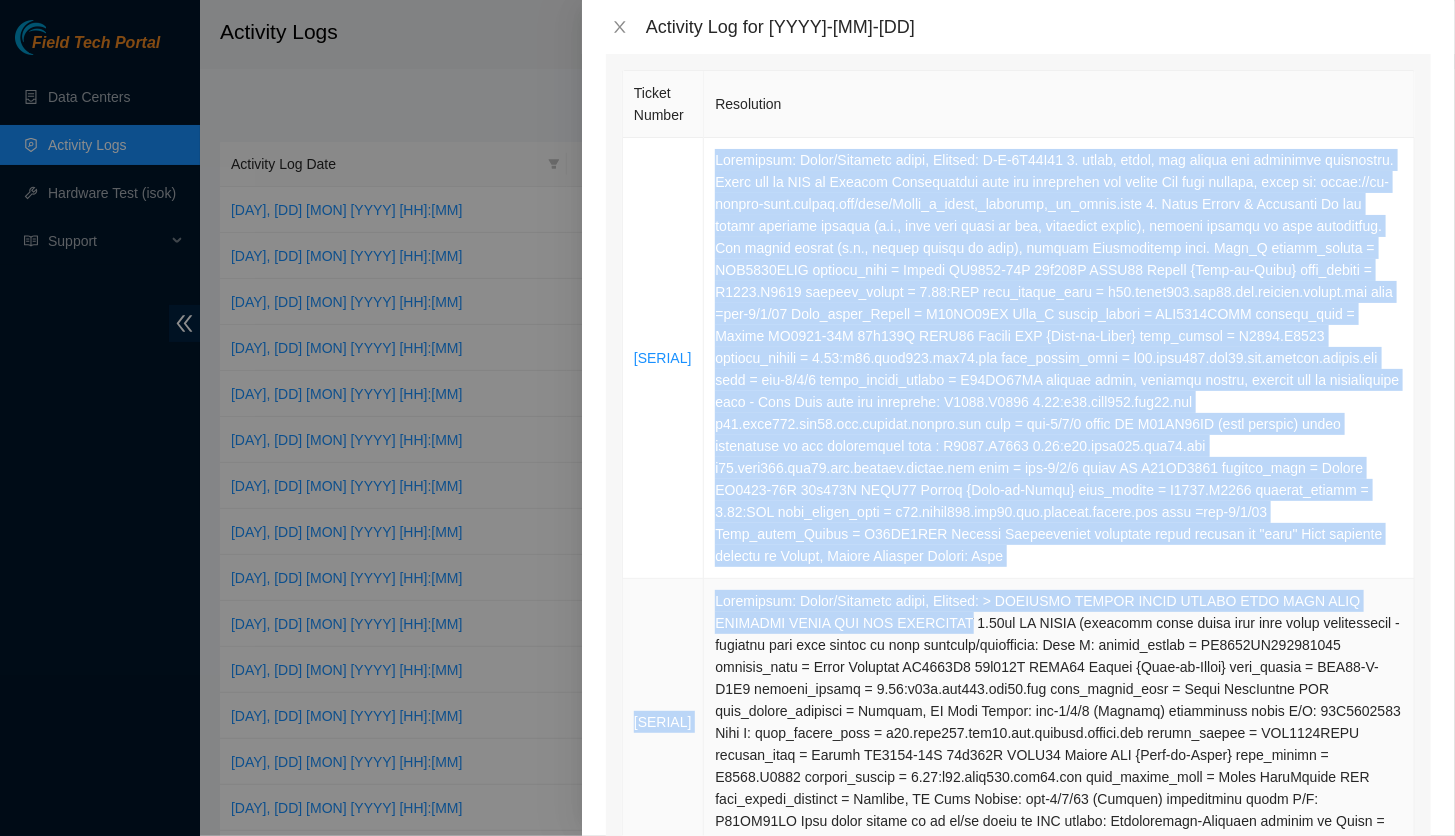 drag, startPoint x: 713, startPoint y: 356, endPoint x: 886, endPoint y: 607, distance: 304.8442 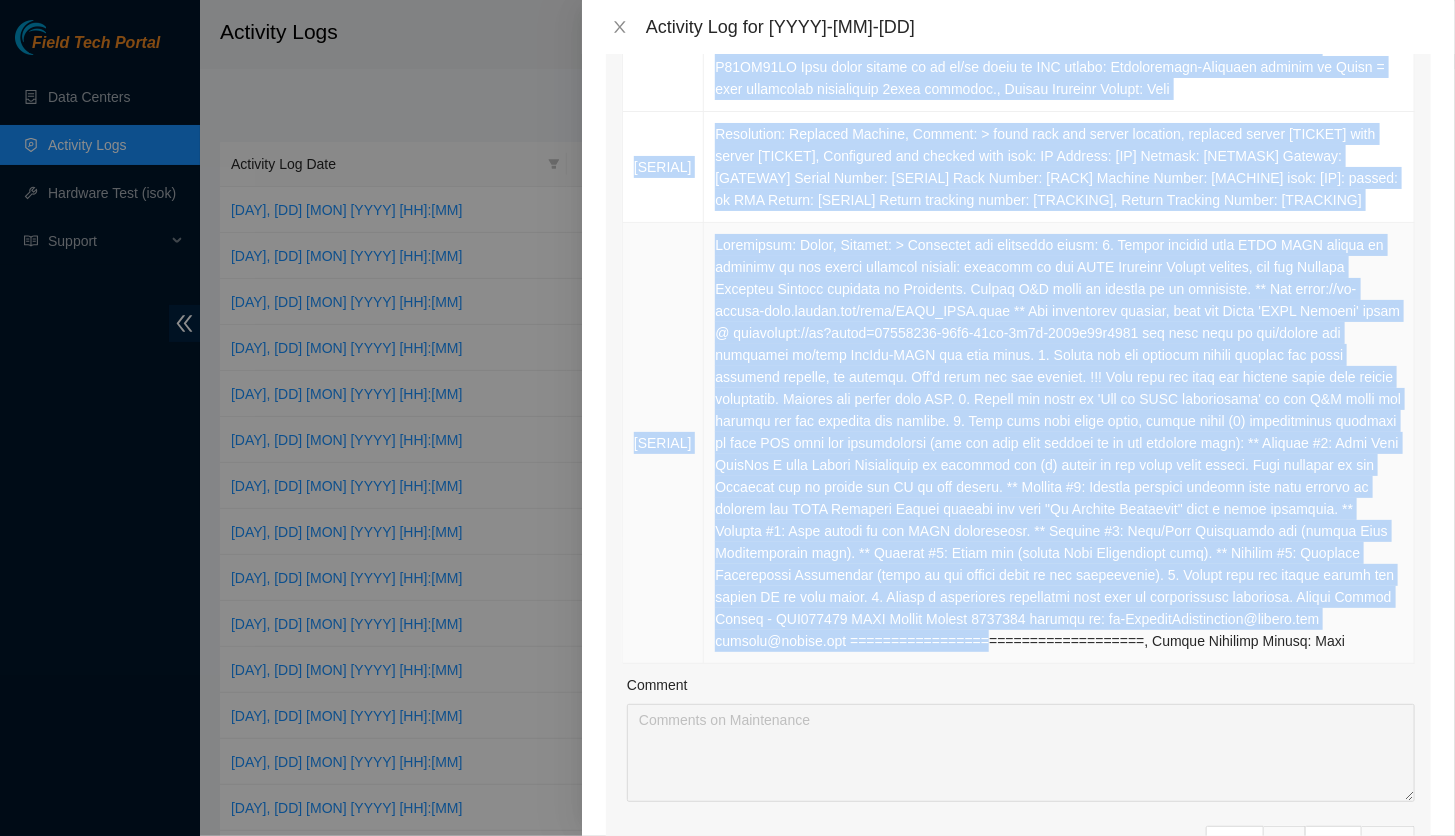 scroll, scrollTop: 993, scrollLeft: 0, axis: vertical 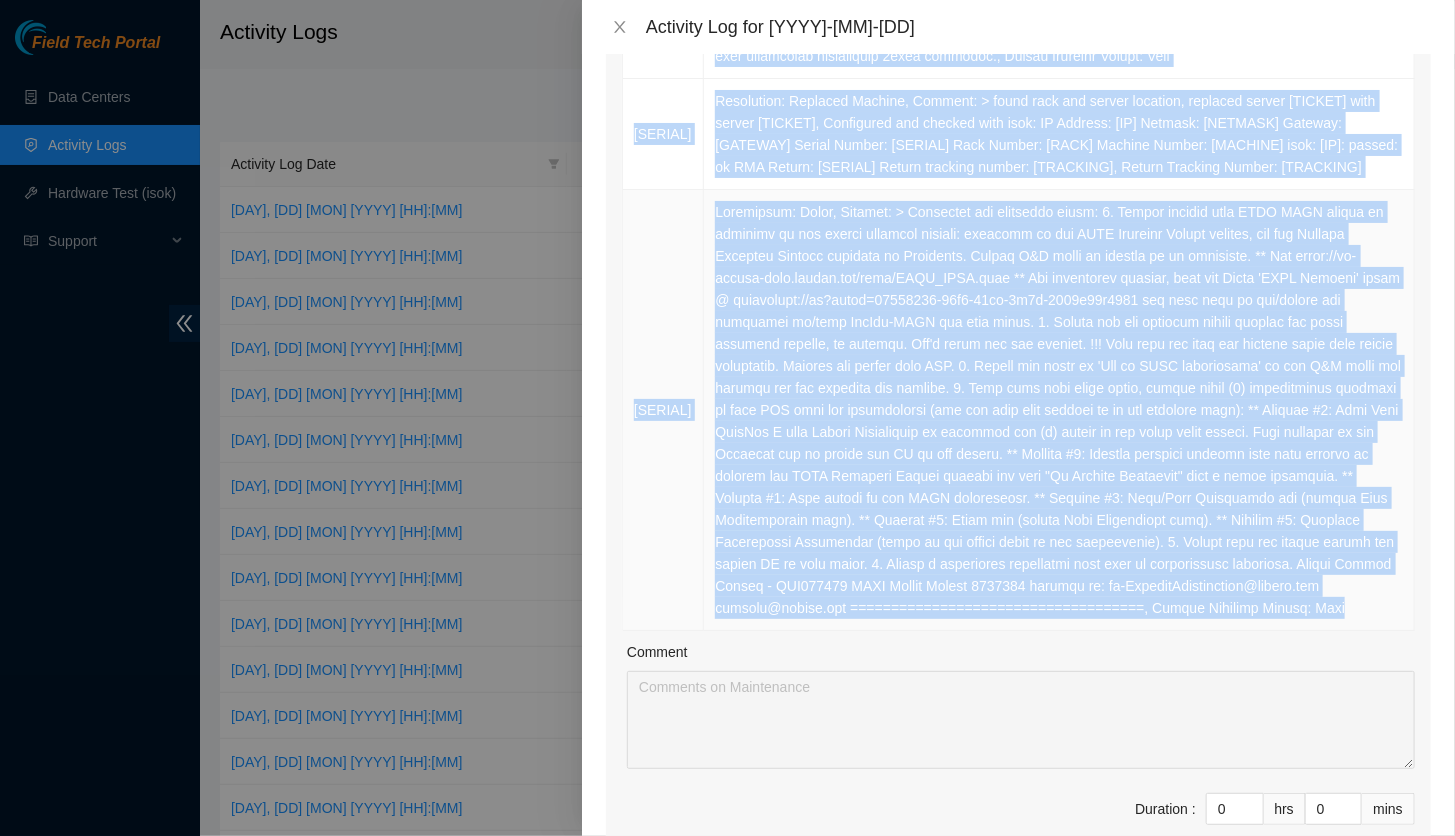 drag, startPoint x: 624, startPoint y: 151, endPoint x: 1139, endPoint y: 655, distance: 720.5838 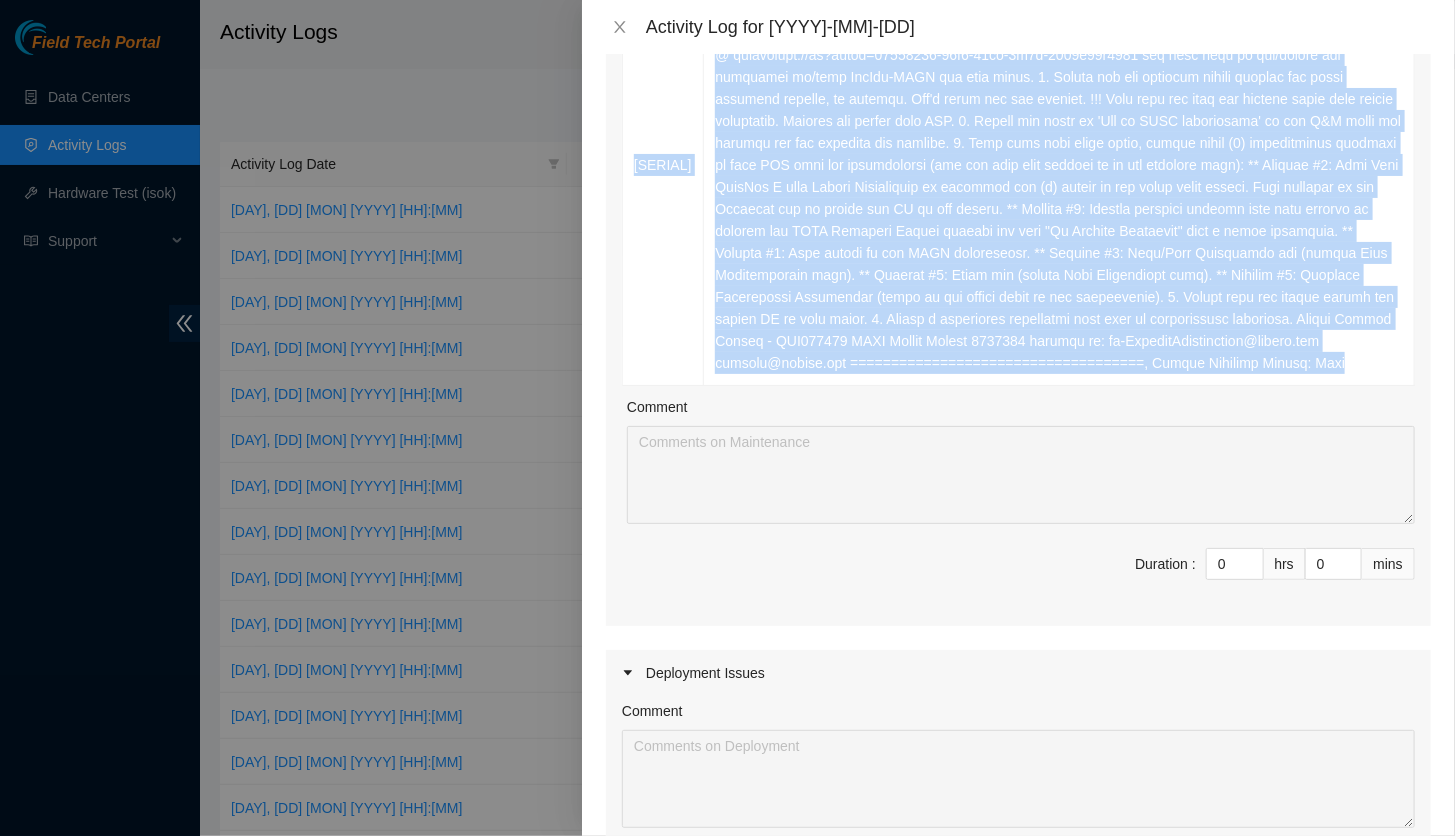 scroll, scrollTop: 1293, scrollLeft: 0, axis: vertical 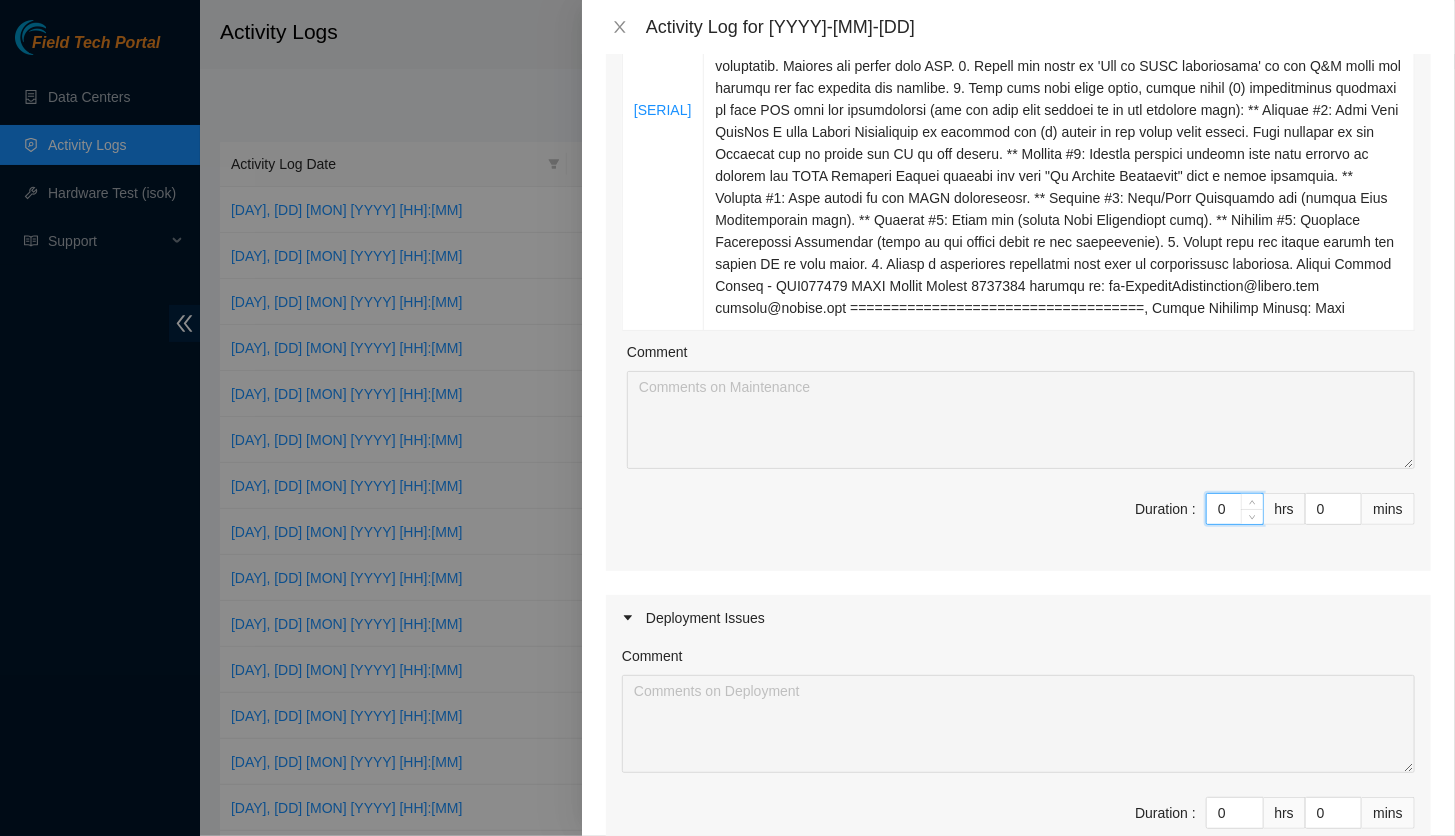 drag, startPoint x: 1212, startPoint y: 556, endPoint x: 1152, endPoint y: 552, distance: 60.133186 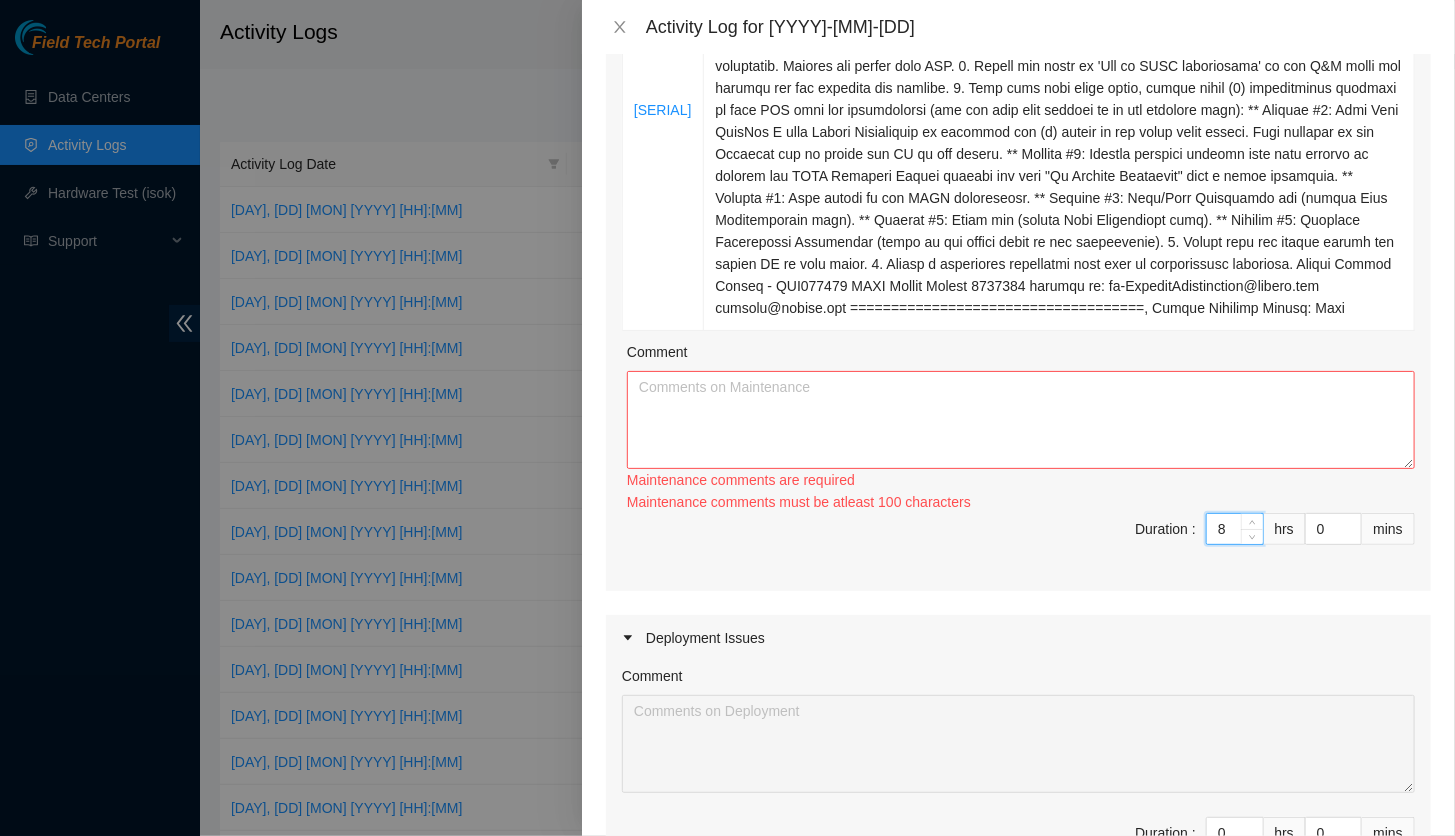 type on "8" 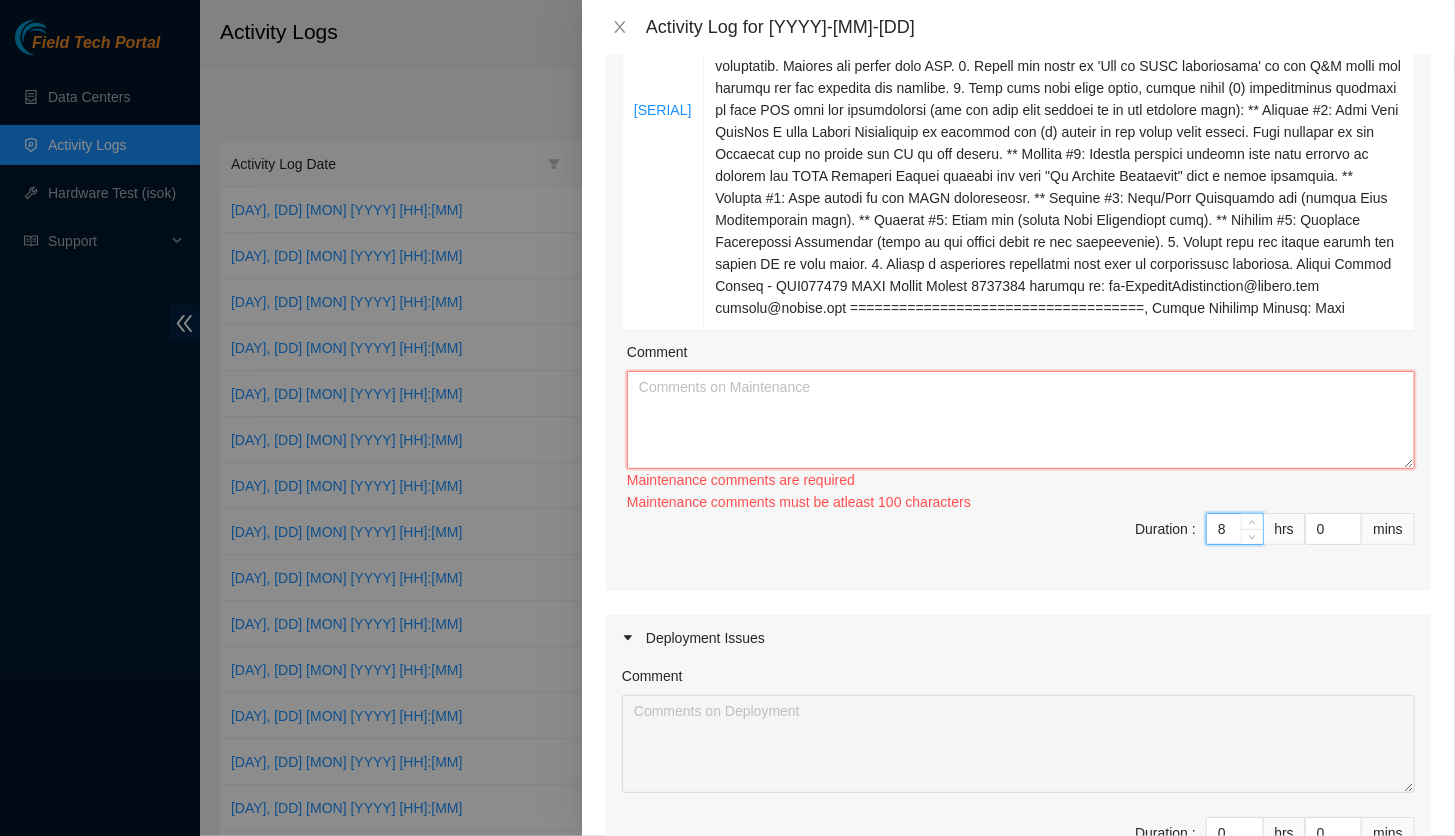 click on "Comment" at bounding box center [1021, 420] 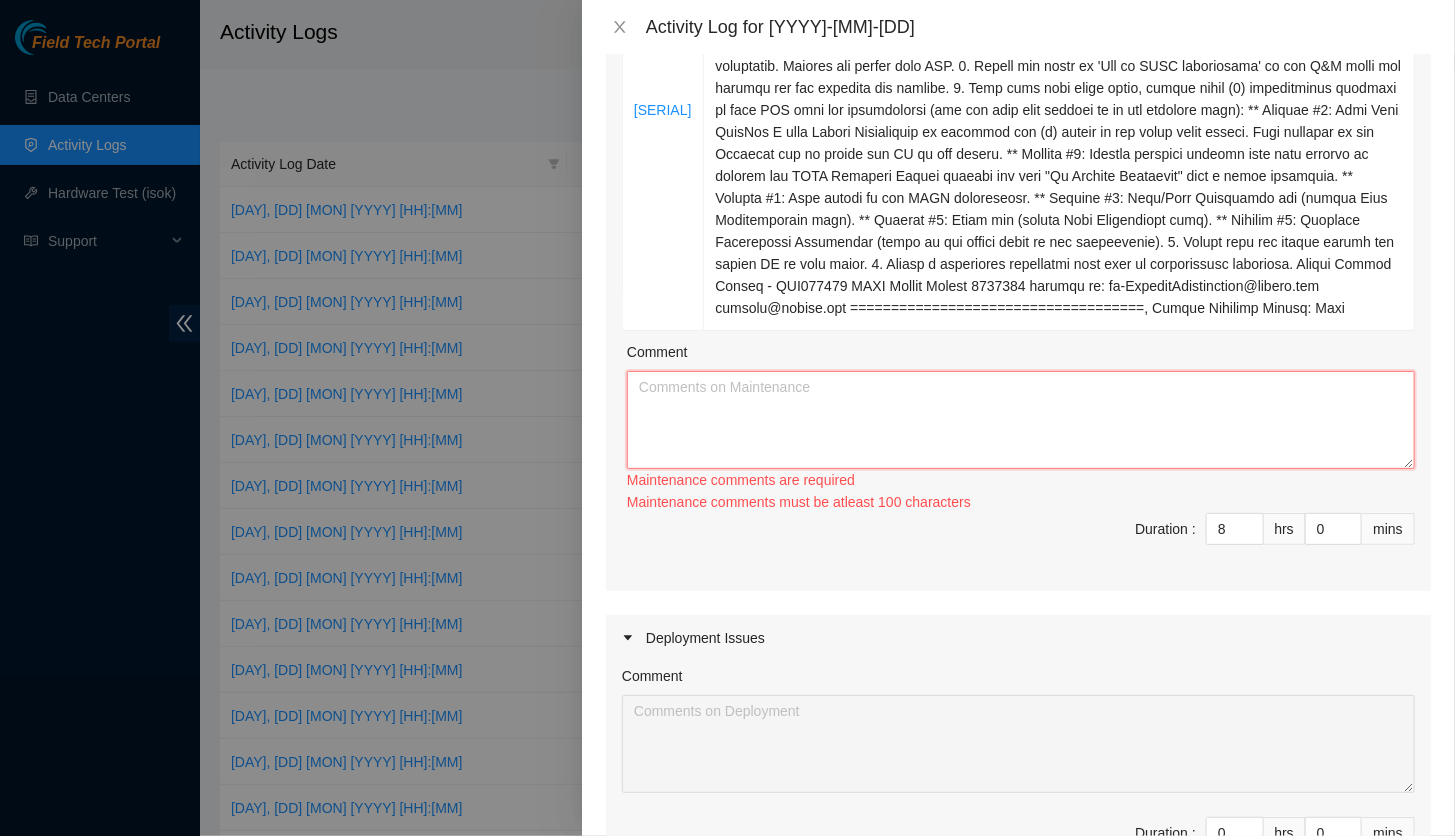 paste on "Resolution: Clean/Replaced optic, Comment: [SERIAL] 1. clean, scope, and reseat the following connection. Reach out to NIE or Network Connectivity team for assistance and checks For full details, refer to: https://ft-portal-docs.akamai.com/wiki/Clean_a_fiber,_bulkhead,_or_optic.html 2. Final Checks & Reporting If you notice anything unusual (e.g., port link light is off, equipment issues), include details in your resolution. For urgent issues (e.g., entire router is down), contact Connectivity chat. Side_A
serial_number = [SERIAL]
product_name = Accton AS7816-64X 64x100G QSFP28 Switch {Rear-to-Front}
rack_number = [RACK]
machine_number = [MACHINE]
fqdn_router_name = [FQDN]
port =eth-1/1/35
Port_optic_Serial = [SERIAL]
Side_Z
serial_number = [SERIAL]
product_name = Accton AS7816-64X 64x100G QSFP28 Switch BAT {Rear-to-Front}
rack_number = [RACK]
machine_number = [MACHINE]
fqdn_router_name = [FQDN]..." 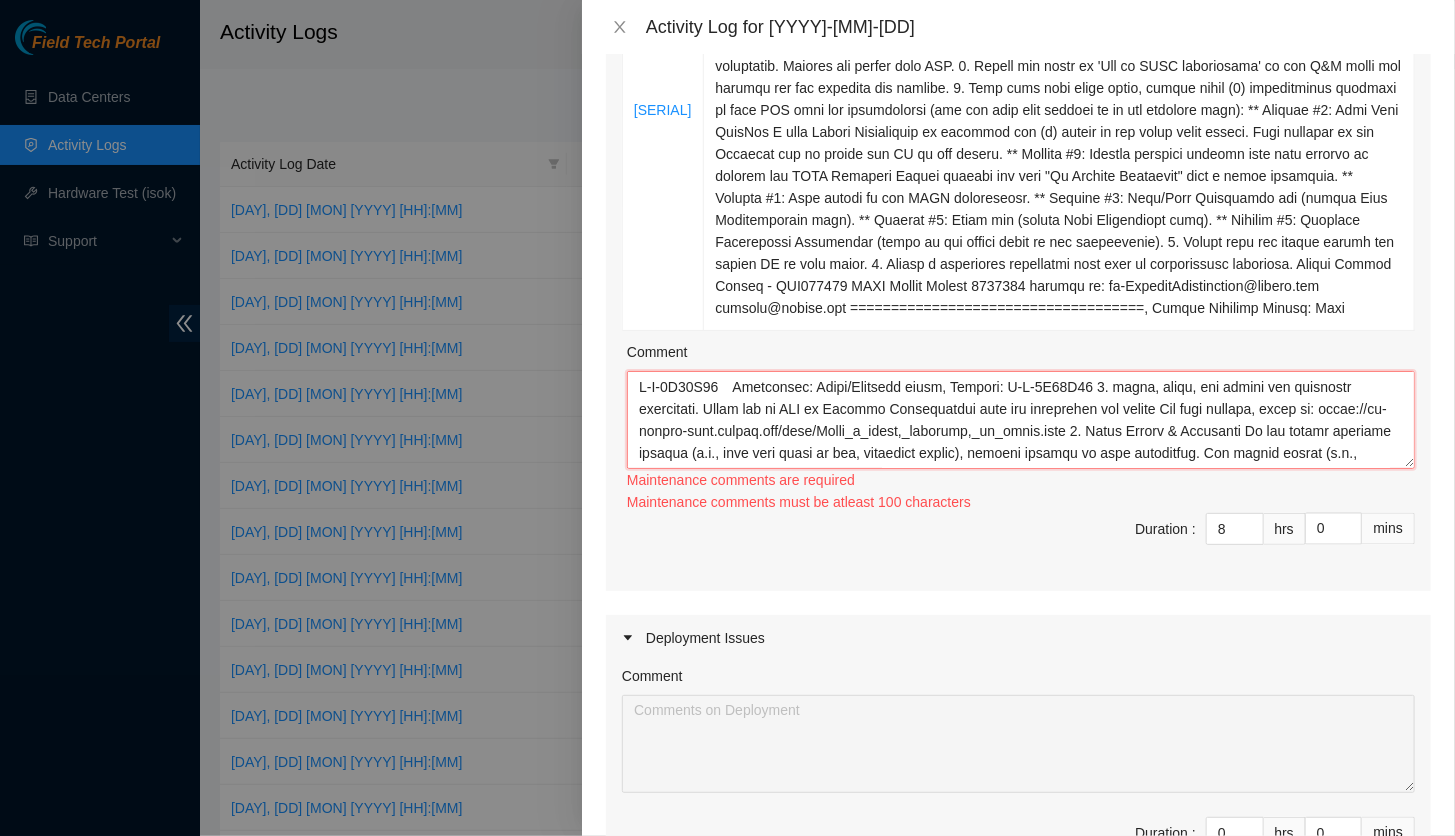 scroll, scrollTop: 1050, scrollLeft: 0, axis: vertical 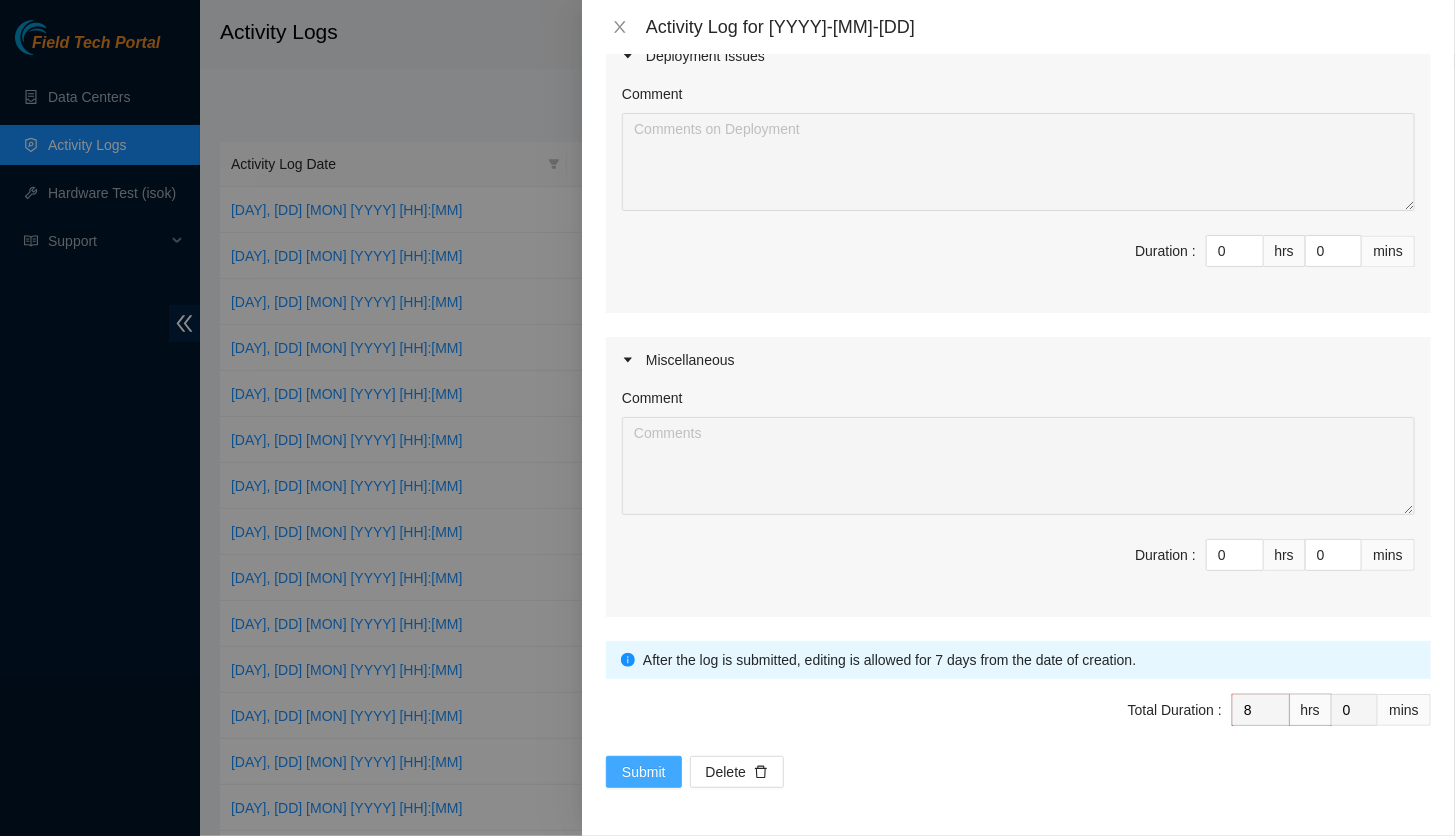 type on "Resolution: Clean/Replaced optic, Comment: [SERIAL] 1. clean, scope, and reseat the following connection. Reach out to NIE or Network Connectivity team for assistance and checks For full details, refer to: https://ft-portal-docs.akamai.com/wiki/Clean_a_fiber,_bulkhead,_or_optic.html 2. Final Checks & Reporting If you notice anything unusual (e.g., port link light is off, equipment issues), include details in your resolution. For urgent issues (e.g., entire router is down), contact Connectivity chat. Side_A
serial_number = [SERIAL]
product_name = Accton AS7816-64X 64x100G QSFP28 Switch {Rear-to-Front}
rack_number = [RACK]
machine_number = [MACHINE]
fqdn_router_name = [FQDN]
port =eth-1/1/35
Port_optic_Serial = [SERIAL]
Side_Z
serial_number = [SERIAL]
product_name = Accton AS7816-64X 64x100G QSFP28 Switch BAT {Rear-to-Front}
rack_number = [RACK]
machine_number = [MACHINE]
fqdn_router_name = [FQDN]..." 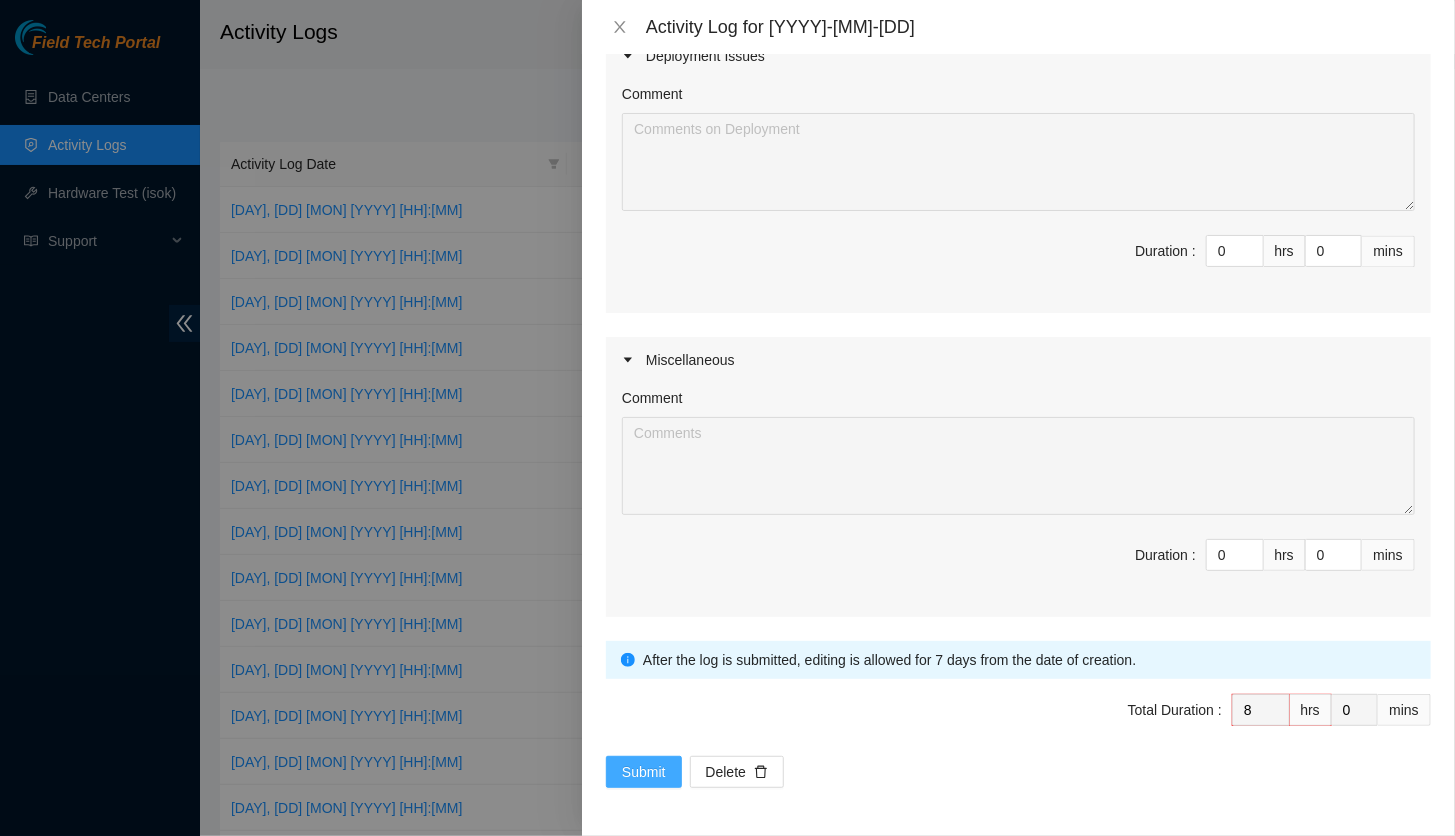 click on "Submit" at bounding box center (644, 772) 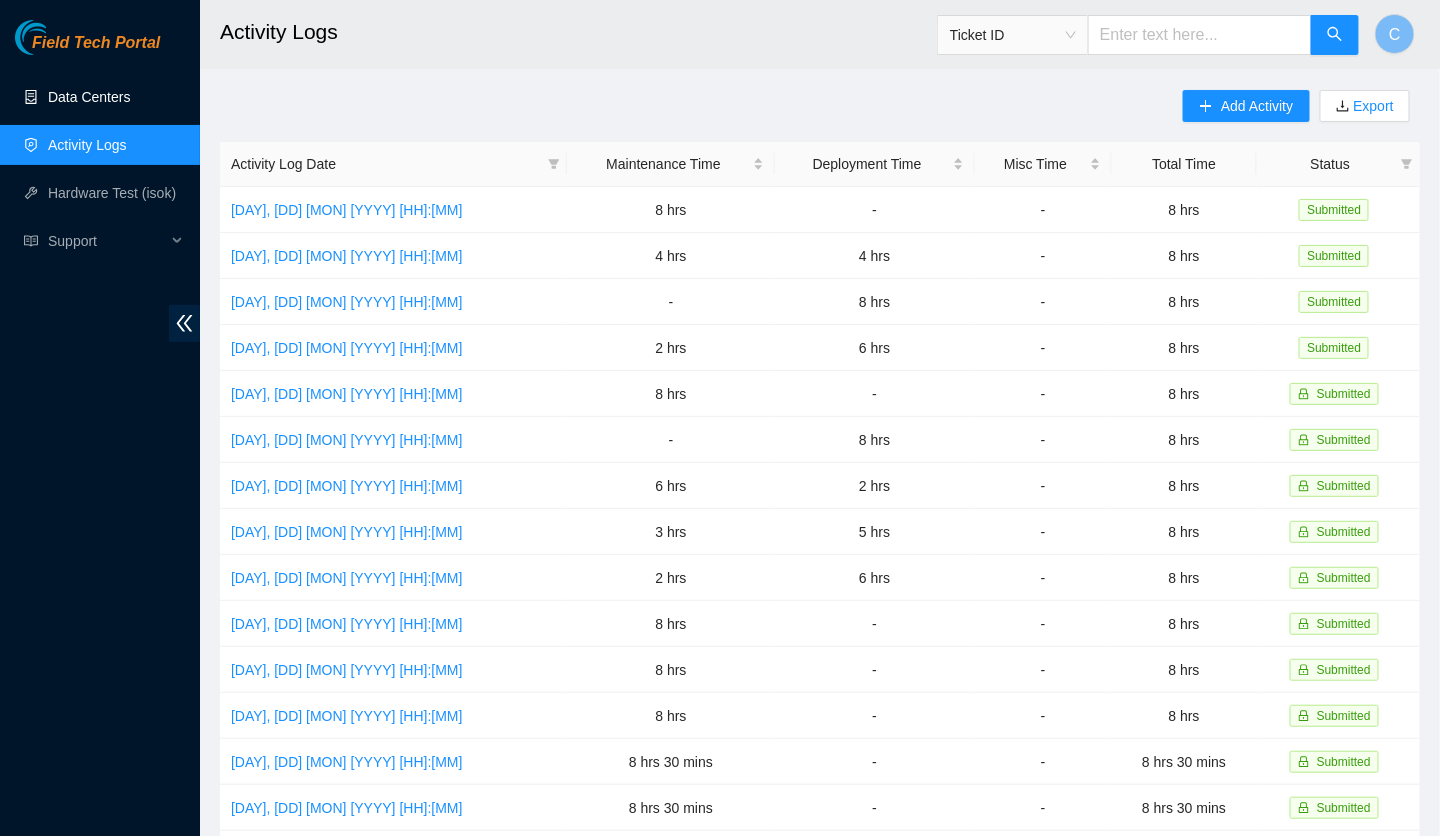 click on "Data Centers" at bounding box center (89, 97) 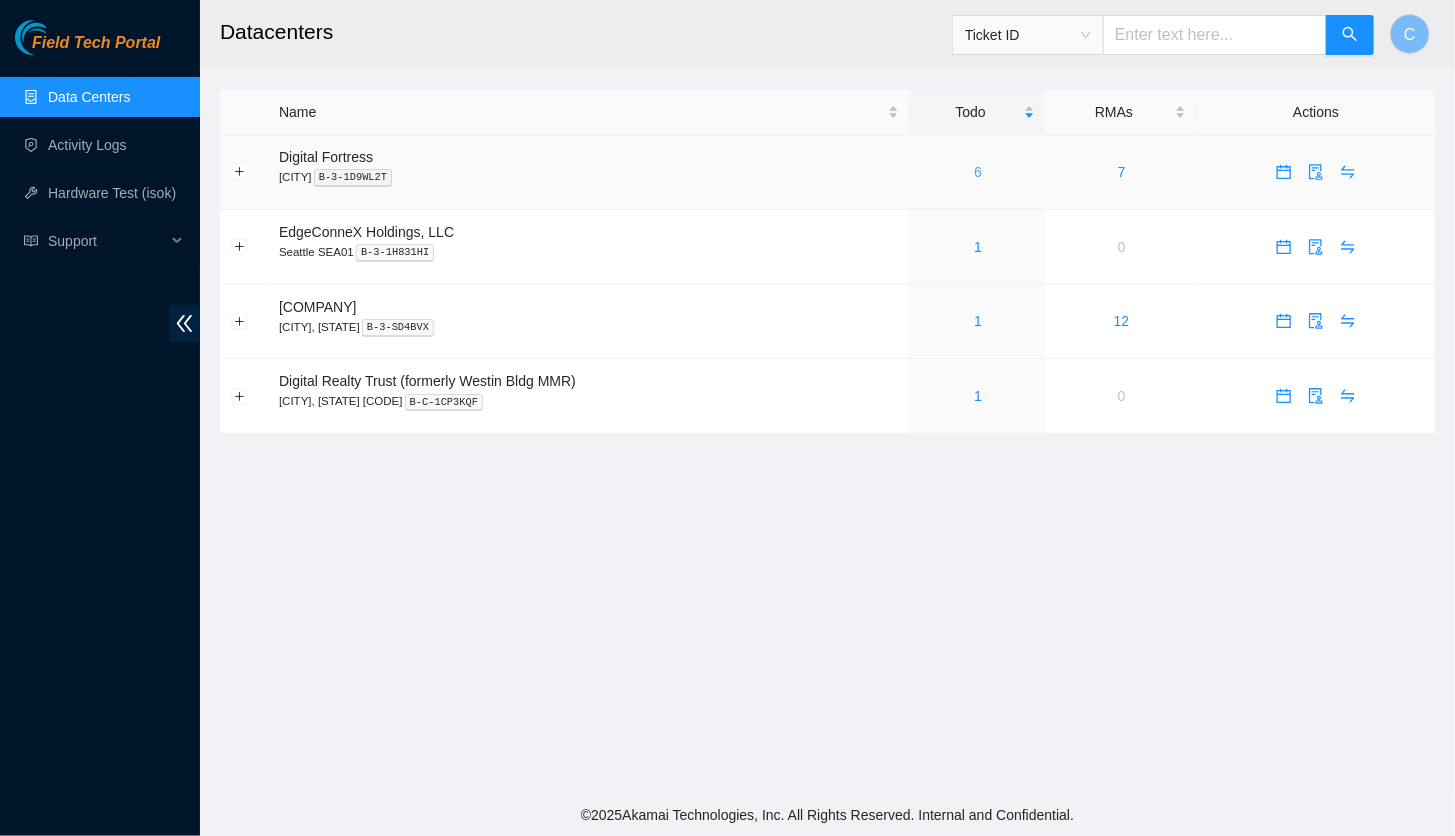 click on "6" at bounding box center [978, 172] 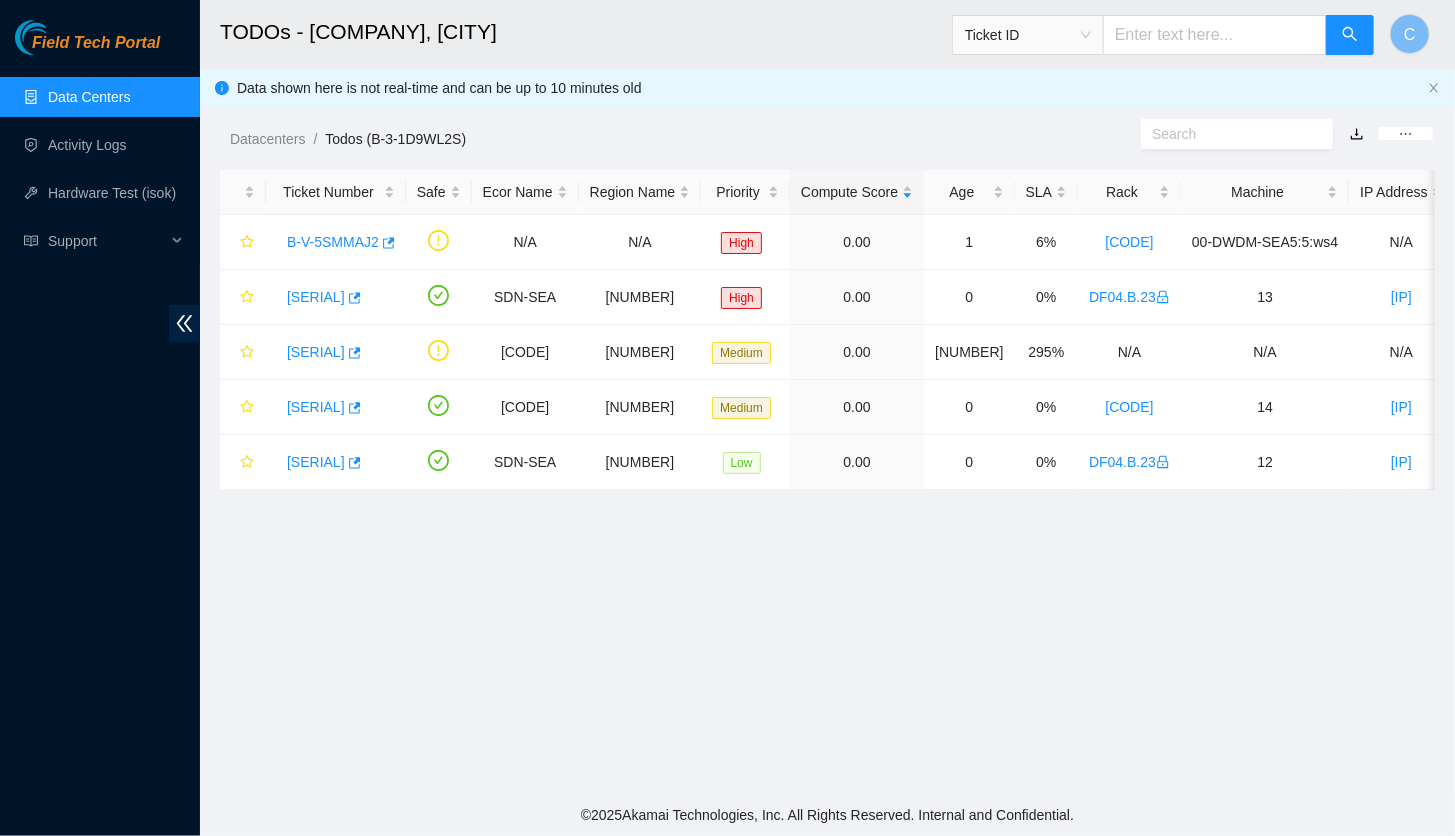 click on "Data Centers" at bounding box center [89, 97] 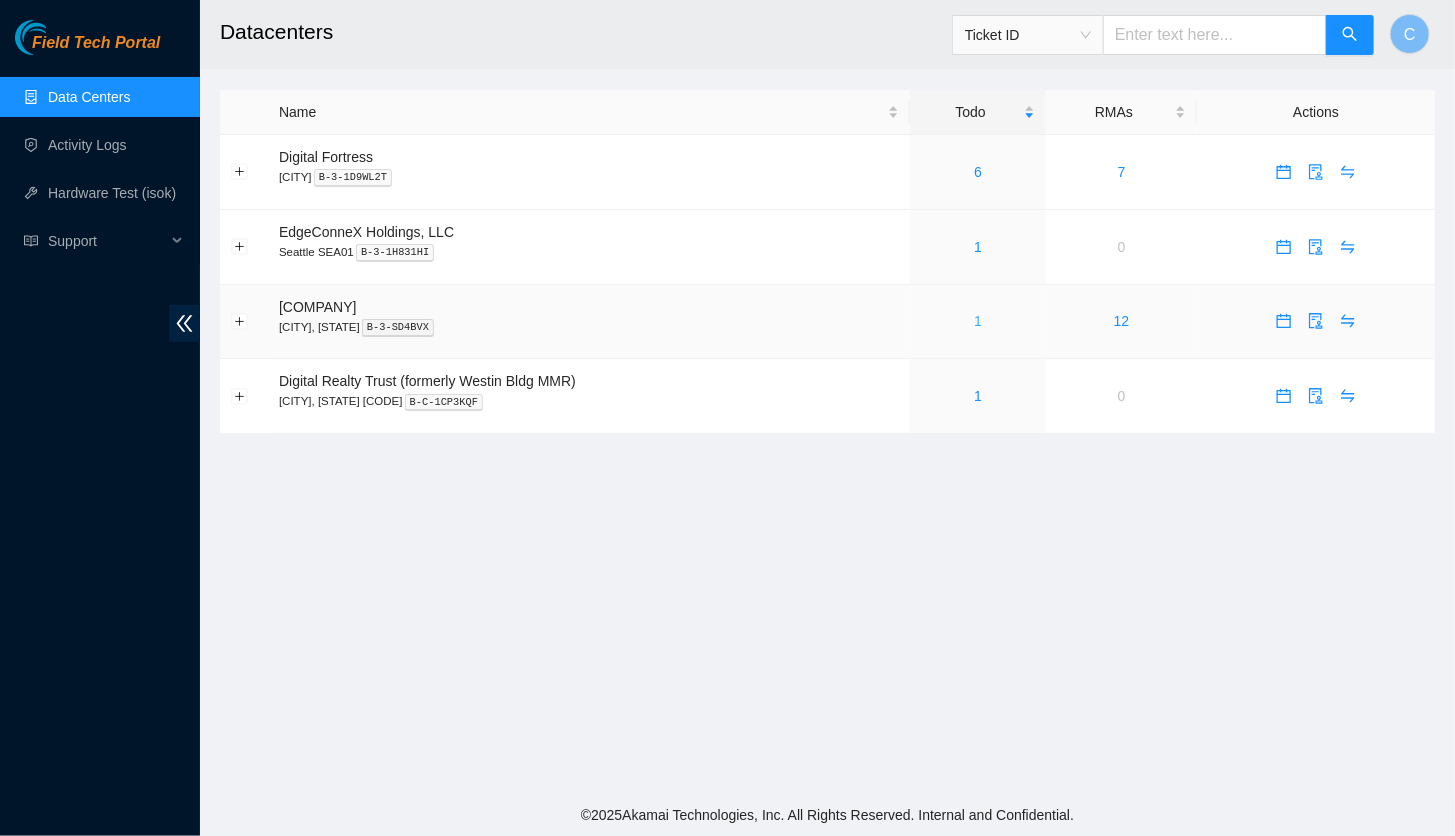 click on "1" at bounding box center (978, 321) 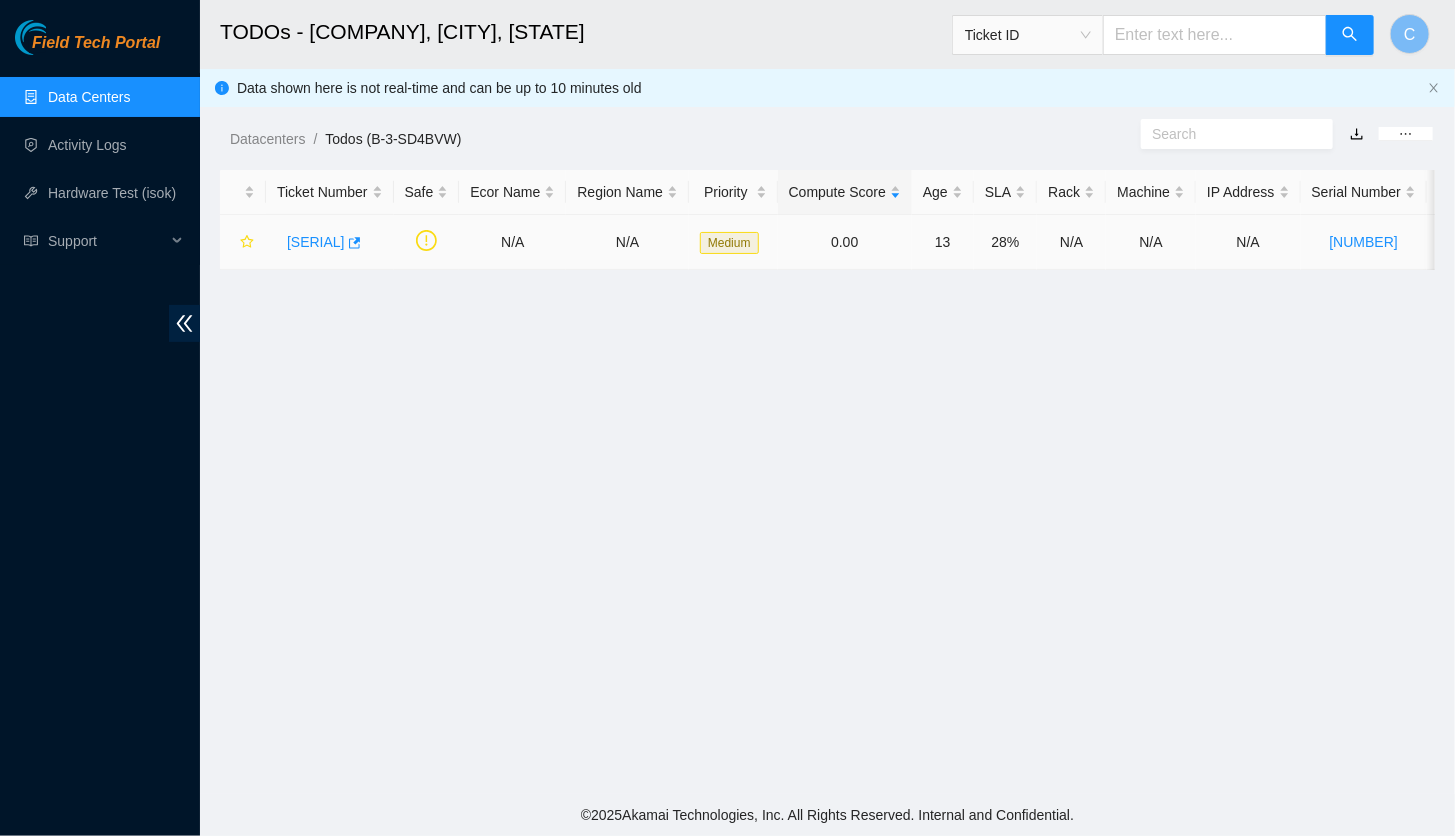 click on "[SERIAL]" at bounding box center (316, 242) 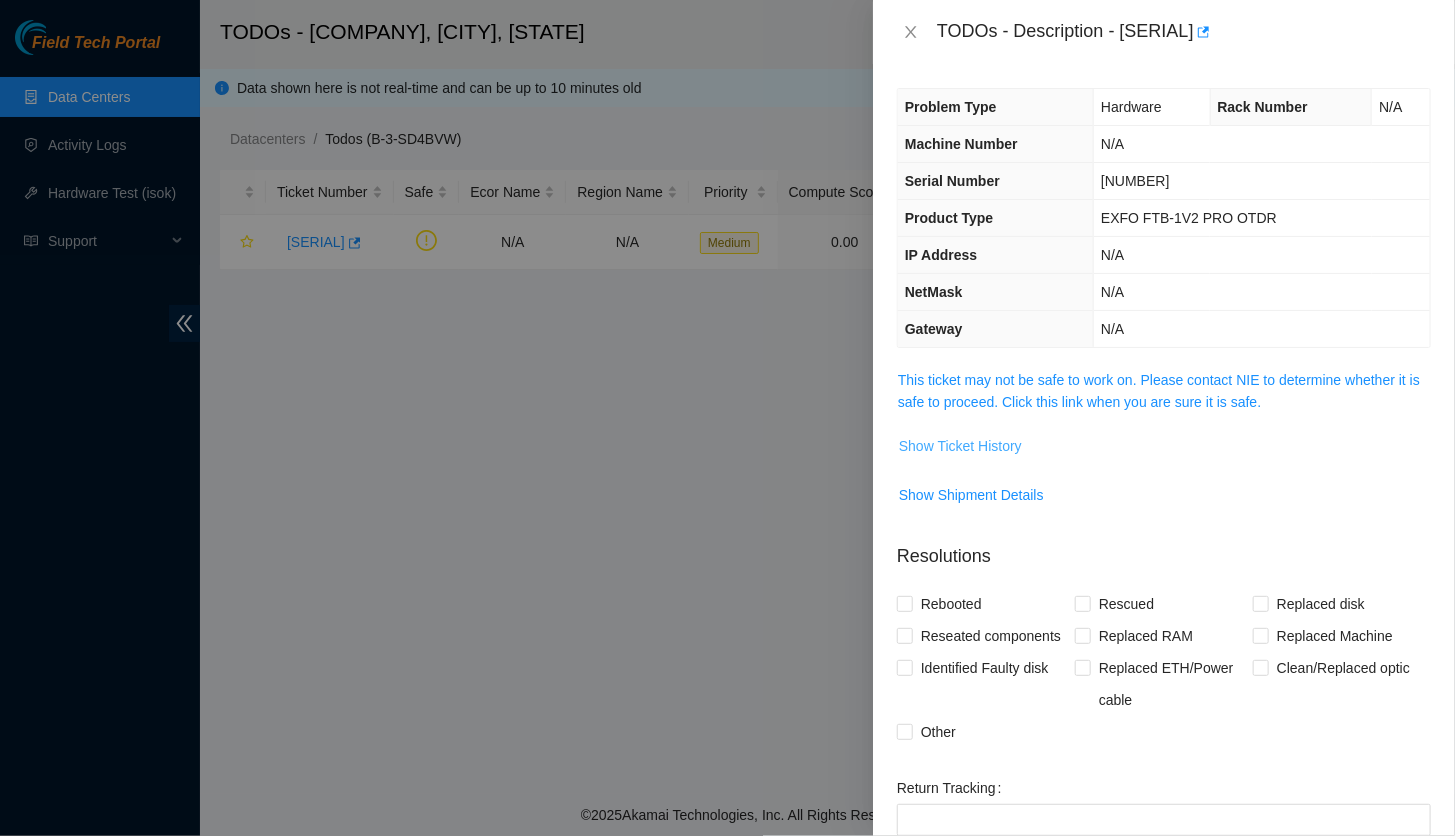 click on "Show Ticket History" at bounding box center [960, 446] 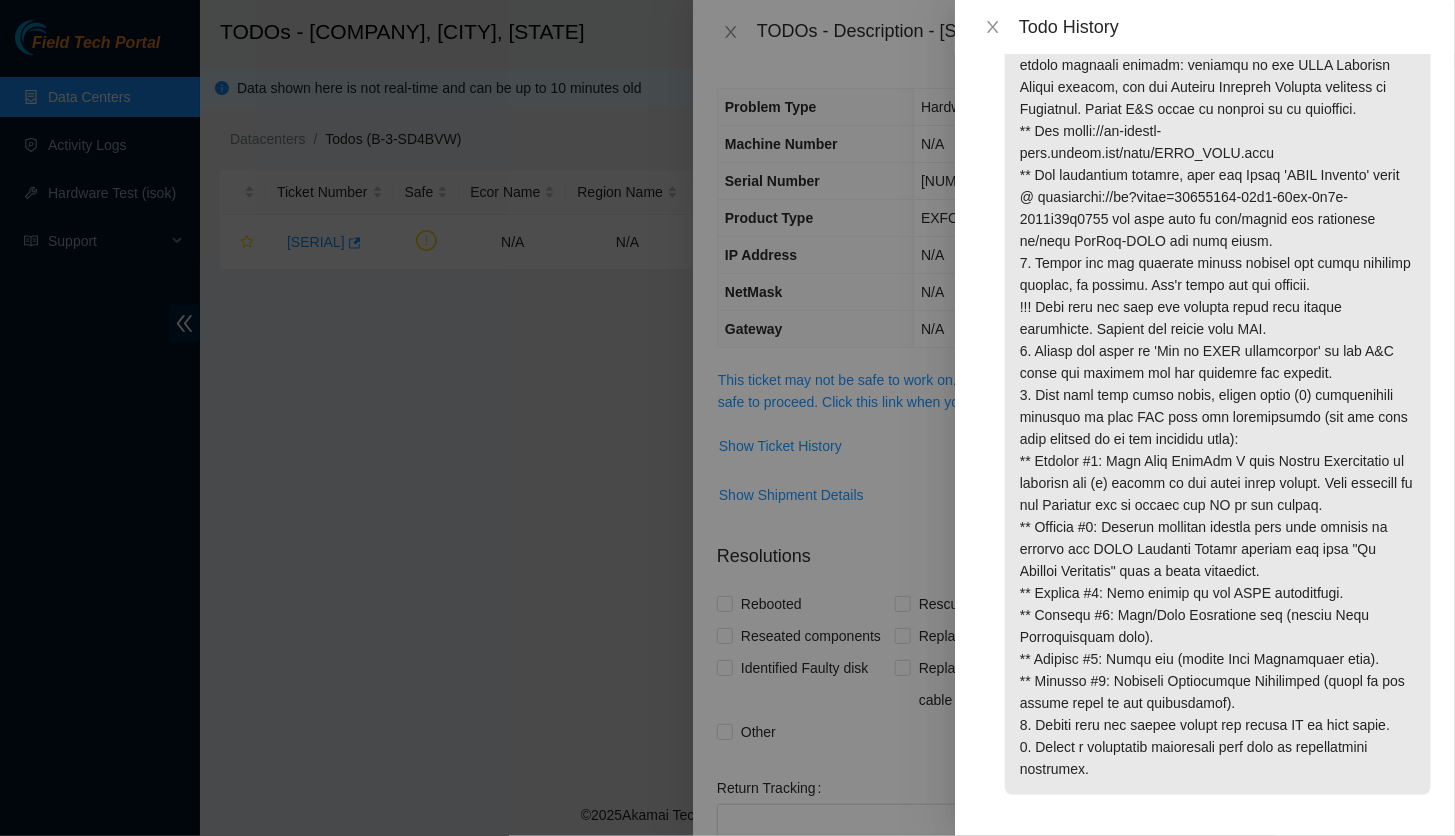 scroll, scrollTop: 113, scrollLeft: 0, axis: vertical 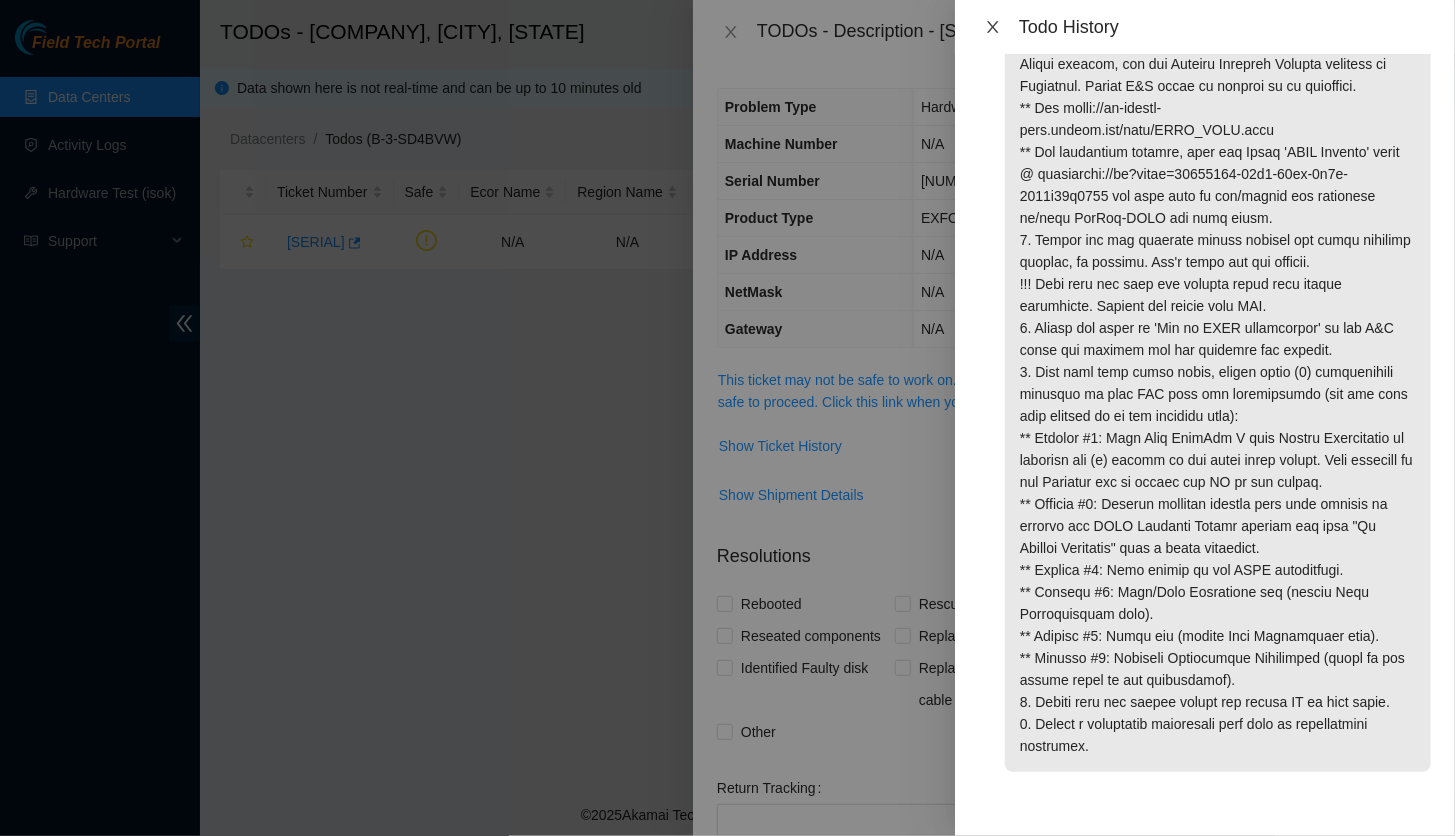 click at bounding box center (993, 27) 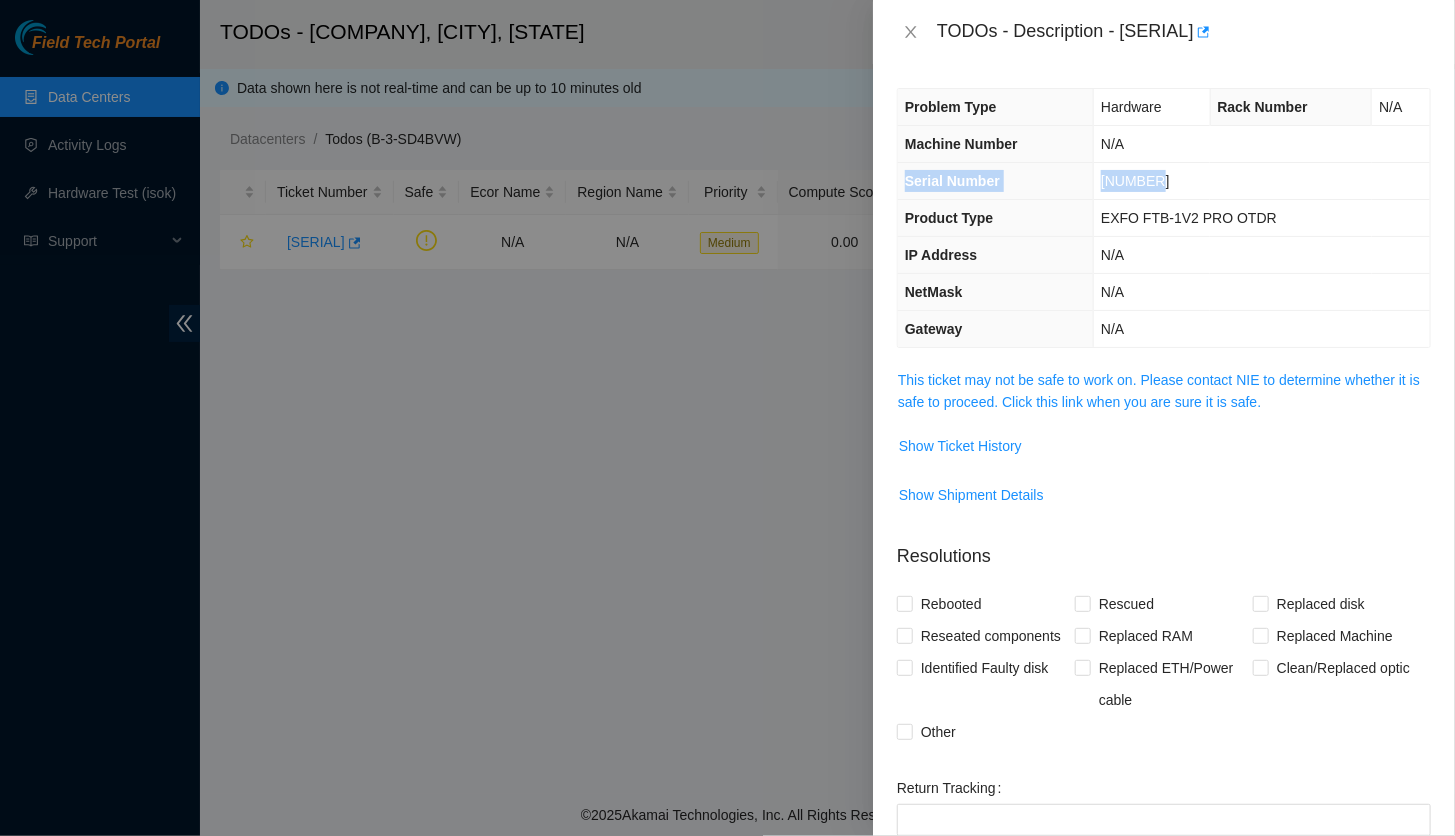 drag, startPoint x: 1164, startPoint y: 184, endPoint x: 902, endPoint y: 186, distance: 262.00763 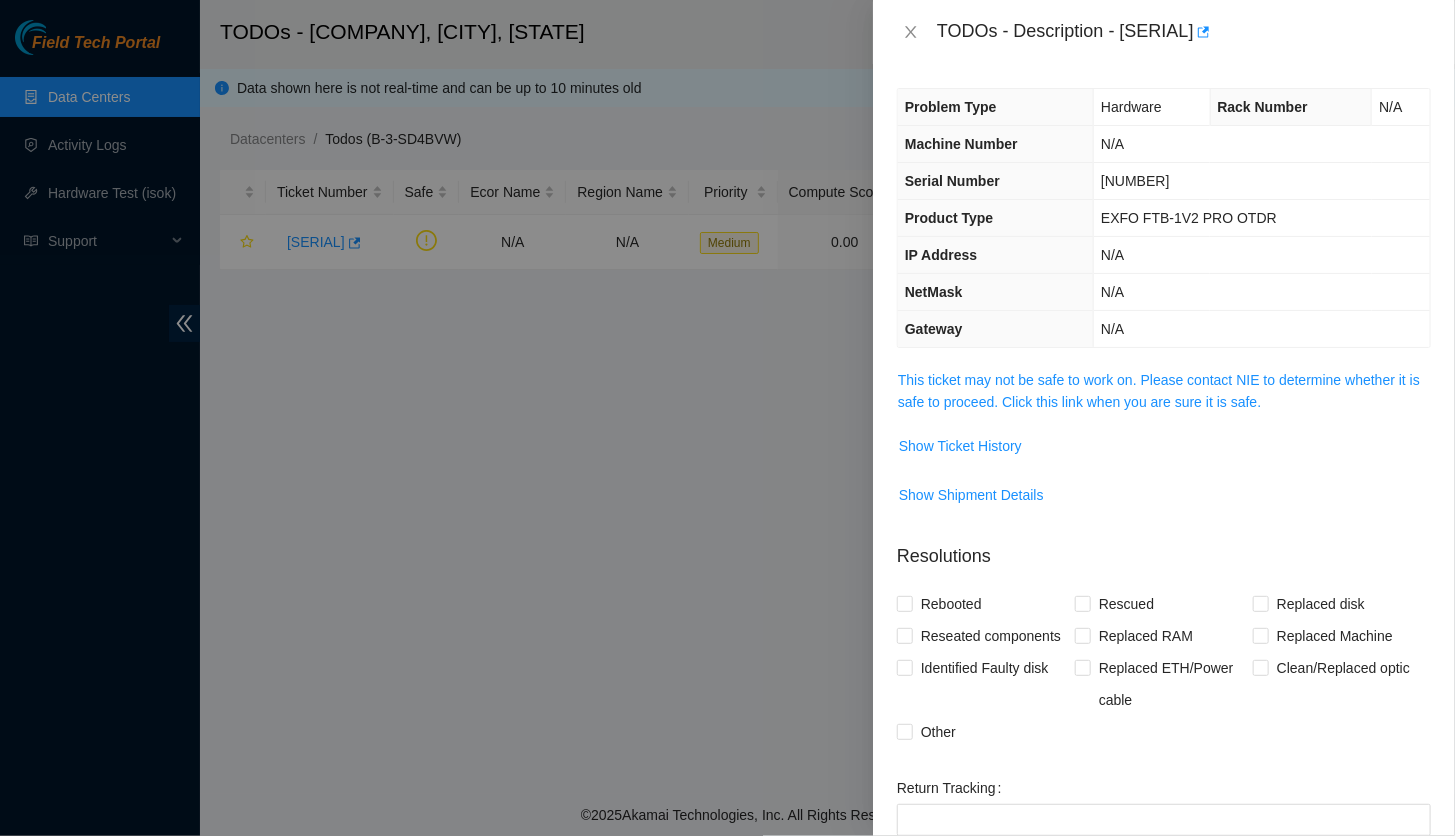 click at bounding box center (727, 418) 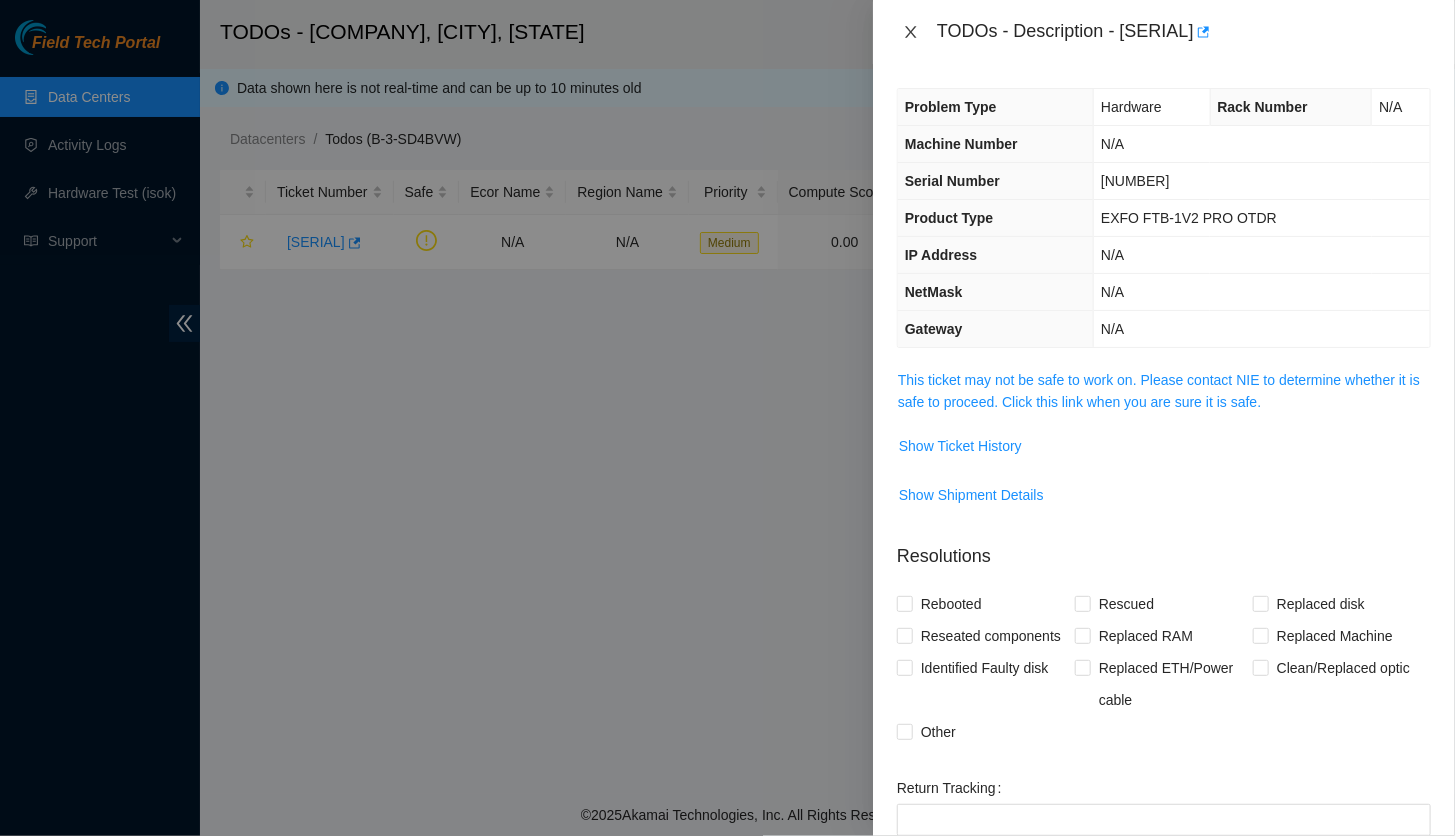 click 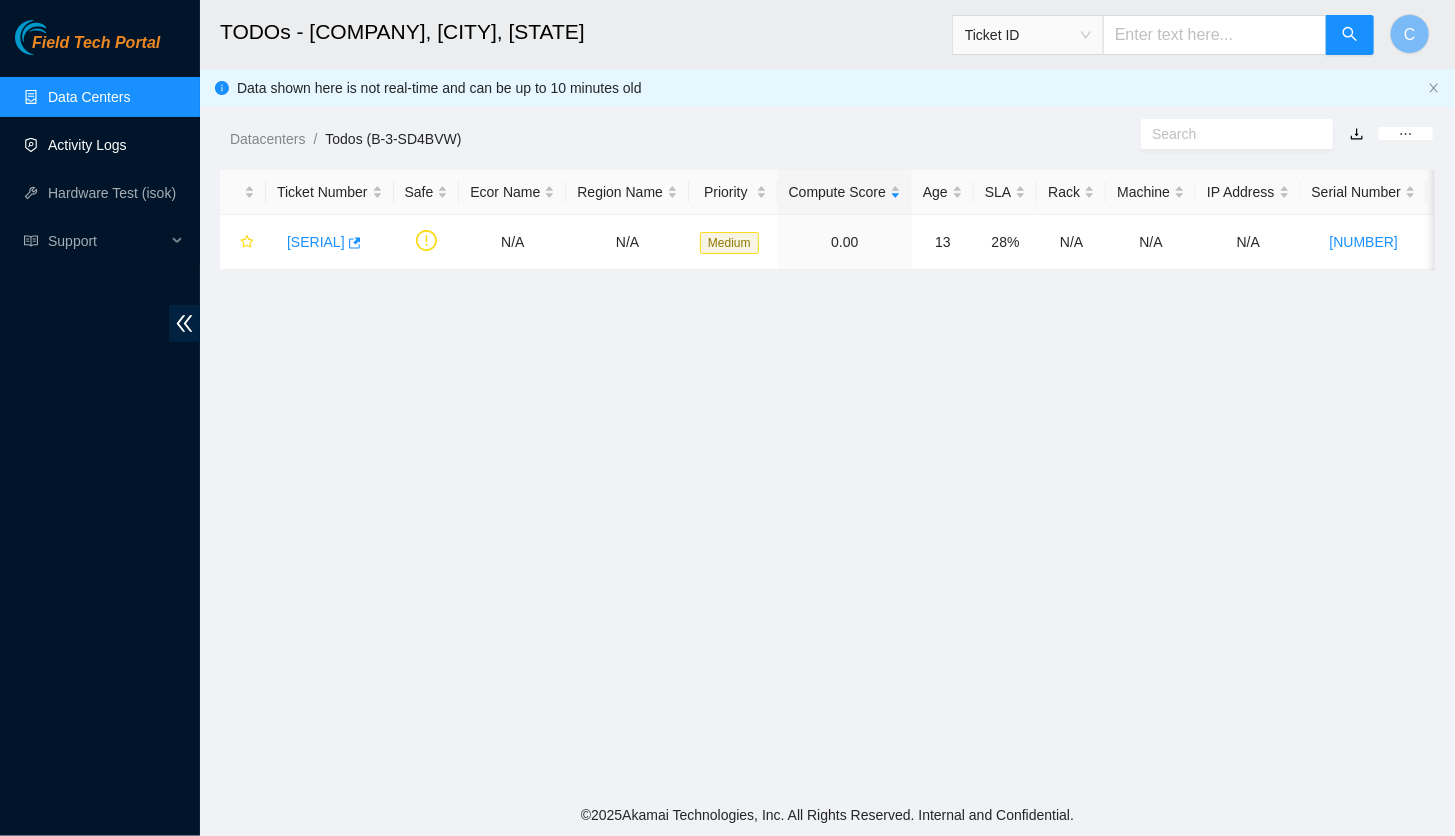 click on "Activity Logs" at bounding box center (87, 145) 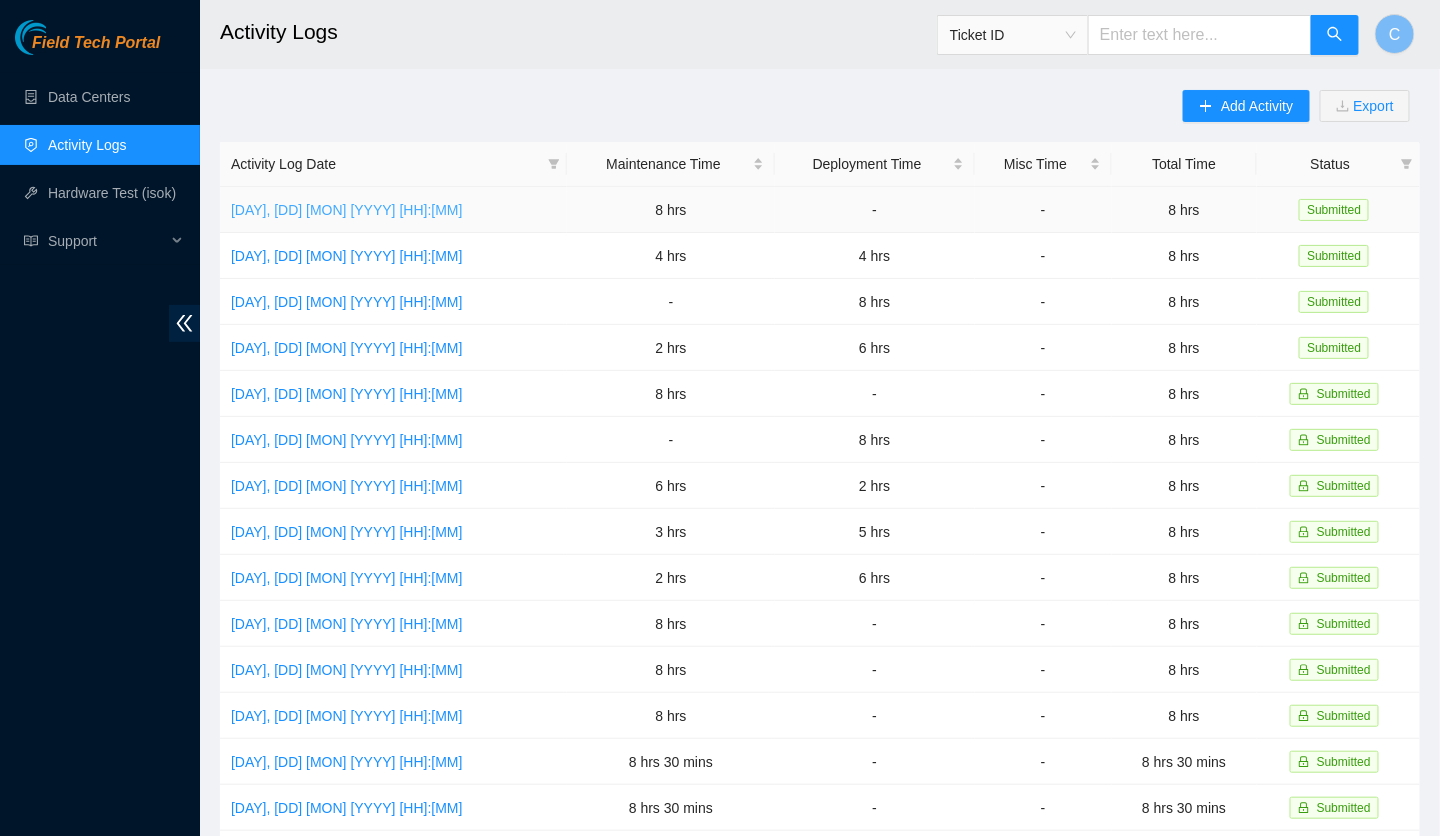 click on "[DAY], [DD] [MON] [YYYY] [HH]:[MM]" at bounding box center (347, 210) 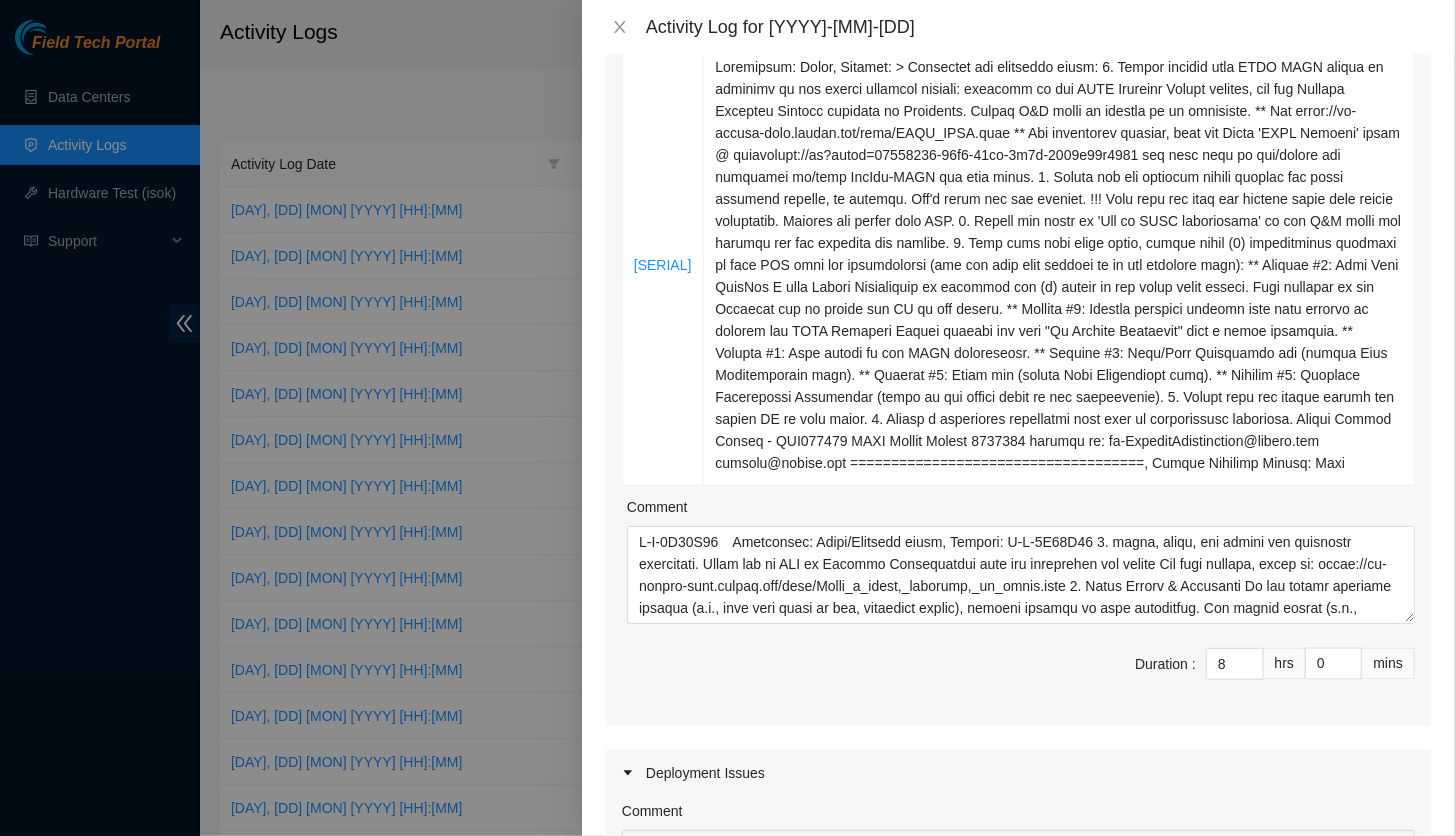 scroll, scrollTop: 1200, scrollLeft: 0, axis: vertical 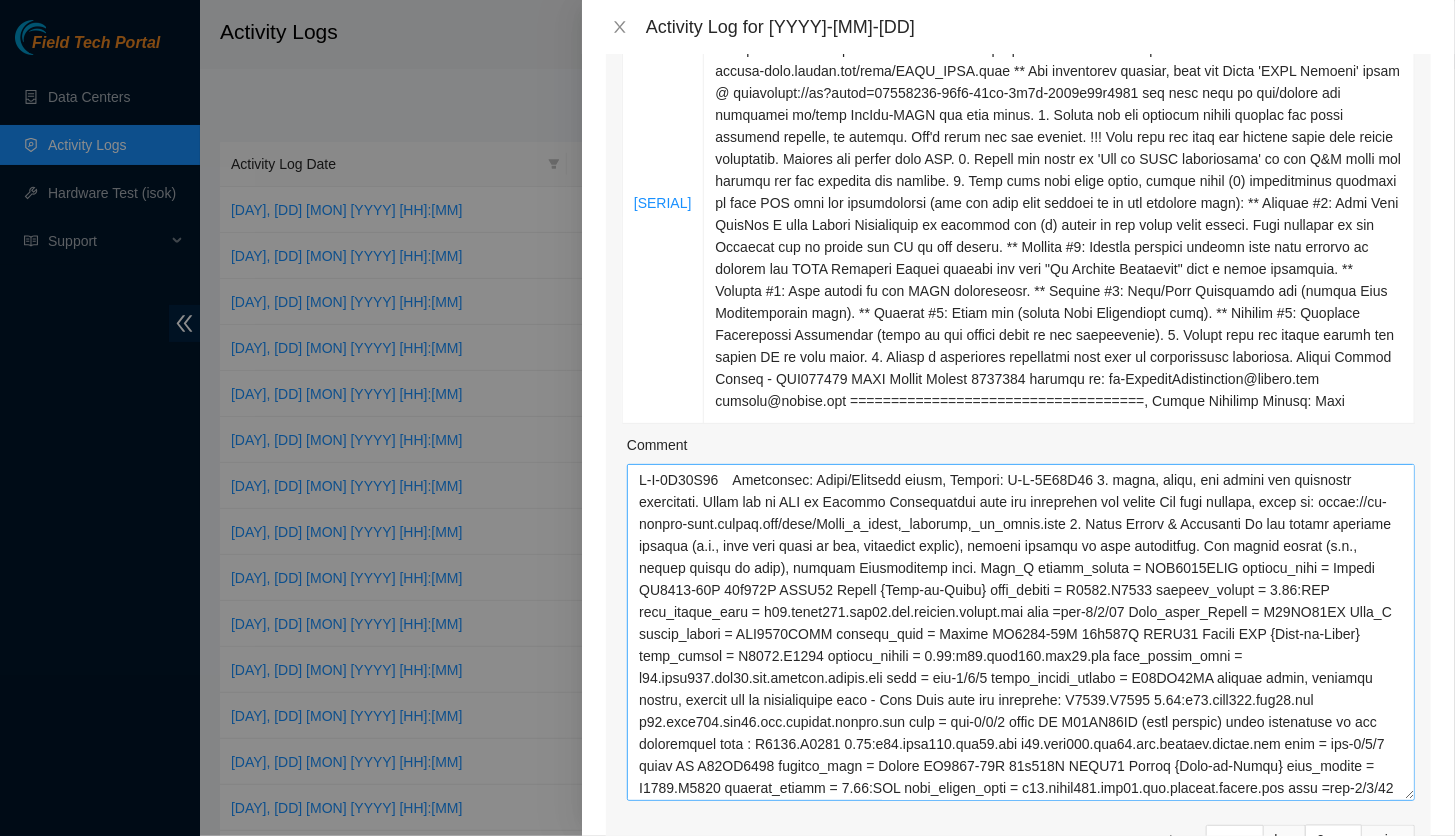 drag, startPoint x: 1394, startPoint y: 602, endPoint x: 1237, endPoint y: 768, distance: 228.48413 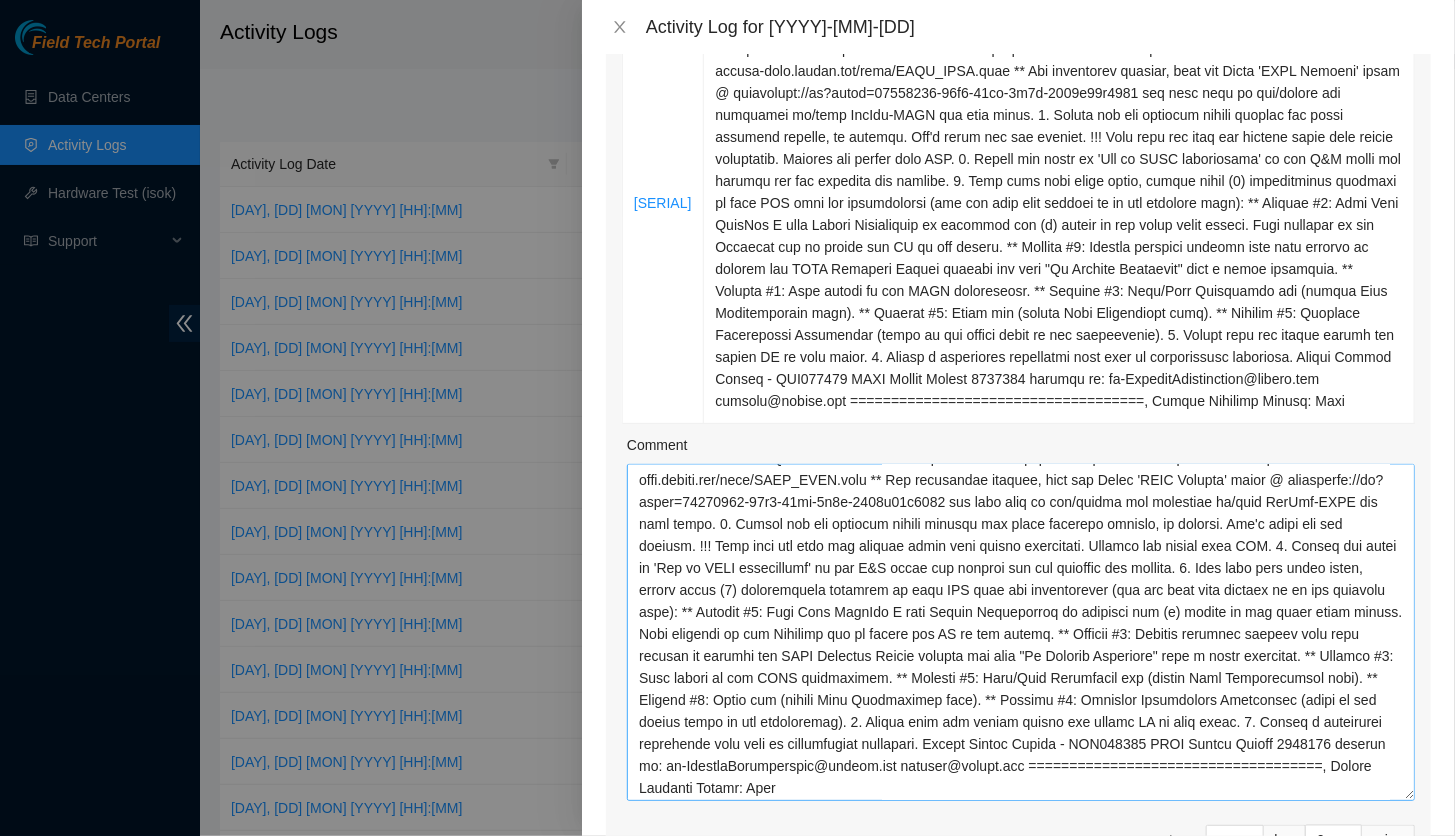 scroll, scrollTop: 816, scrollLeft: 0, axis: vertical 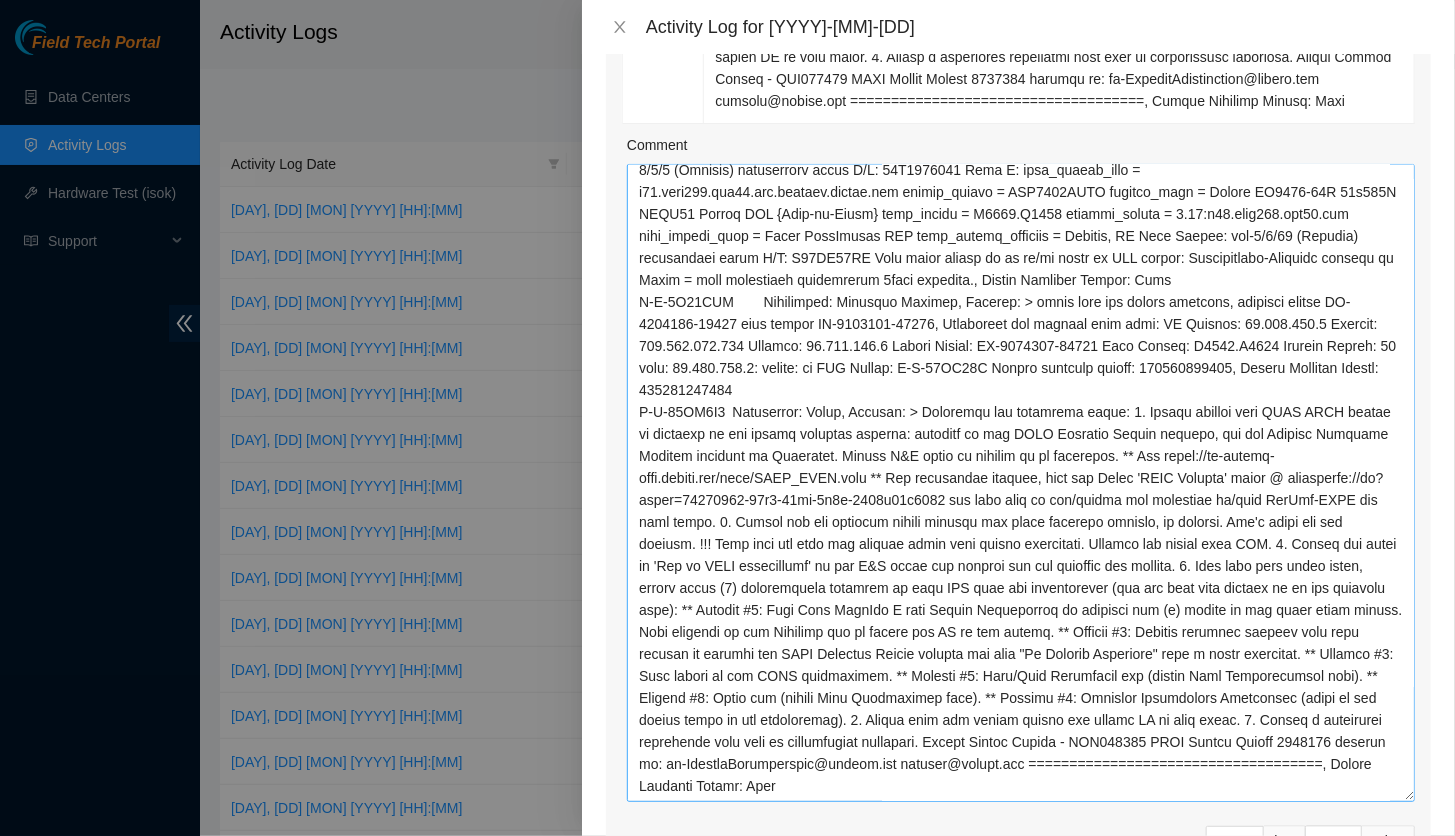 drag, startPoint x: 1390, startPoint y: 538, endPoint x: 1300, endPoint y: 817, distance: 293.15695 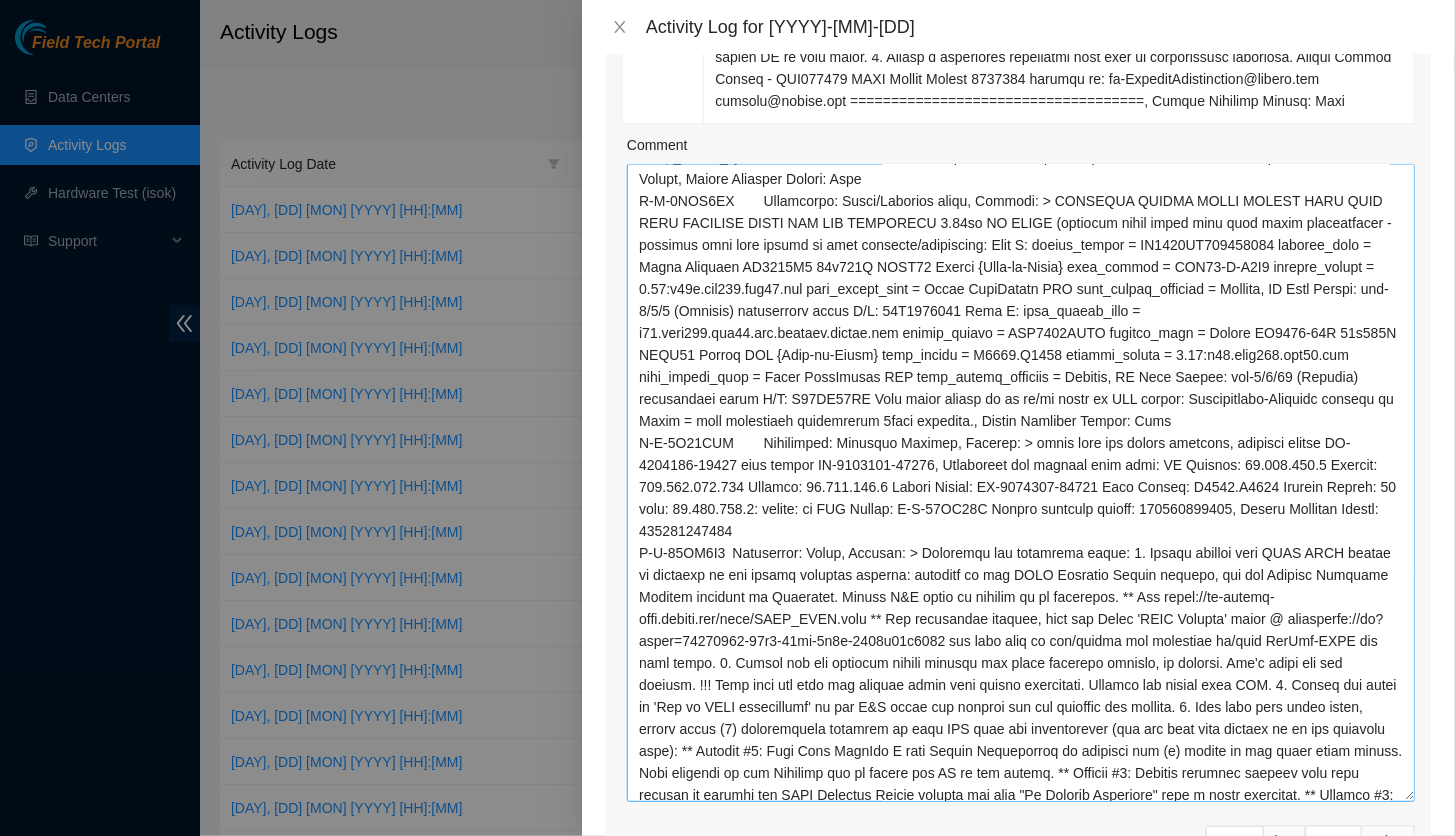 scroll, scrollTop: 514, scrollLeft: 0, axis: vertical 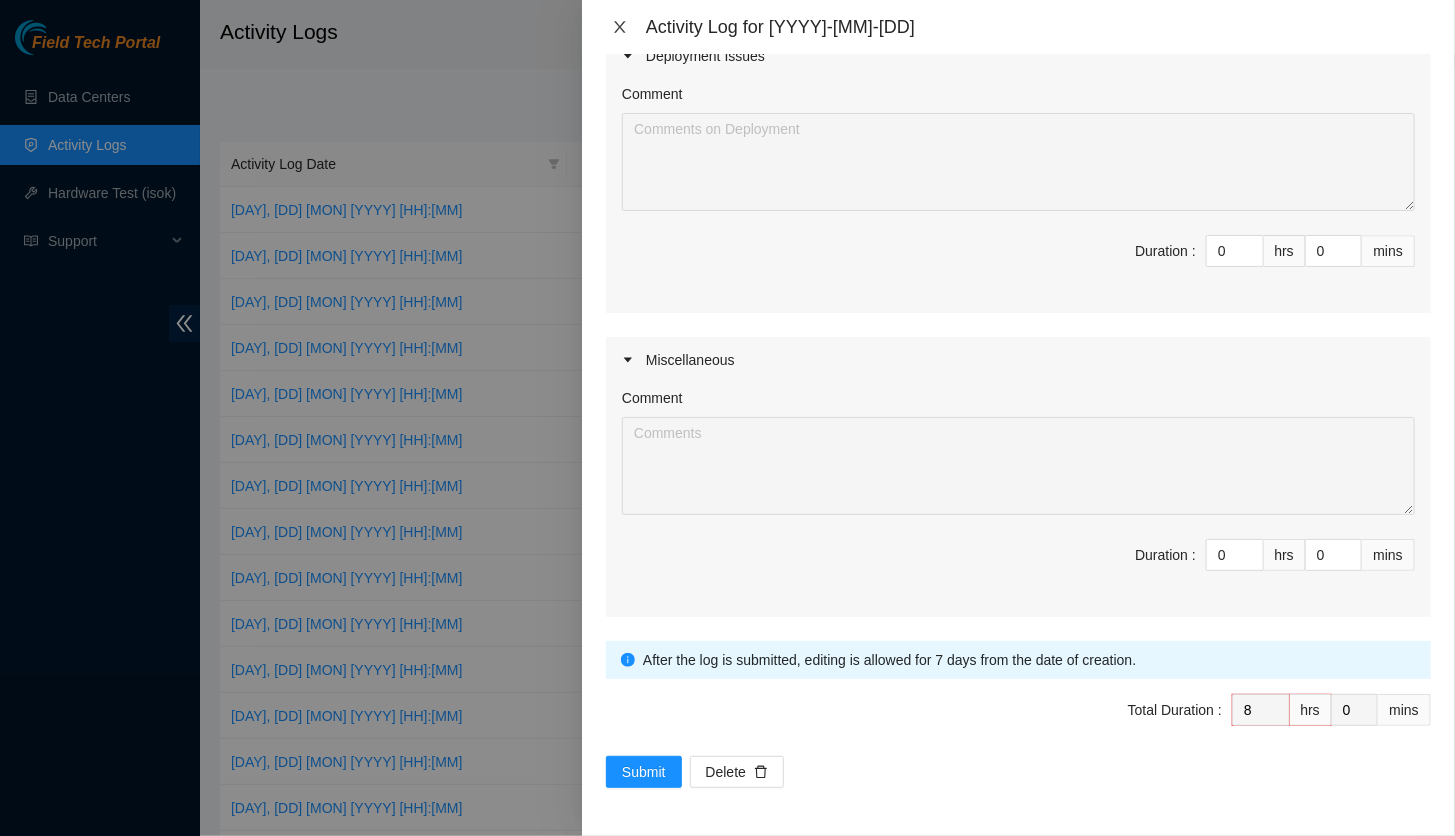 click 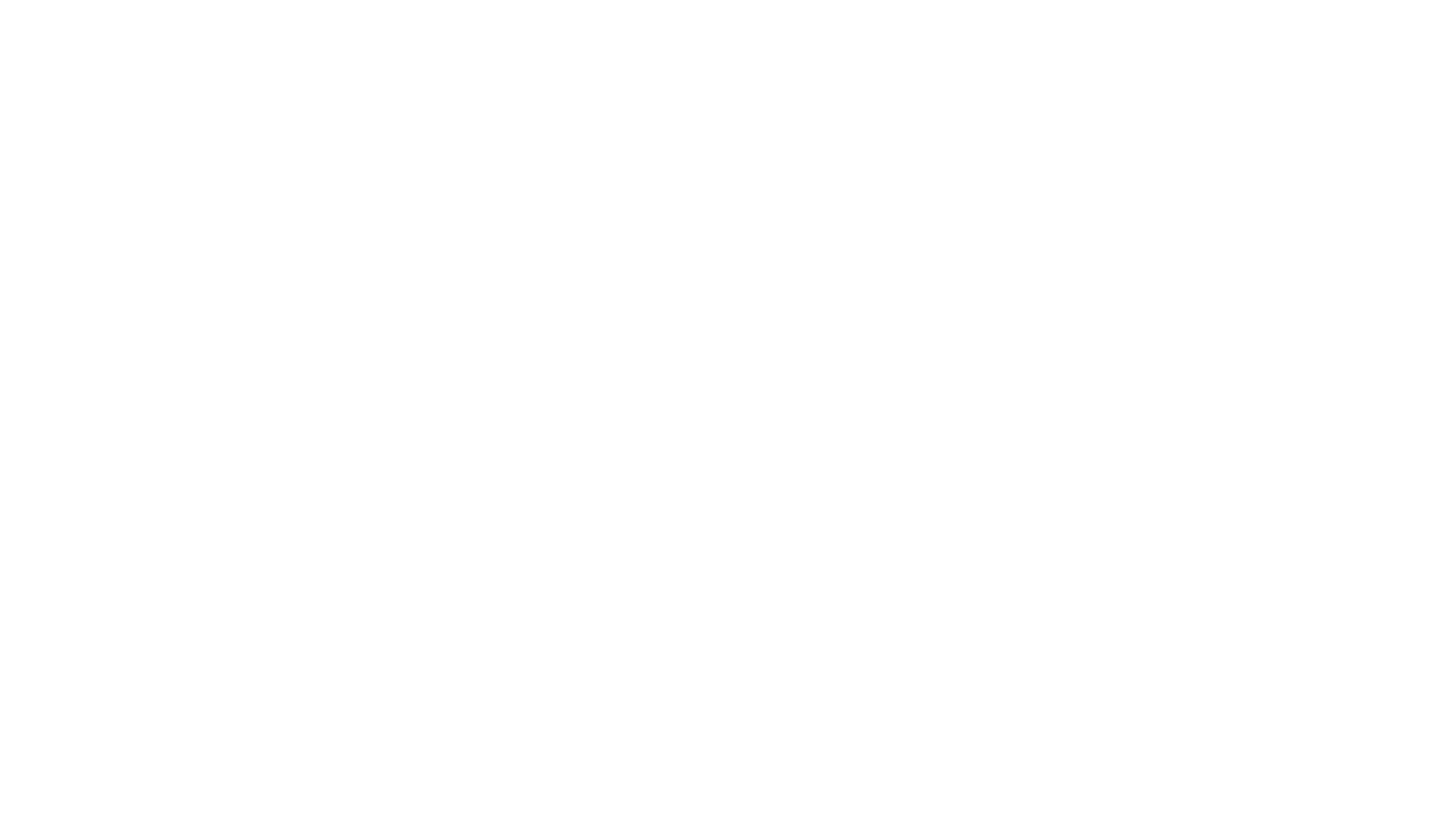 scroll, scrollTop: 0, scrollLeft: 0, axis: both 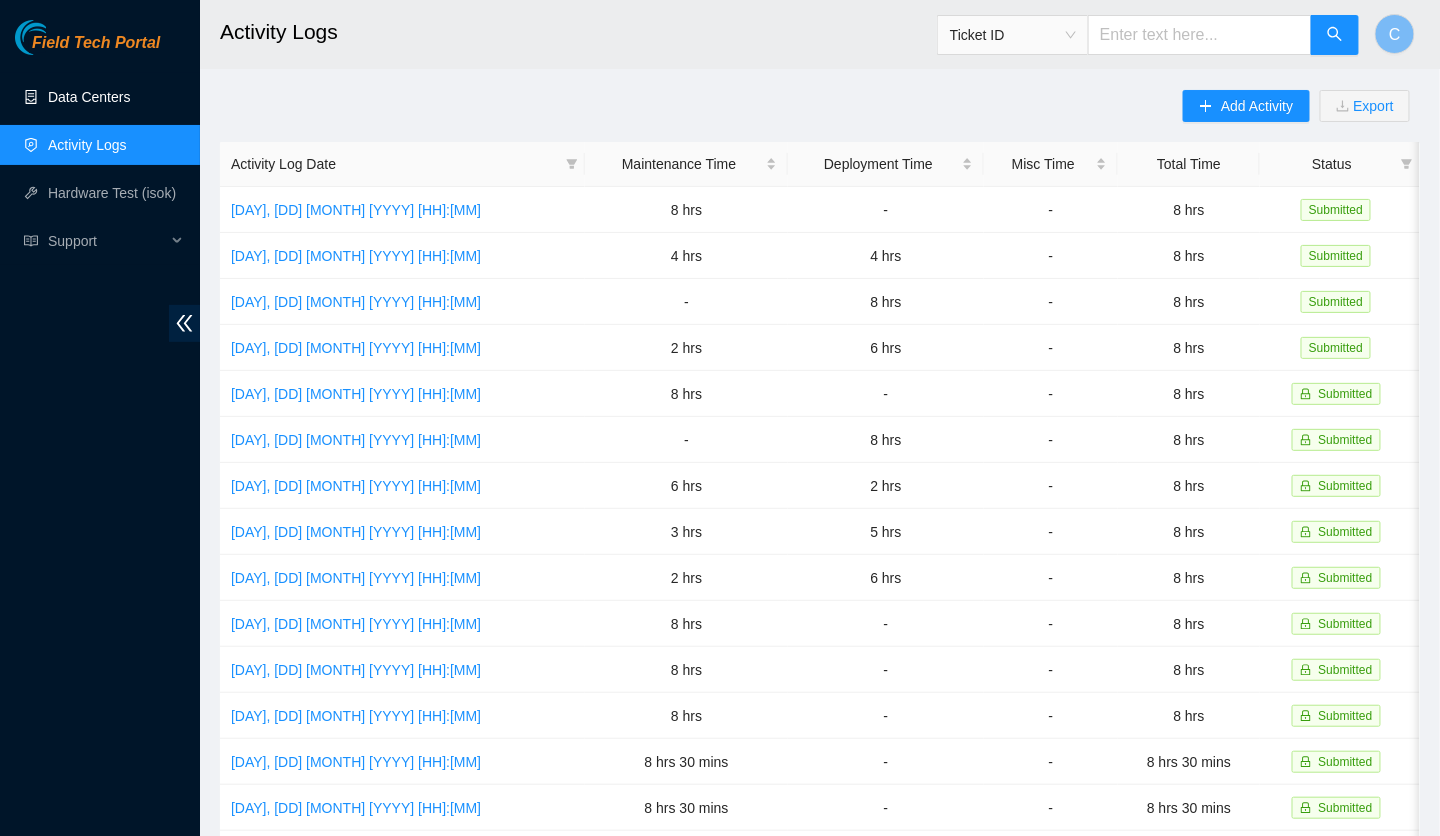 click on "Data Centers" at bounding box center (89, 97) 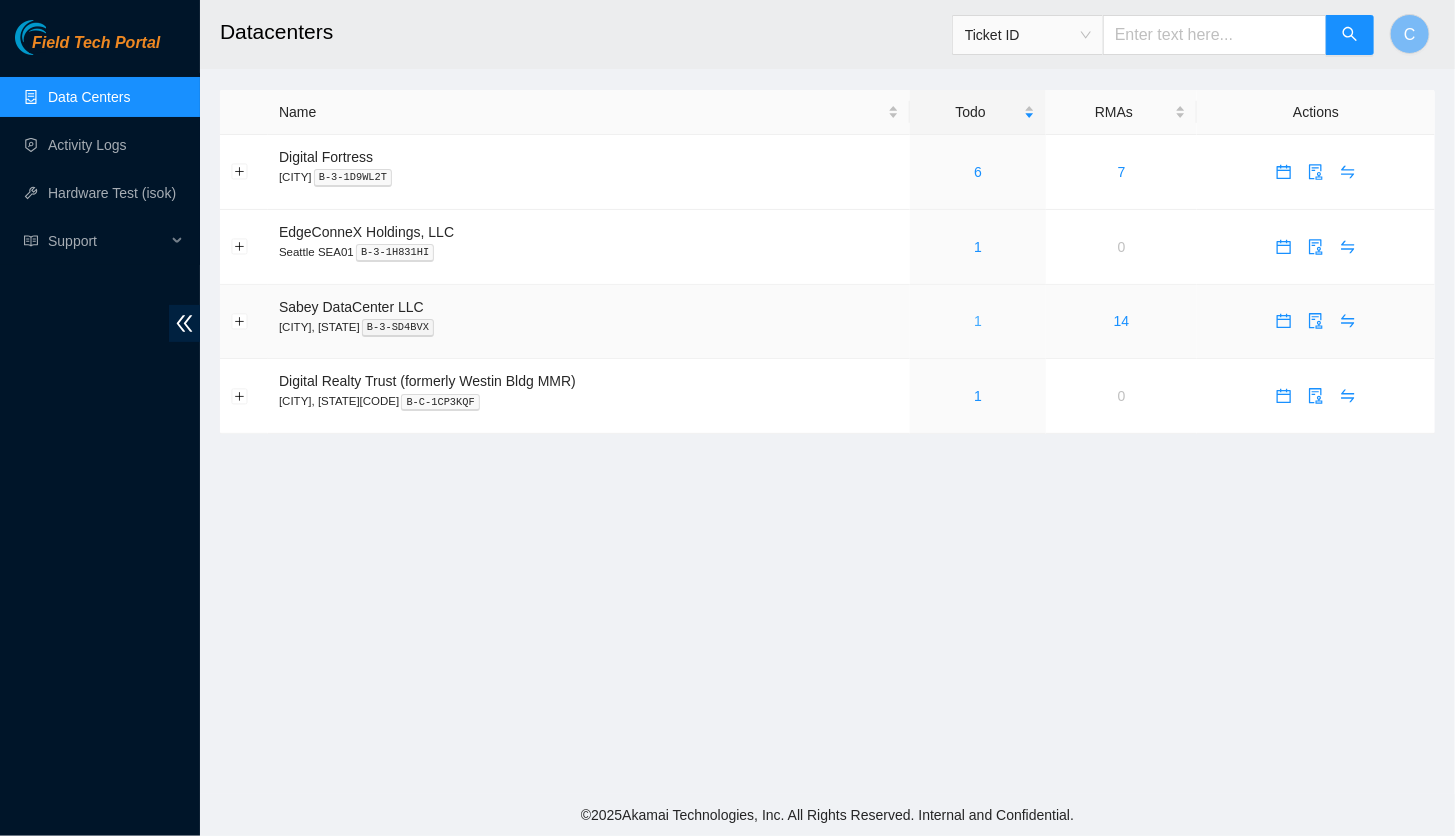 click on "1" at bounding box center (978, 321) 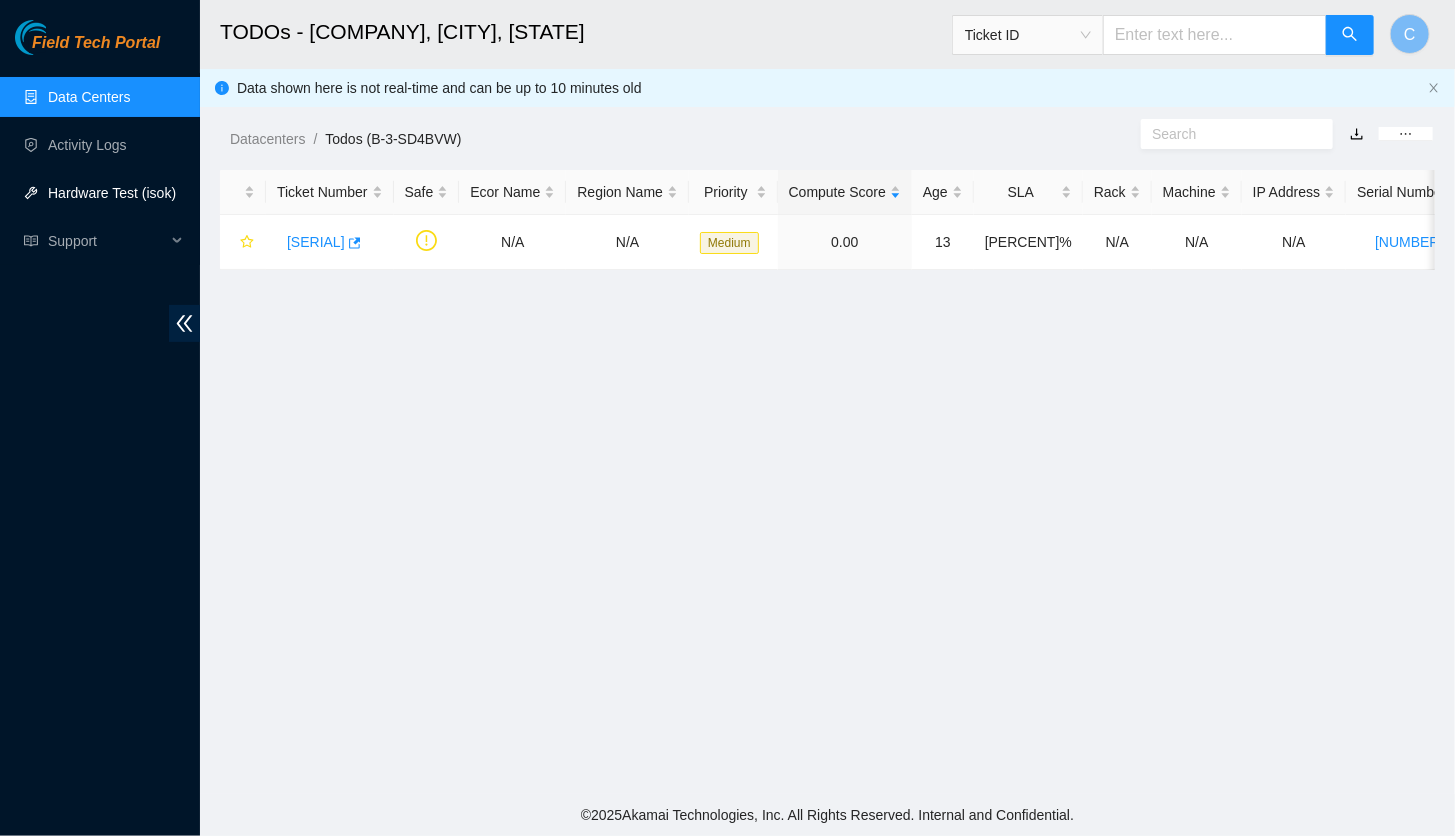 click on "Hardware Test (isok)" at bounding box center [112, 193] 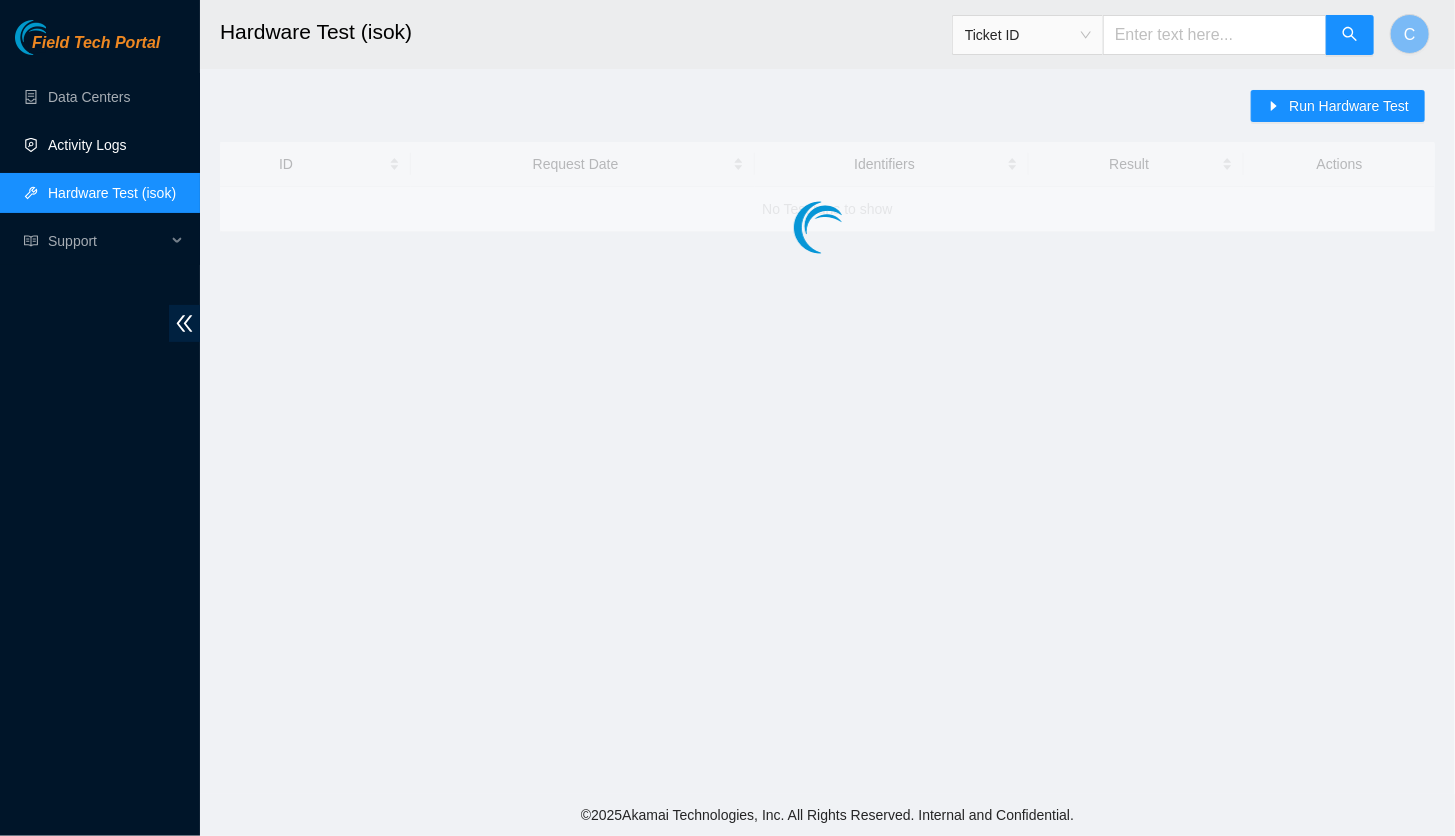 click on "Activity Logs" at bounding box center (87, 145) 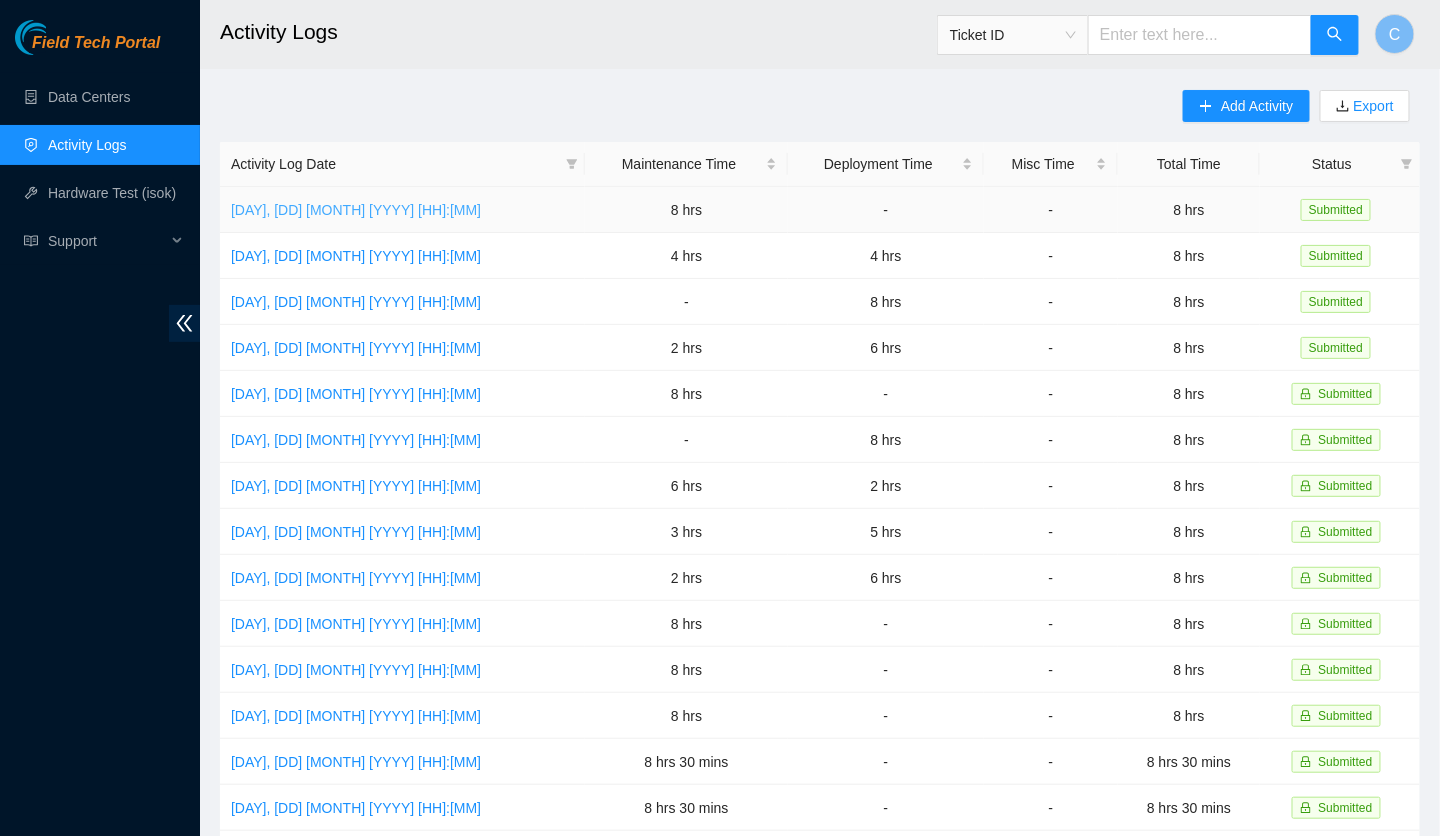 click on "[DAY], [DD] [MON] [YYYY] [HH]:[MM]" at bounding box center [356, 210] 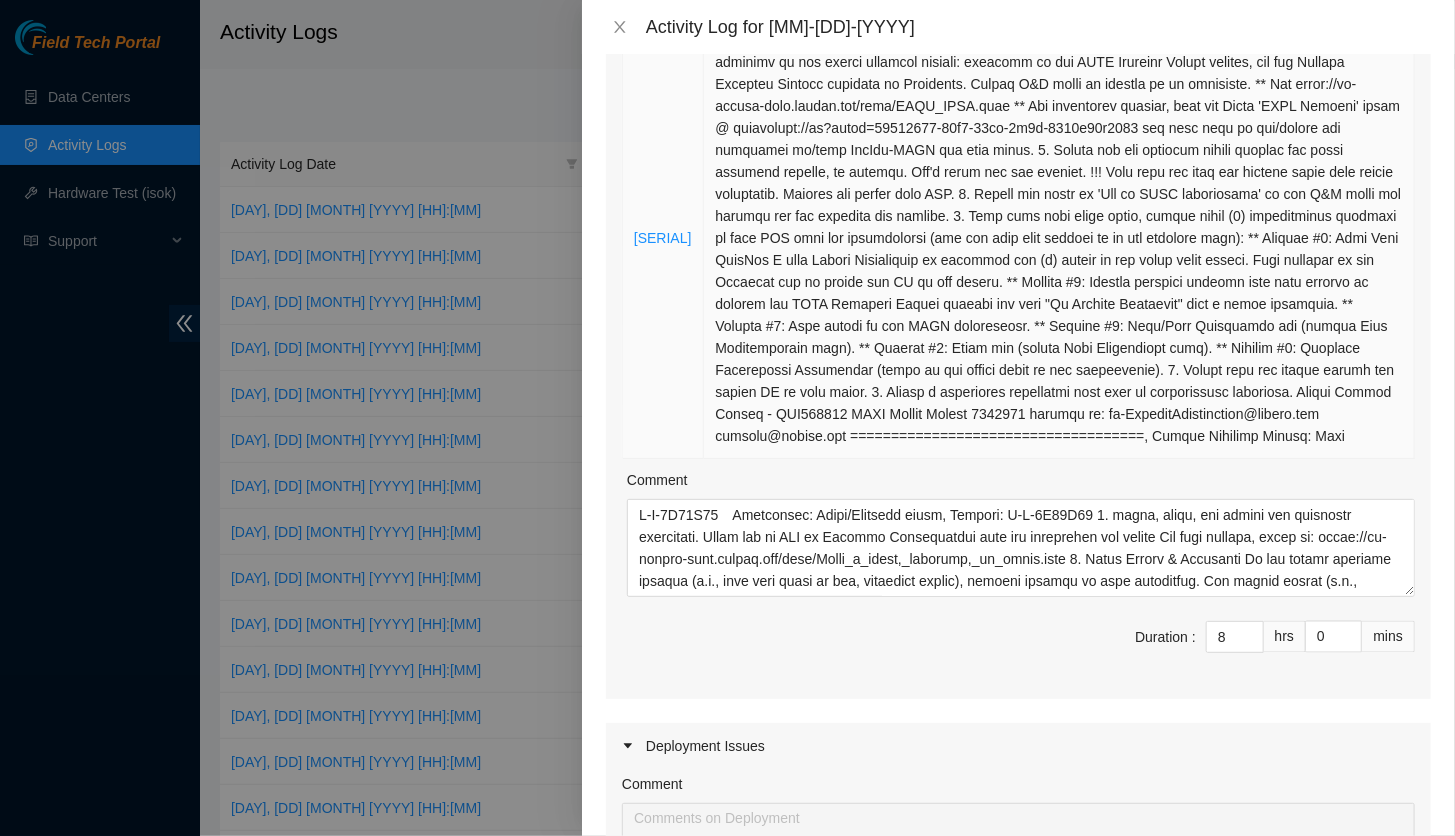 scroll, scrollTop: 1200, scrollLeft: 0, axis: vertical 